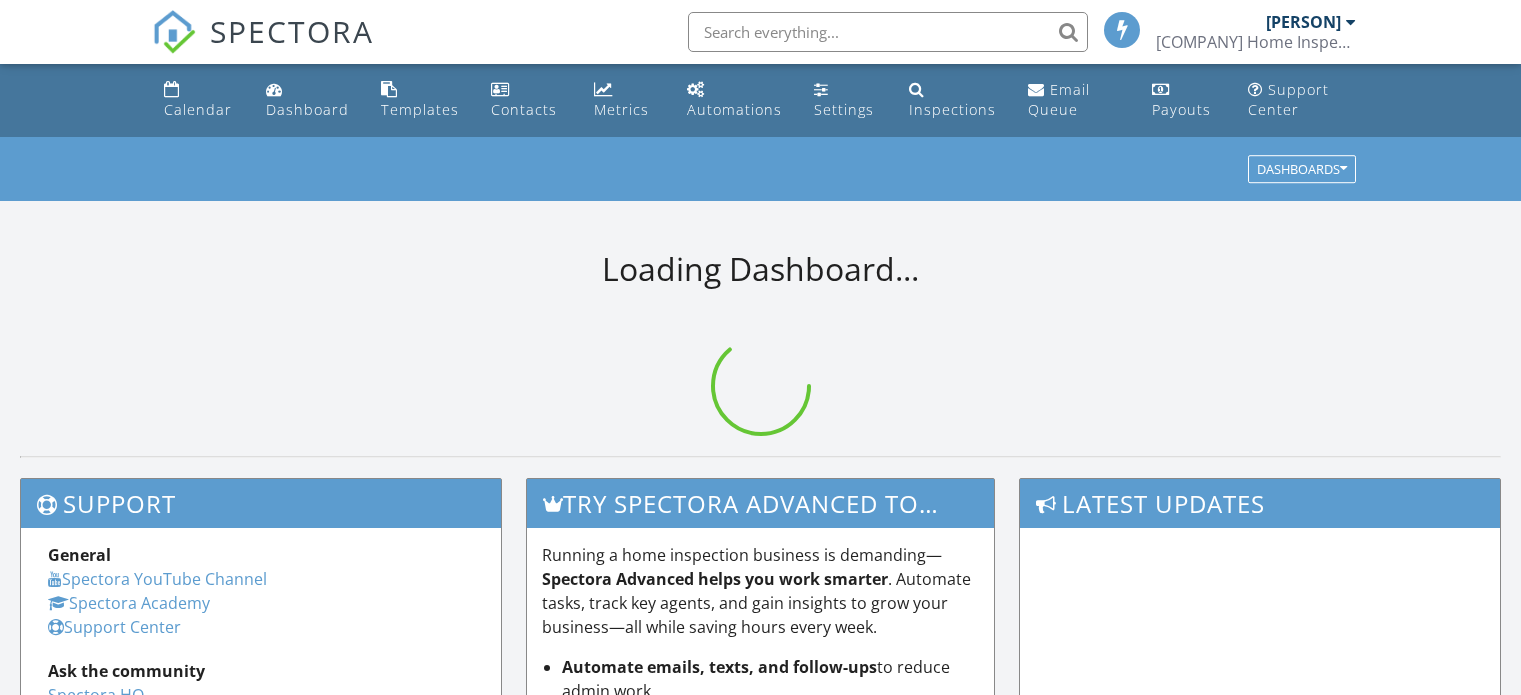 scroll, scrollTop: 0, scrollLeft: 0, axis: both 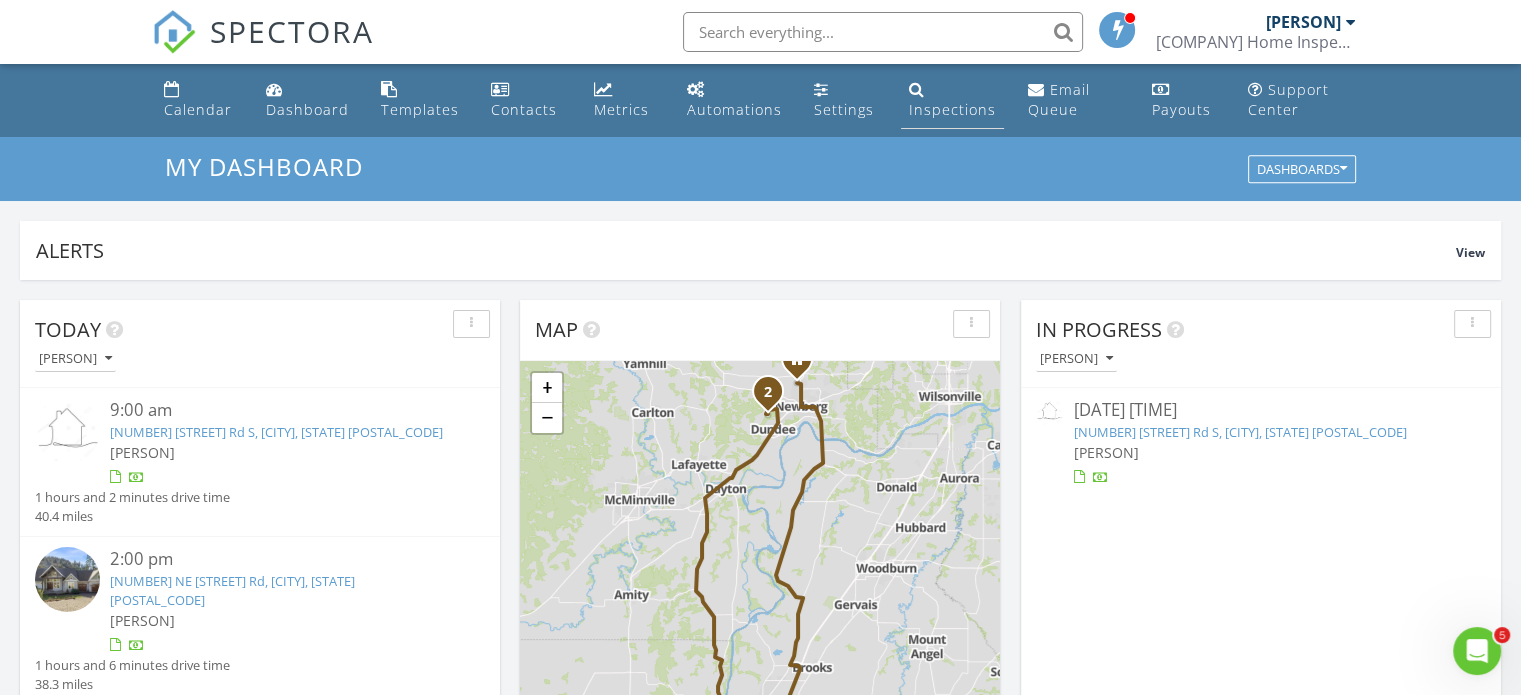 click on "Inspections" at bounding box center [952, 100] 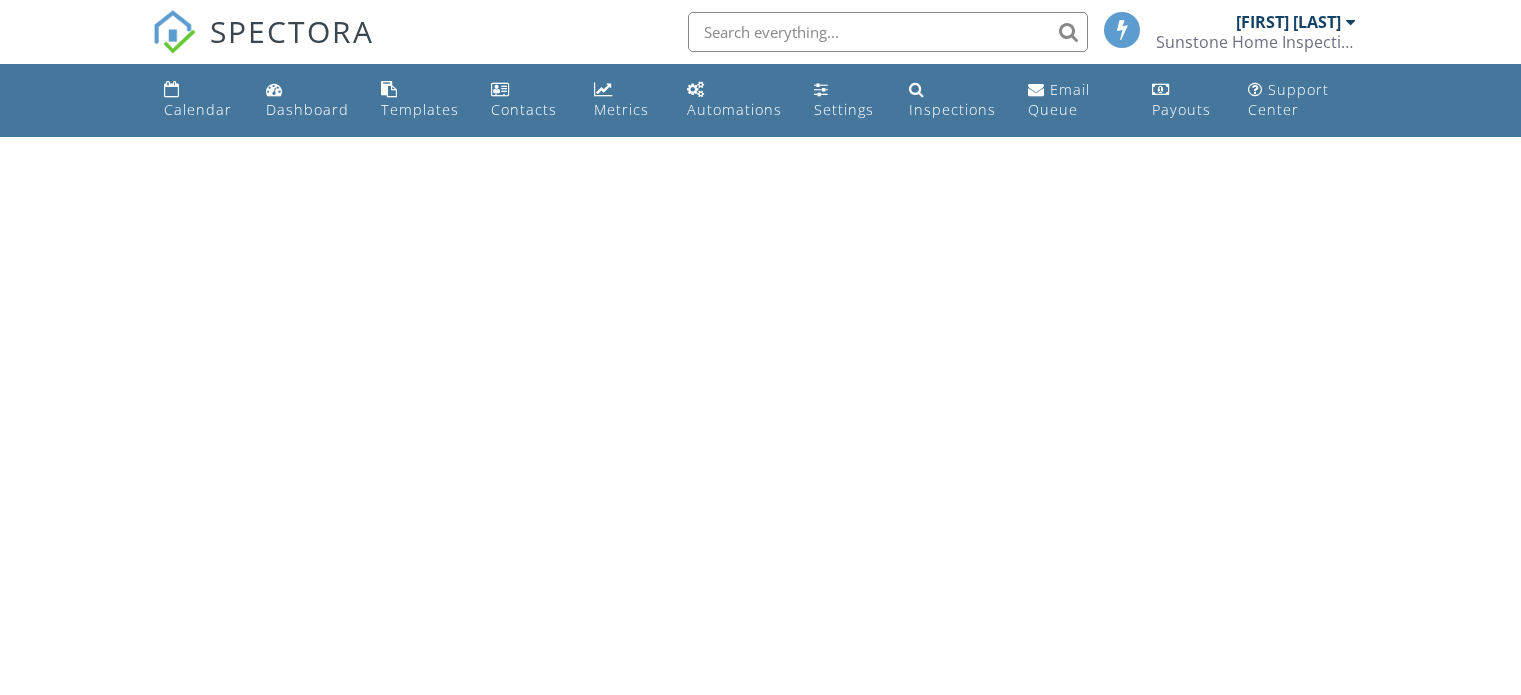 scroll, scrollTop: 0, scrollLeft: 0, axis: both 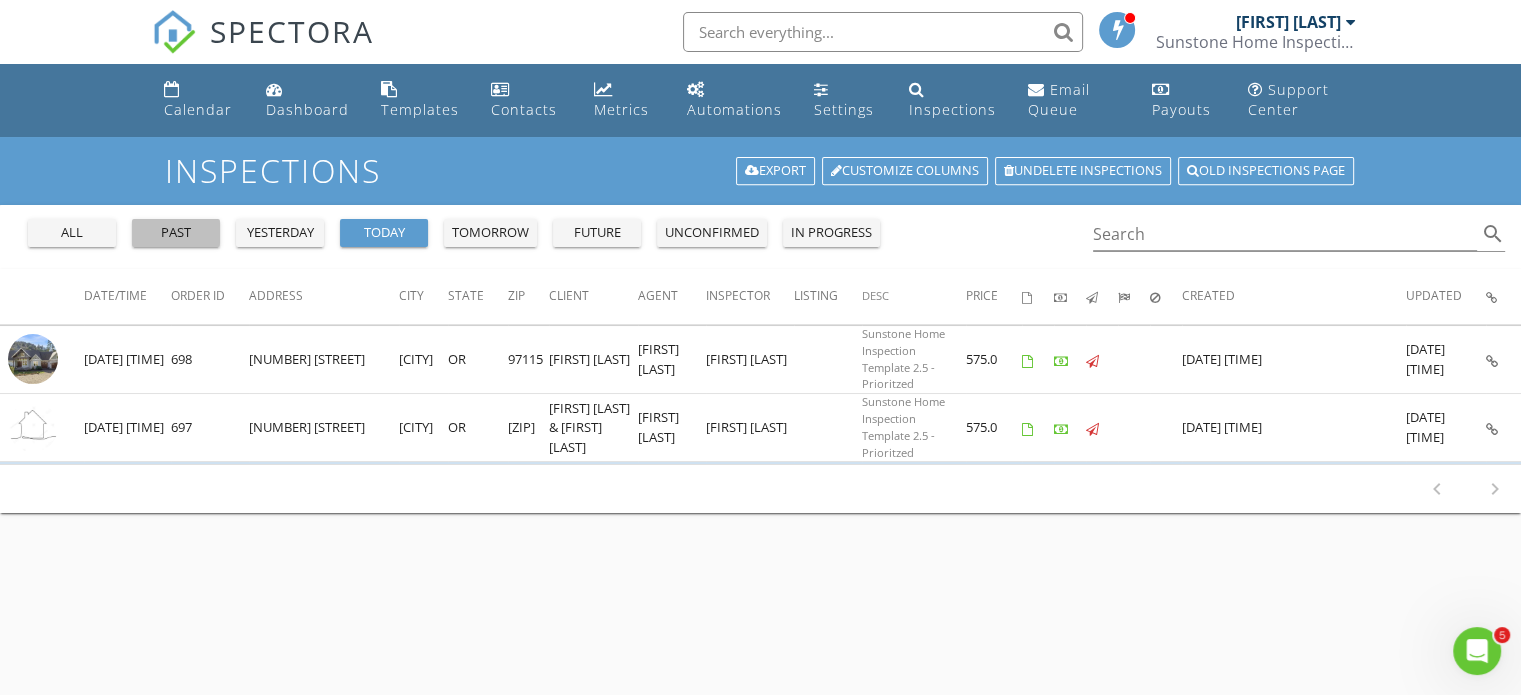click on "past" at bounding box center (176, 233) 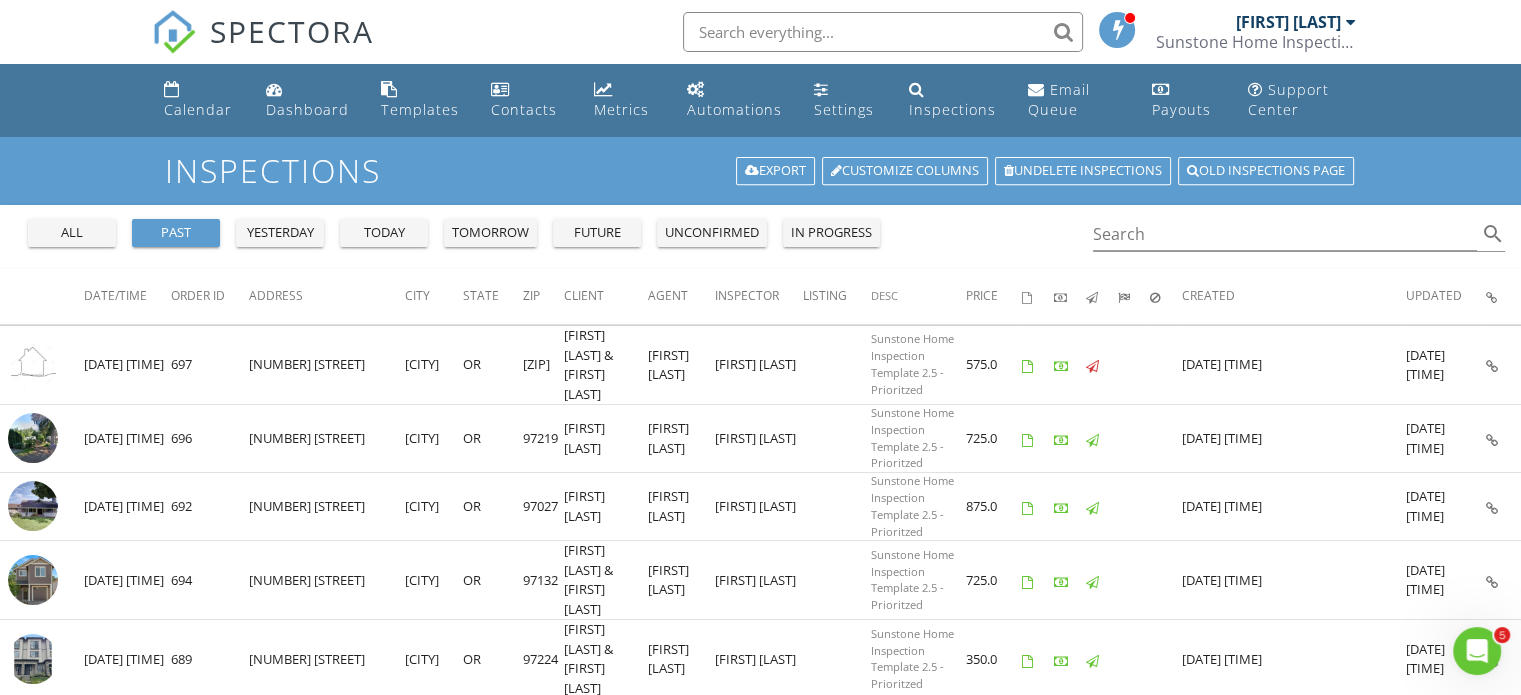 click on "SPECTORA" at bounding box center (292, 31) 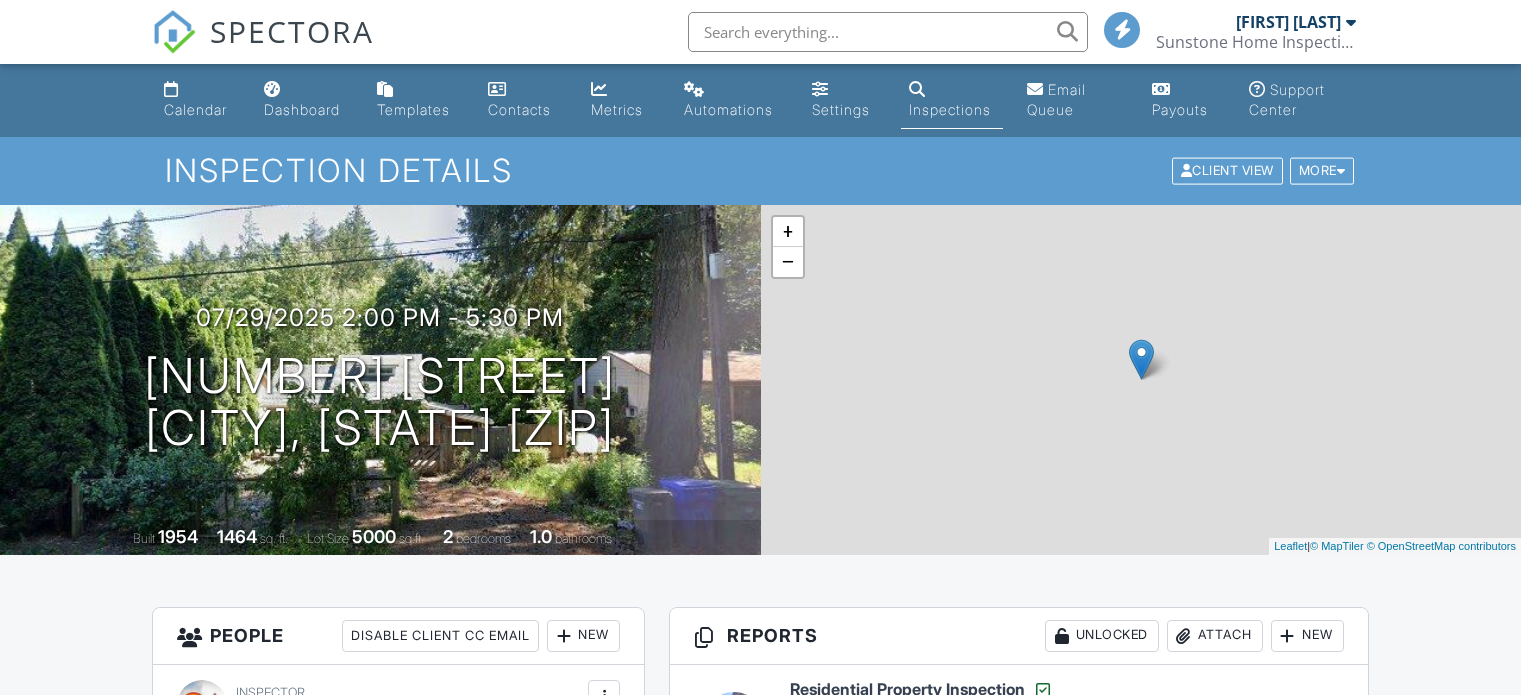 scroll, scrollTop: 0, scrollLeft: 0, axis: both 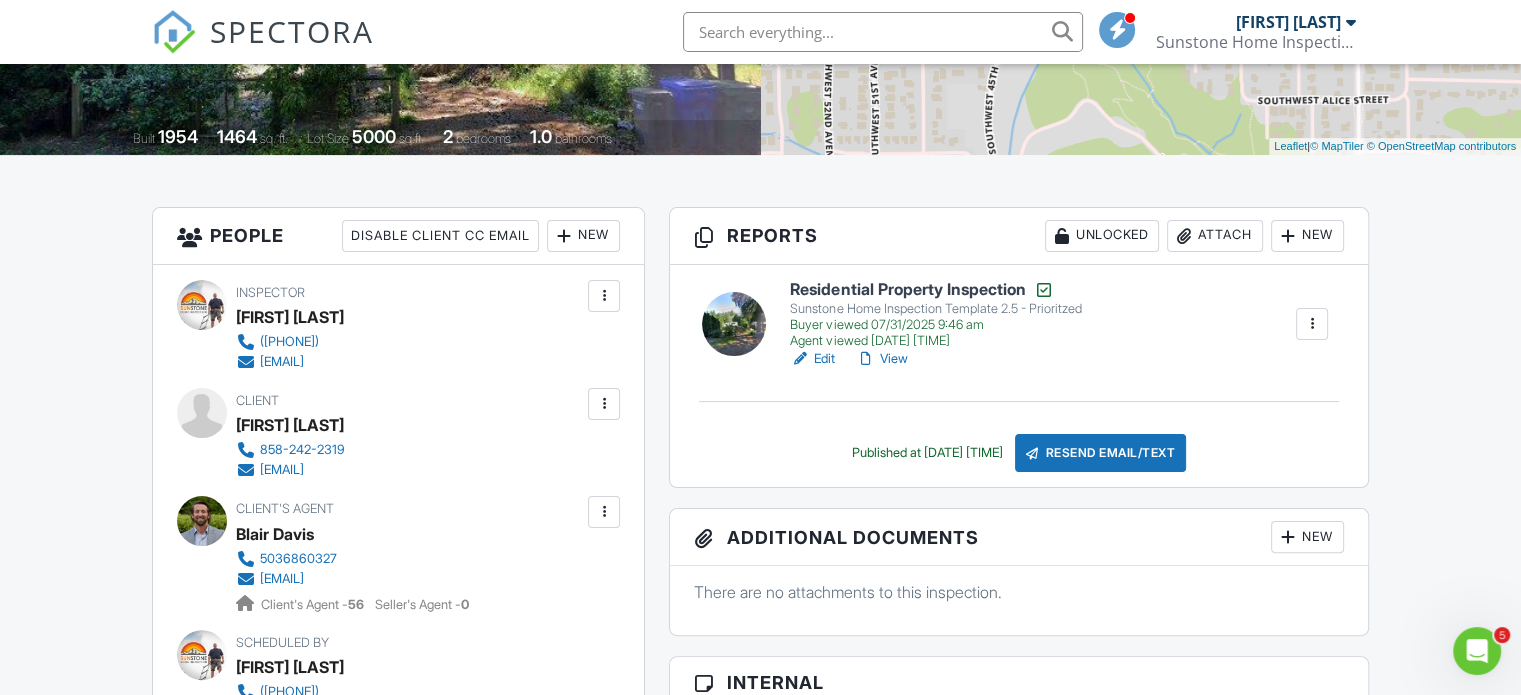 click on "ahernfritz111@gmail.com" at bounding box center [282, 470] 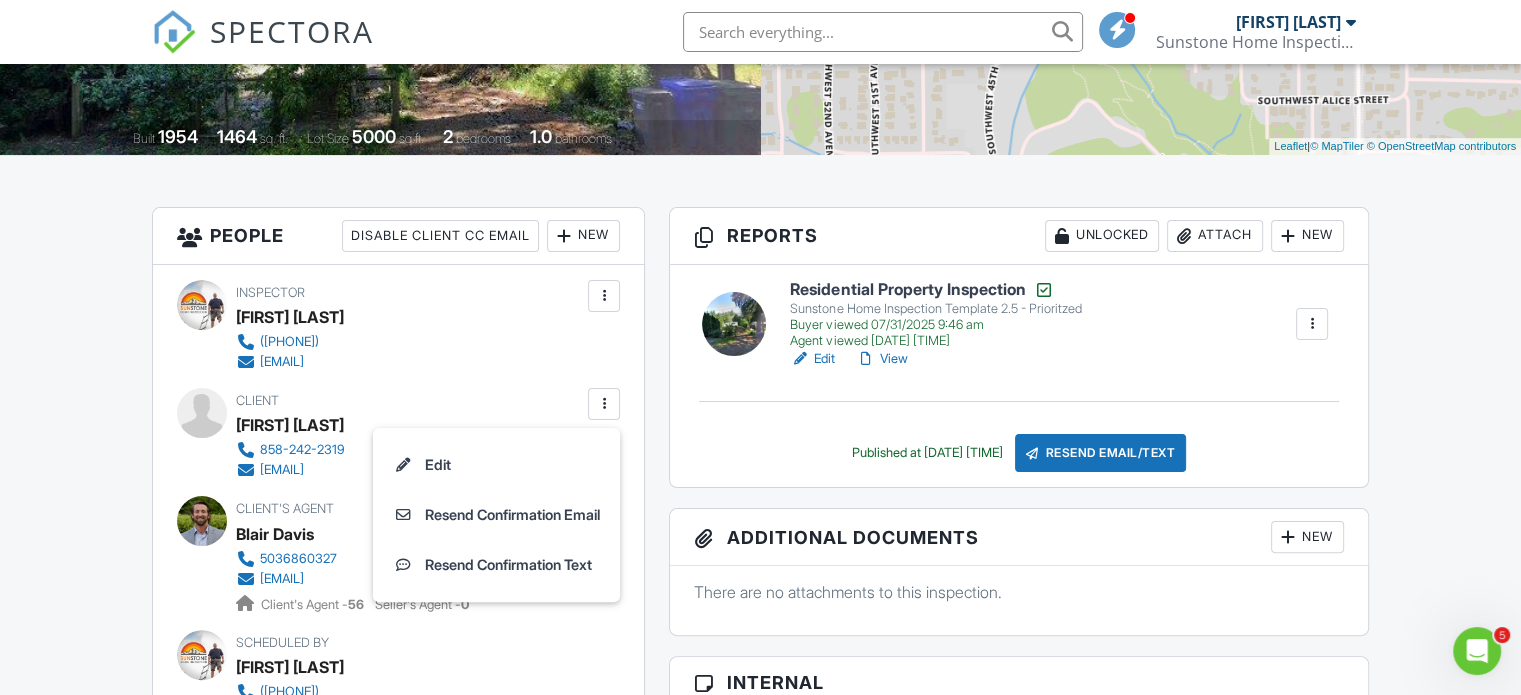 click on "Calendar
Dashboard
Templates
Contacts
Metrics
Automations
Settings
Inspections
Email Queue
Payouts
Support Center
Inspection Details
Client View
More
Property Details
Reschedule
Reorder / Copy
Share
Cancel
Delete
Print Order
Convert to V10
View Change Log
07/29/2025  2:00 pm
- 5:30 pm
4520 SW Marigold St
Portland, OR 97219
Built
1954
1464
sq. ft.
Lot Size
5000
sq.ft.
2
bedrooms
1.0
bathrooms
+ − Leaflet  |  © MapTiler   © OpenStreetMap contributors
All emails and texts are disabled for this inspection!
Turn on emails and texts
Turn on and Requeue Notifications
Reports
Unlocked
Attach
New" at bounding box center (760, 1438) 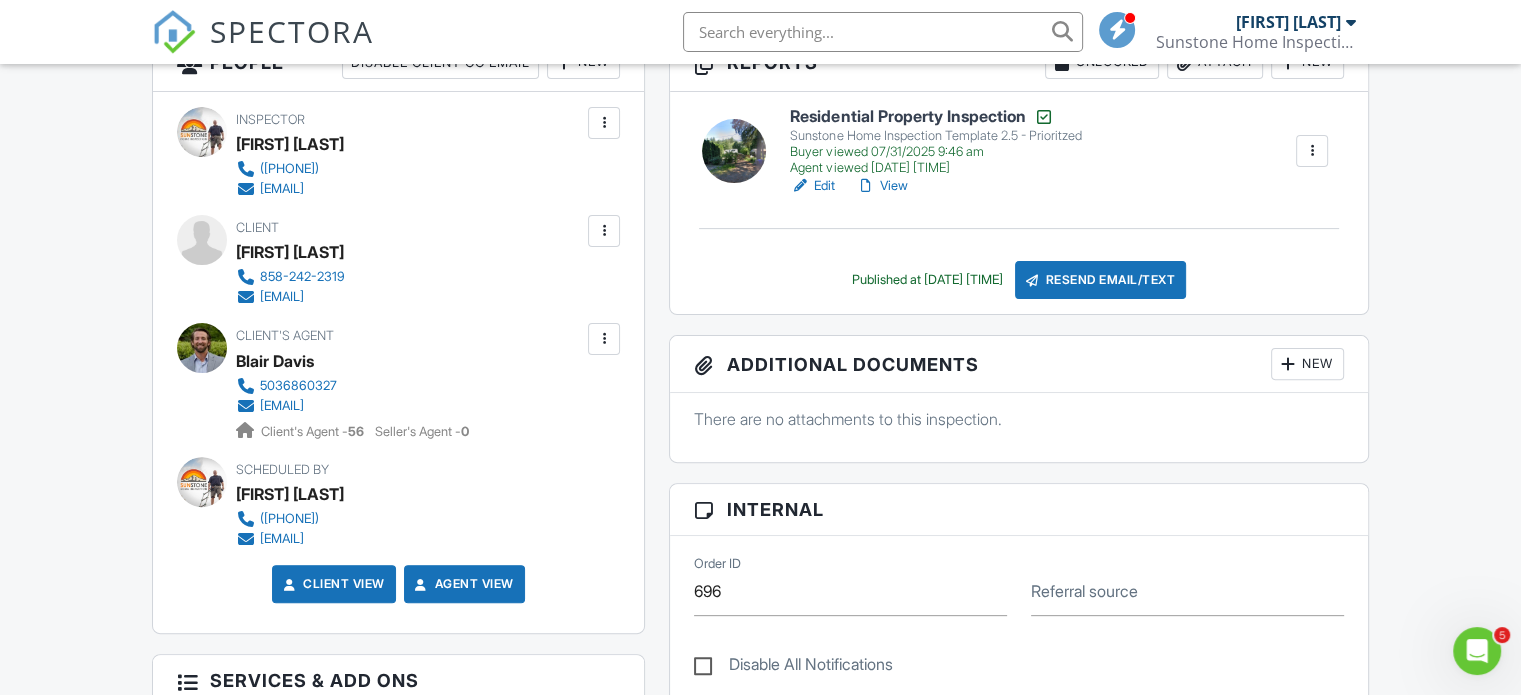 scroll, scrollTop: 600, scrollLeft: 0, axis: vertical 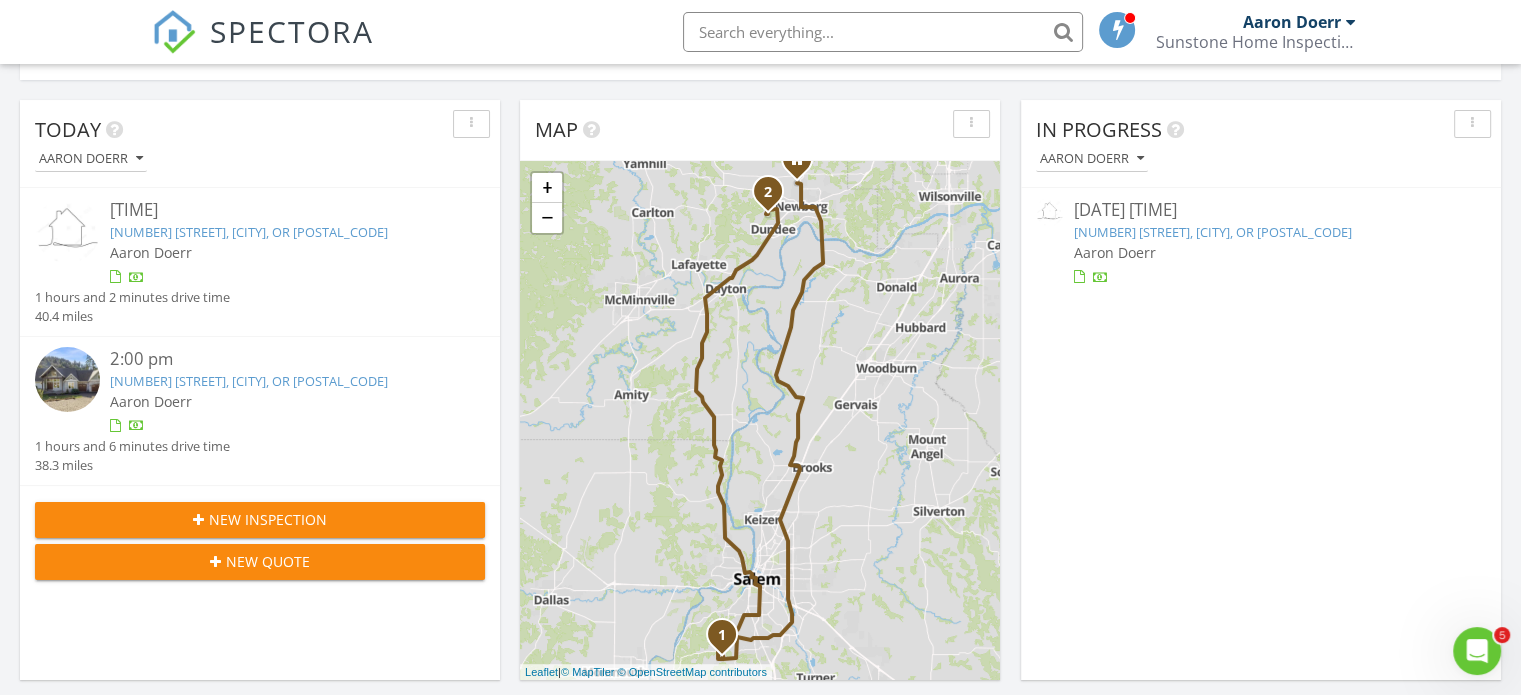 click on "New Inspection" at bounding box center (268, 519) 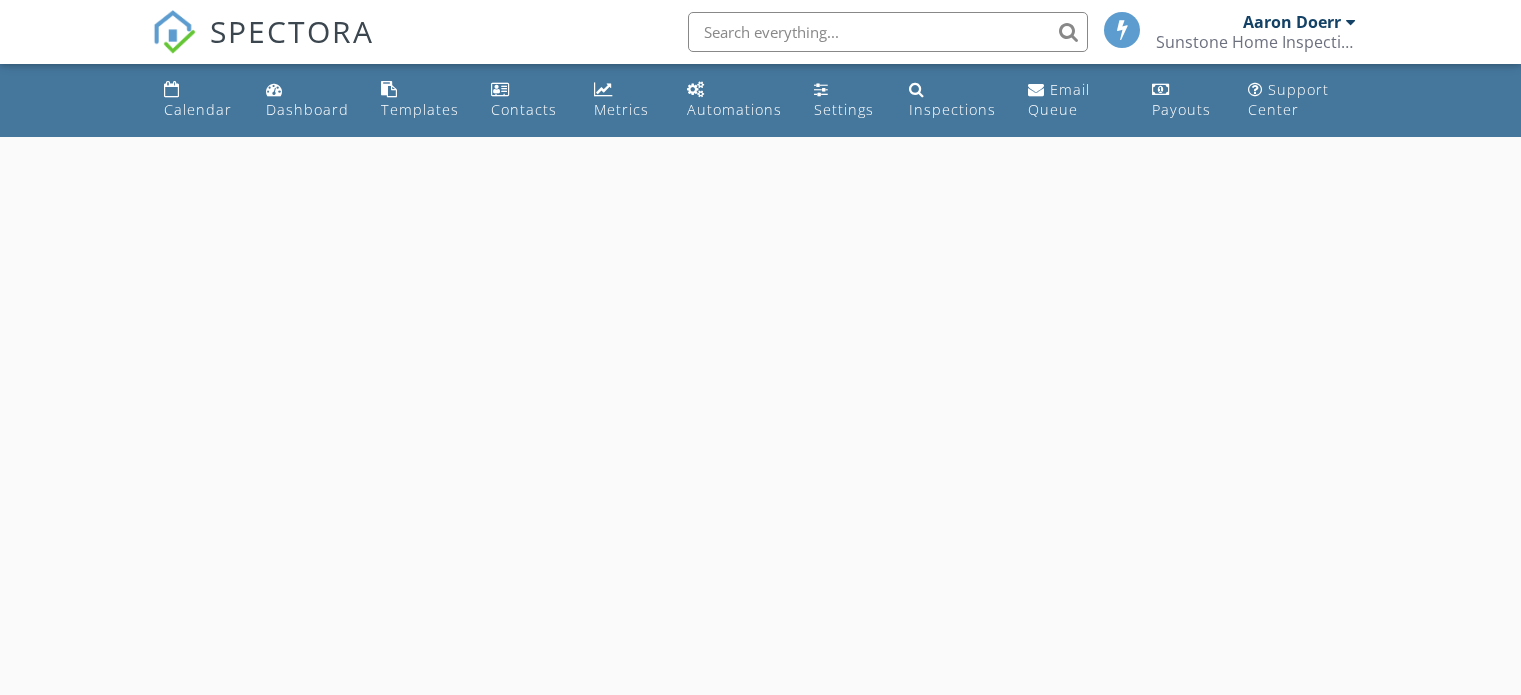 scroll, scrollTop: 0, scrollLeft: 0, axis: both 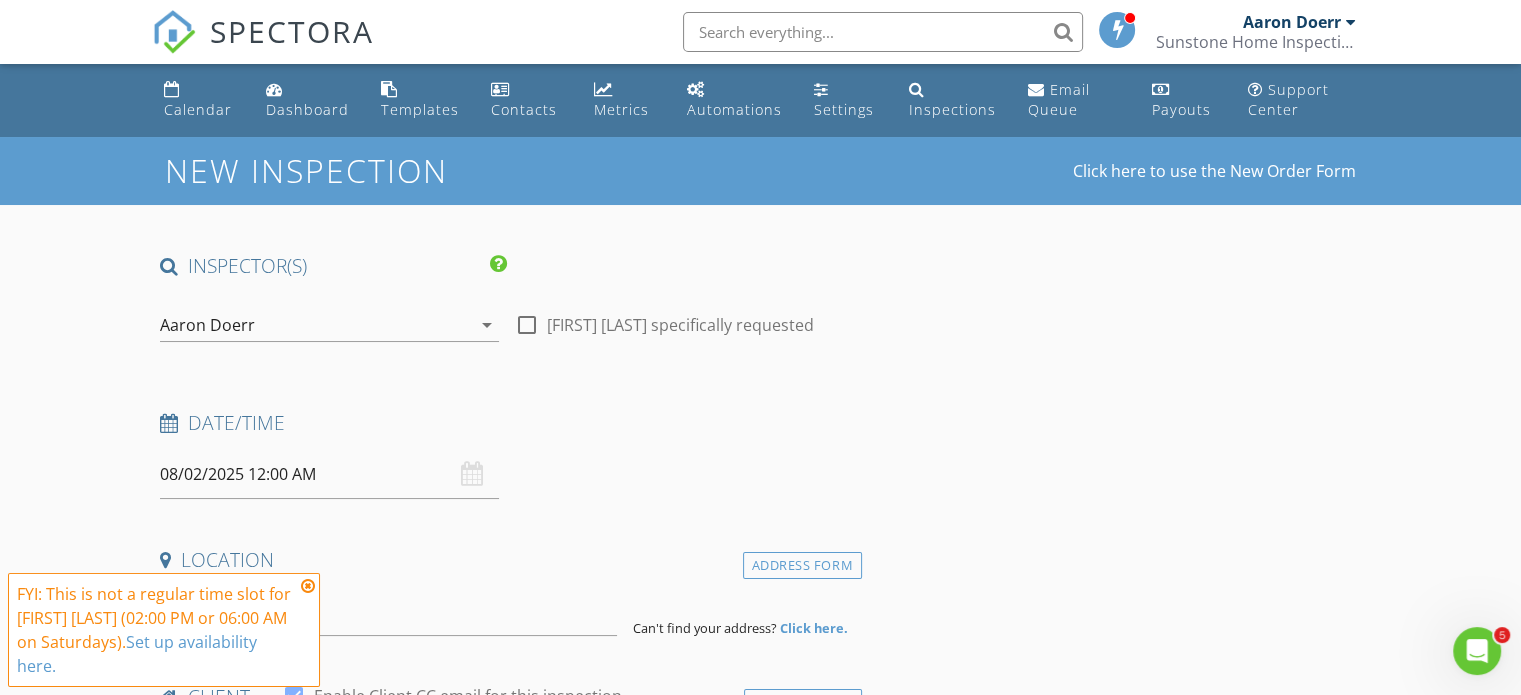 click on "08/02/2025 12:00 AM" at bounding box center (329, 474) 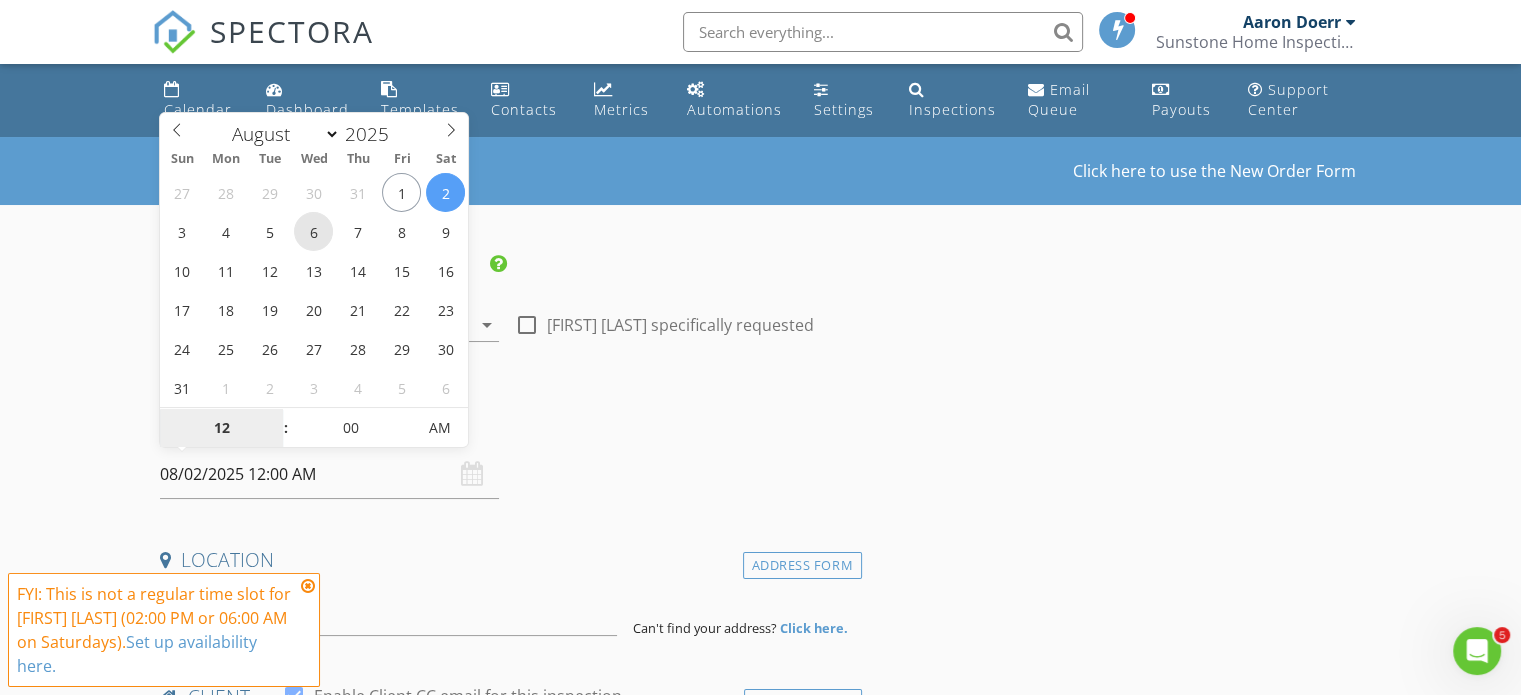 type on "08/06/2025 12:00 AM" 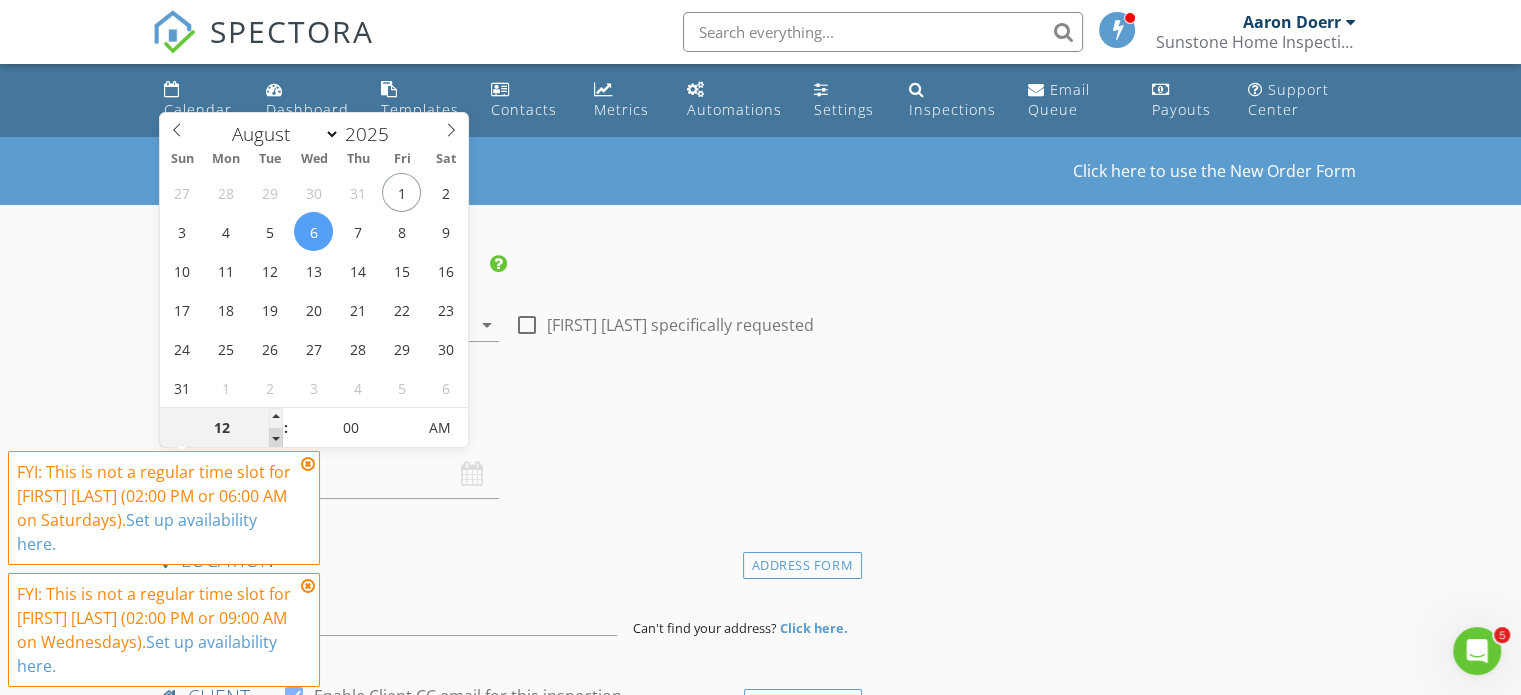 type on "11" 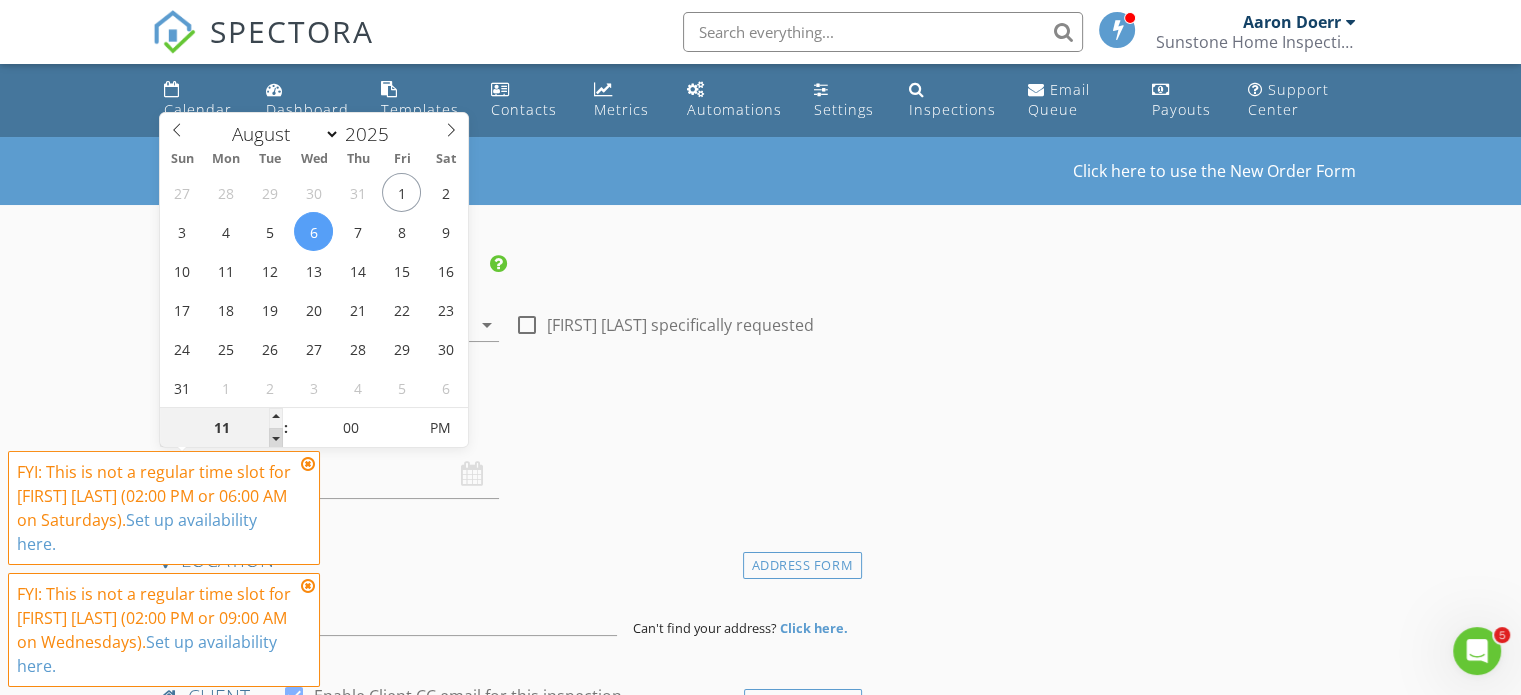 click at bounding box center (276, 438) 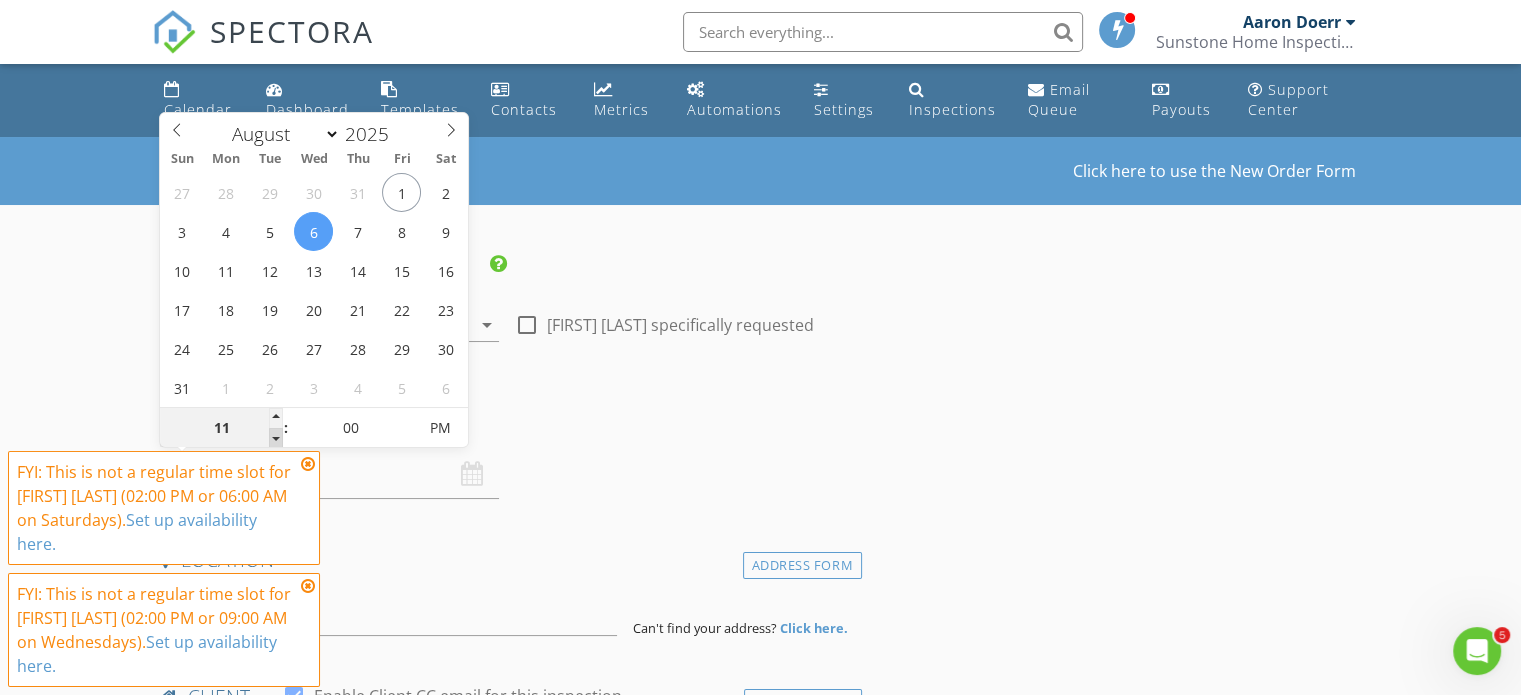 type on "10" 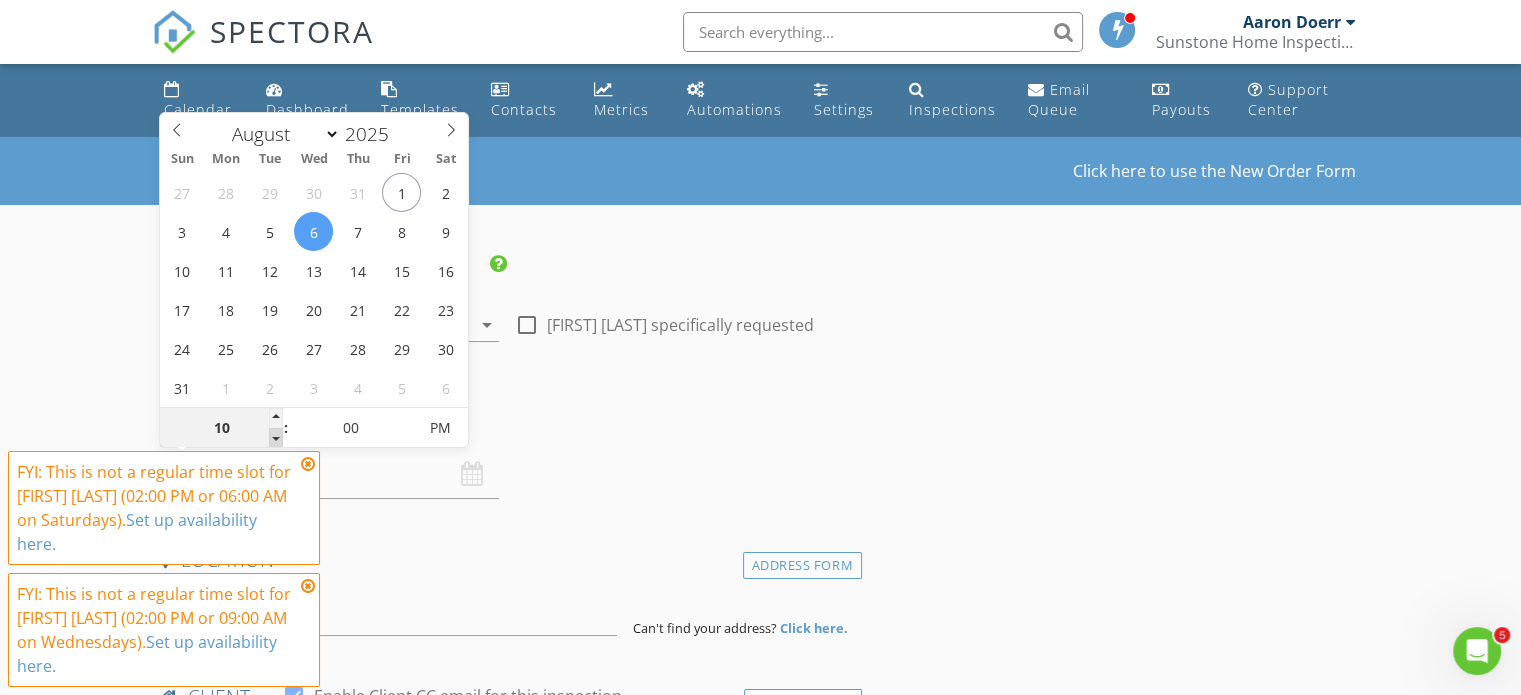click at bounding box center (276, 438) 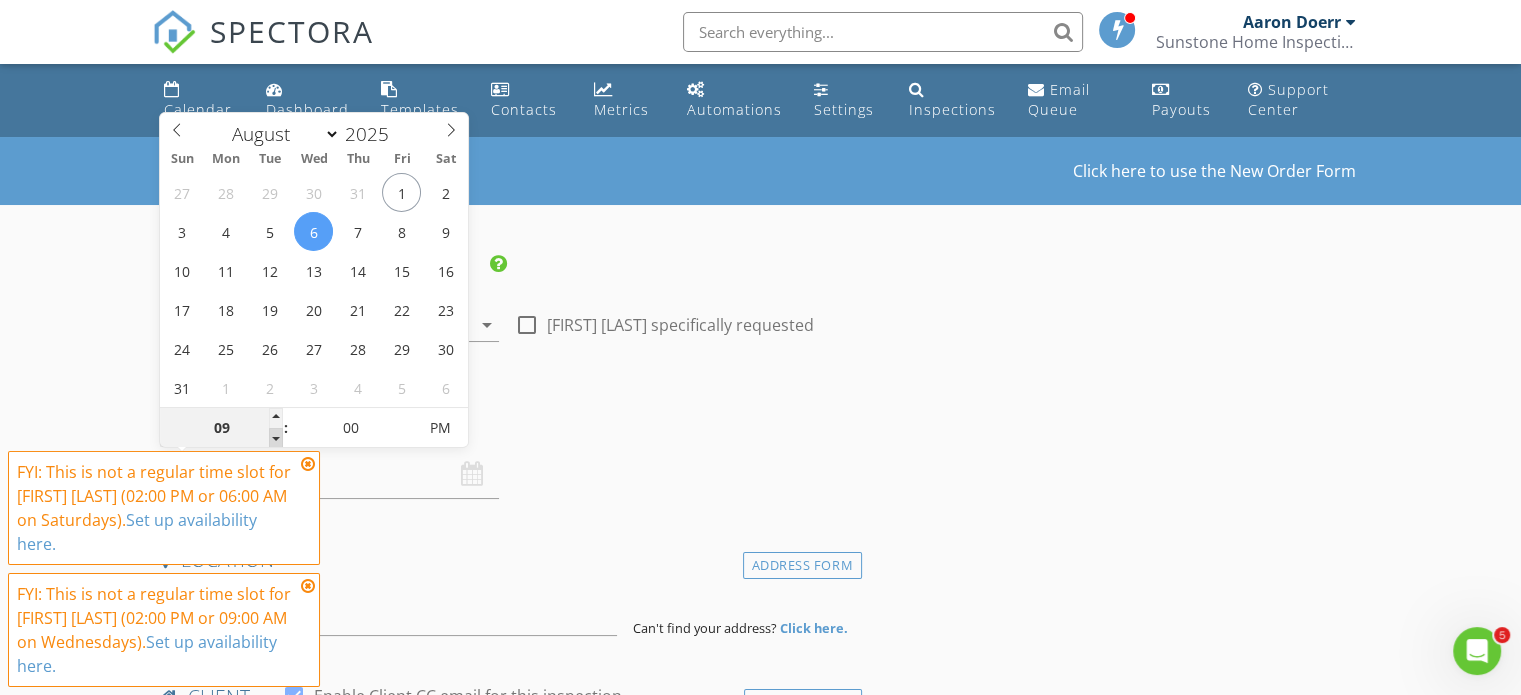 click at bounding box center [276, 438] 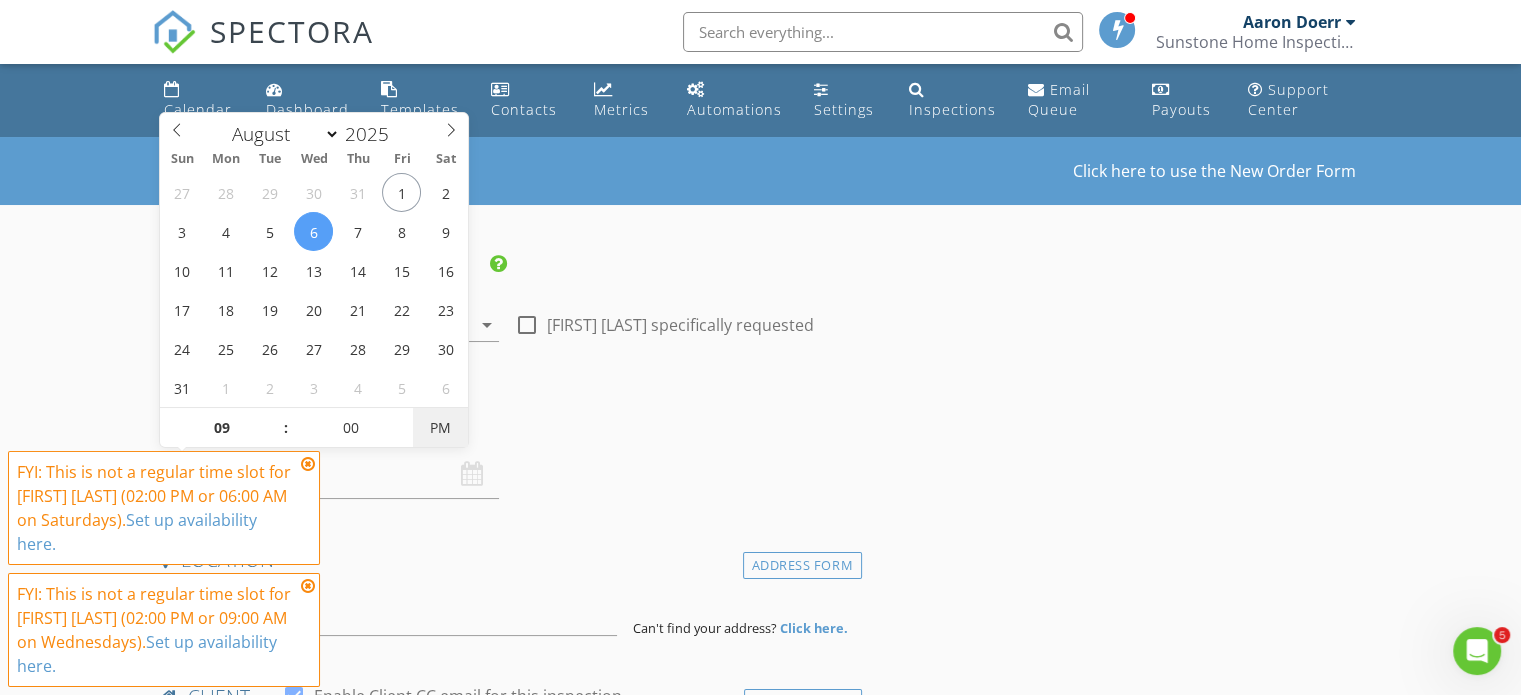 type on "08/06/2025 9:00 AM" 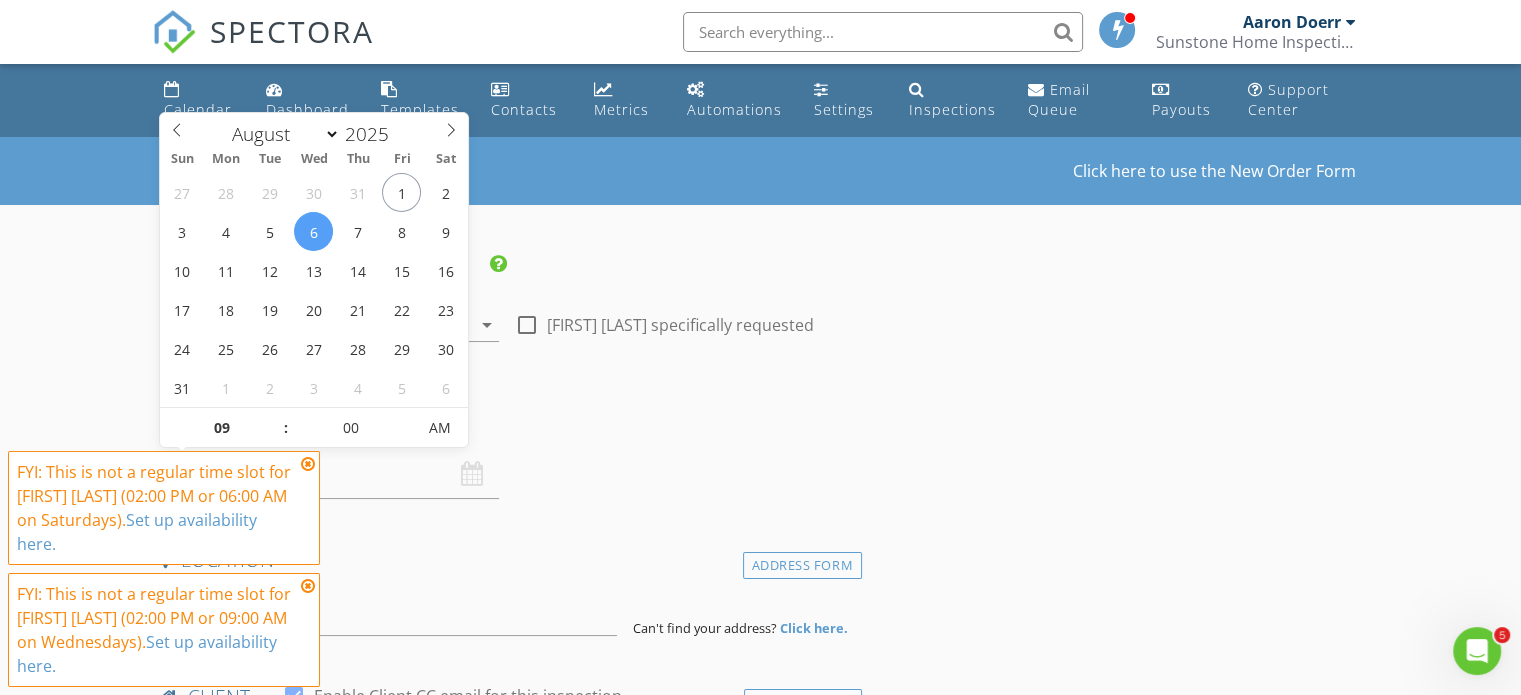 click on "Date/Time" at bounding box center [507, 430] 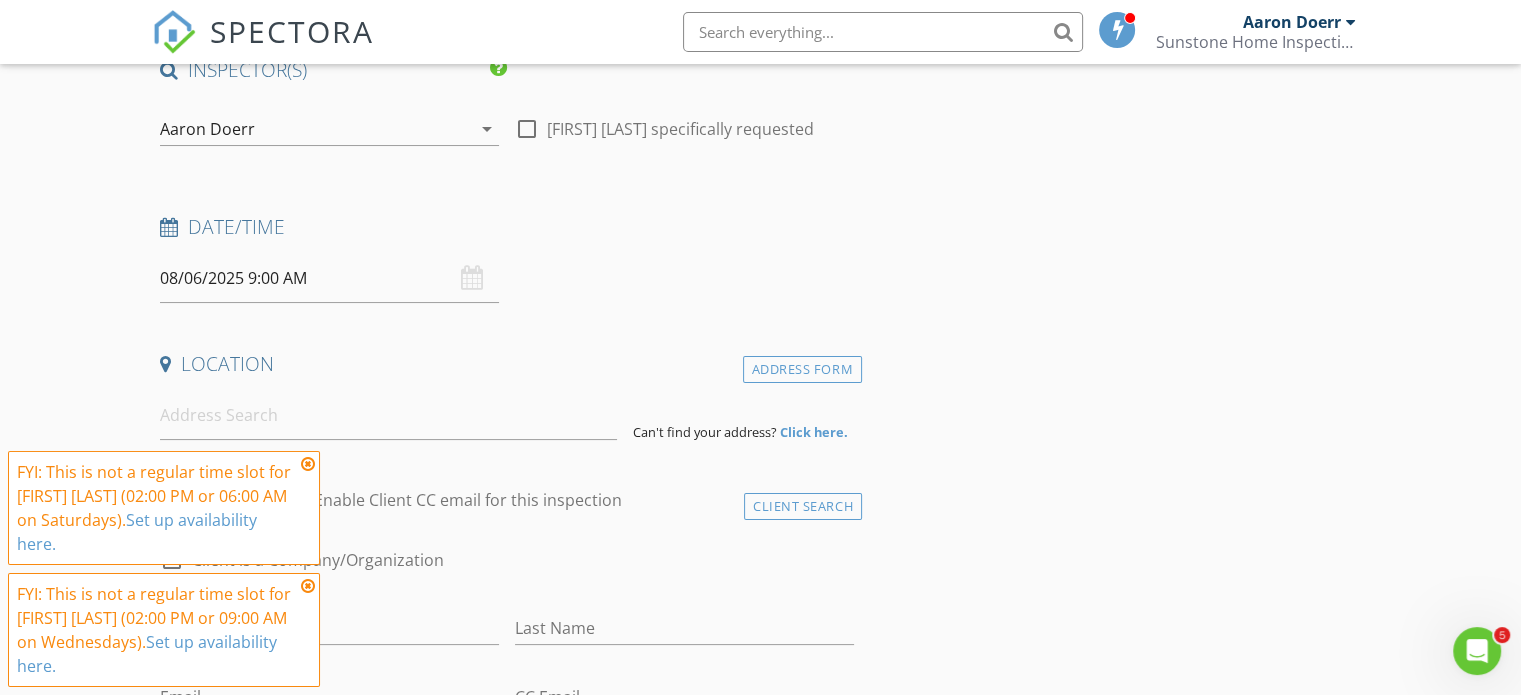 scroll, scrollTop: 200, scrollLeft: 0, axis: vertical 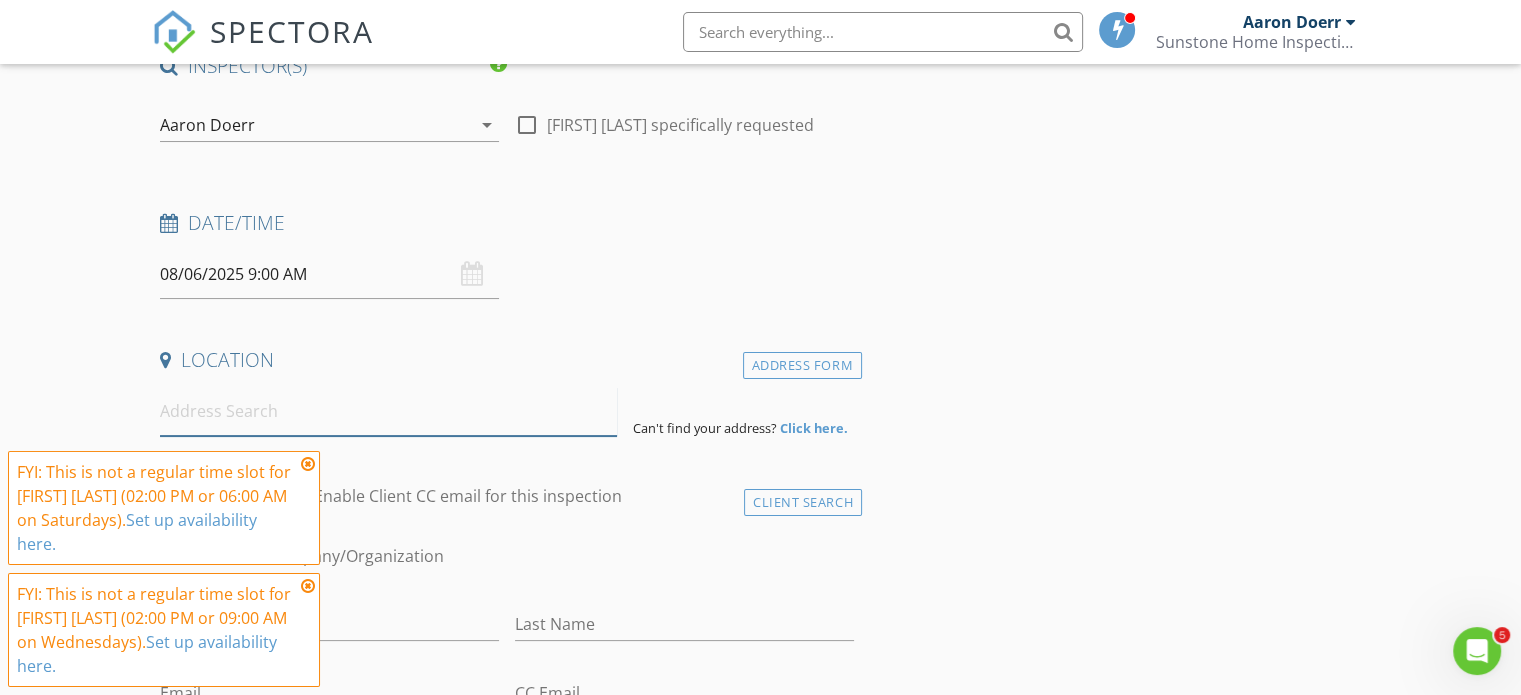 click at bounding box center [388, 411] 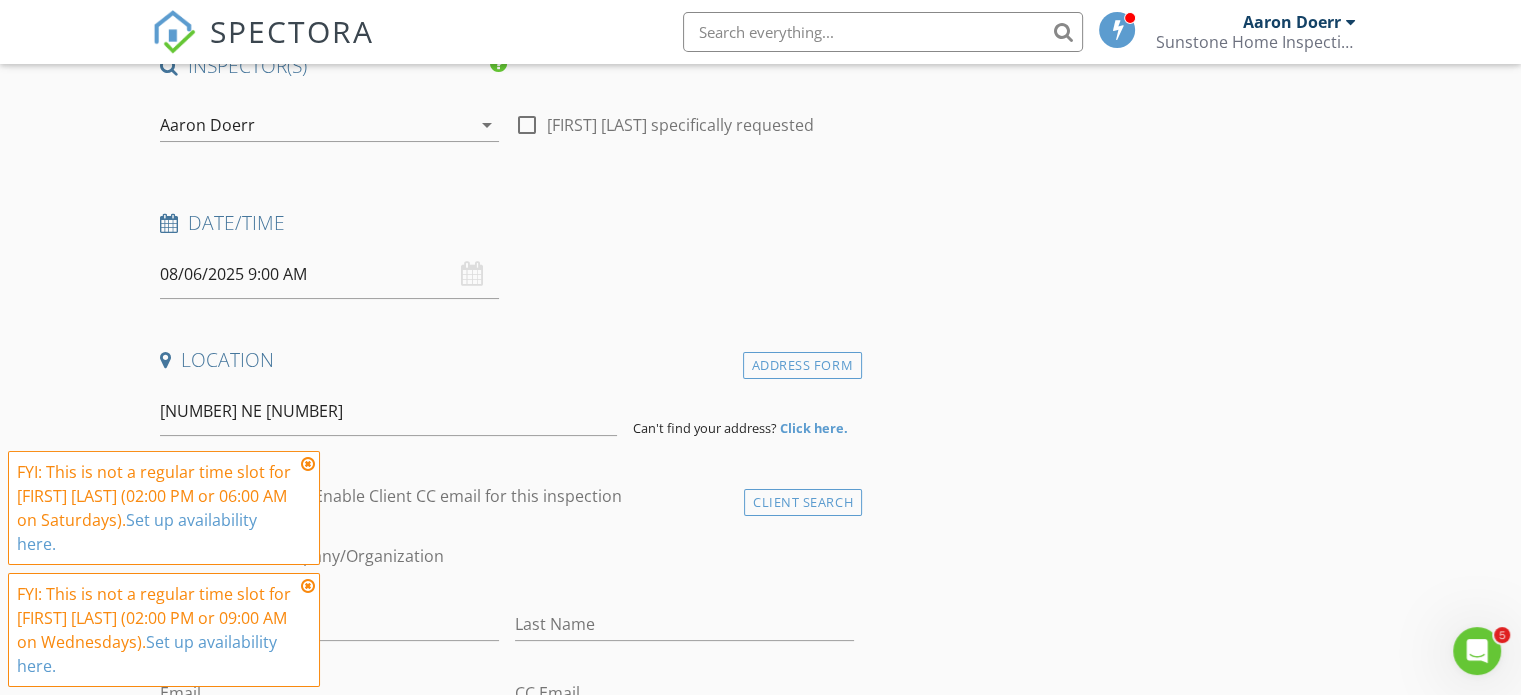 type on "5932 Northeast 29th Avenue, Portland, OR, USA" 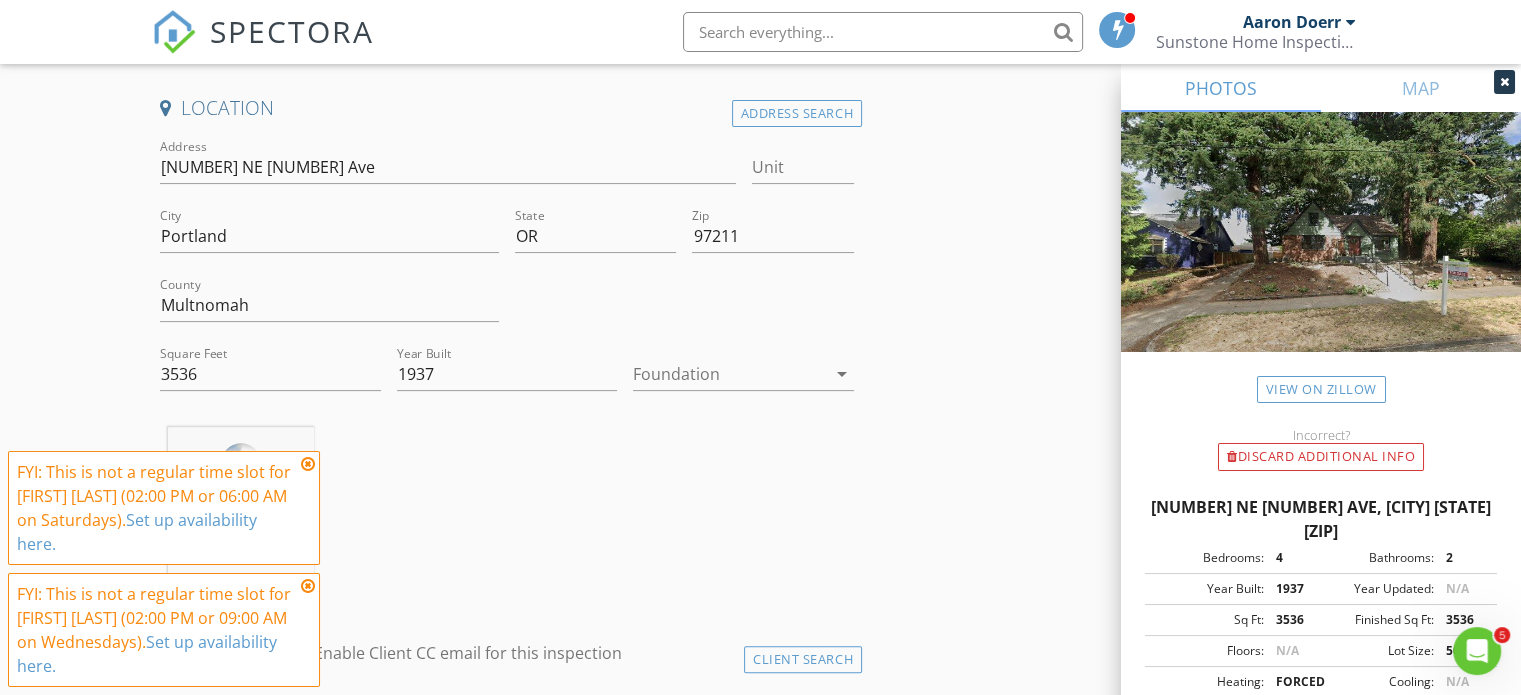 scroll, scrollTop: 500, scrollLeft: 0, axis: vertical 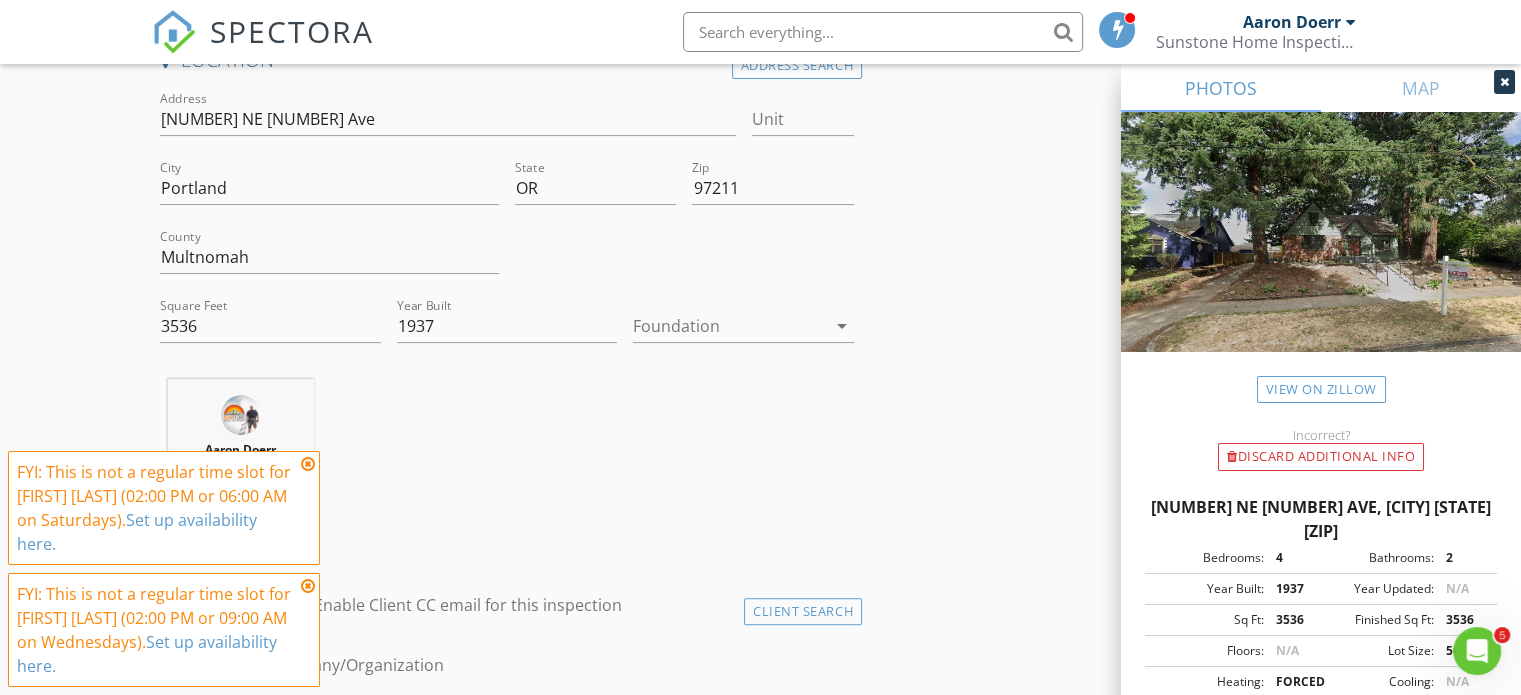 click at bounding box center (308, 464) 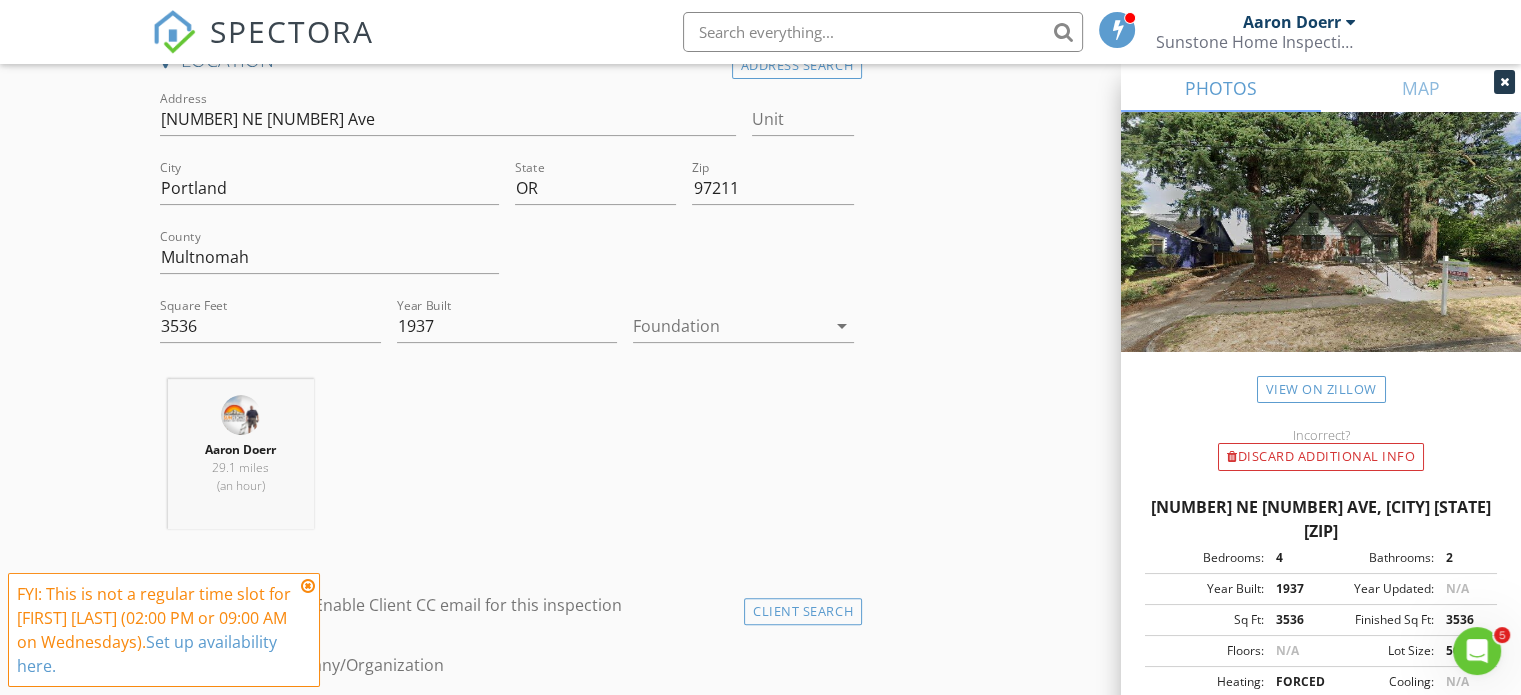 click at bounding box center [308, 586] 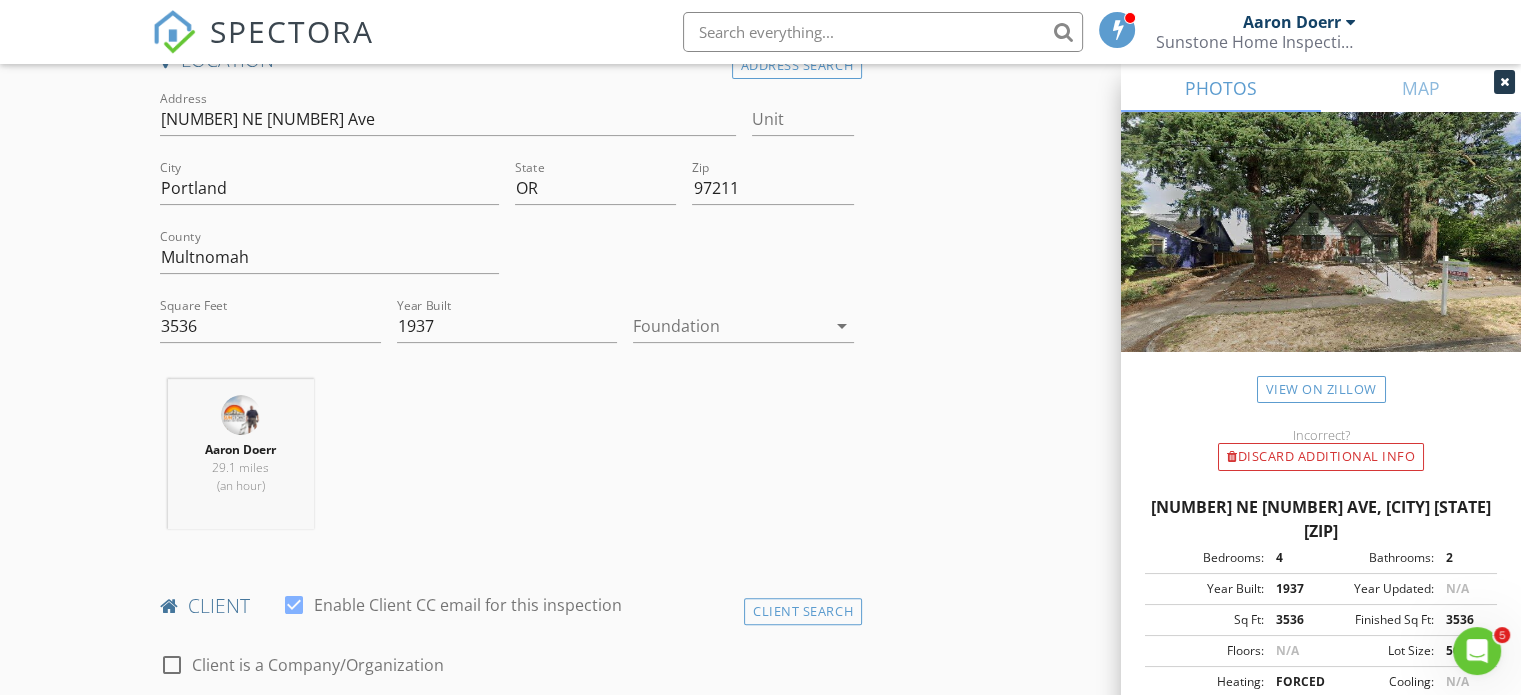 click at bounding box center (294, 605) 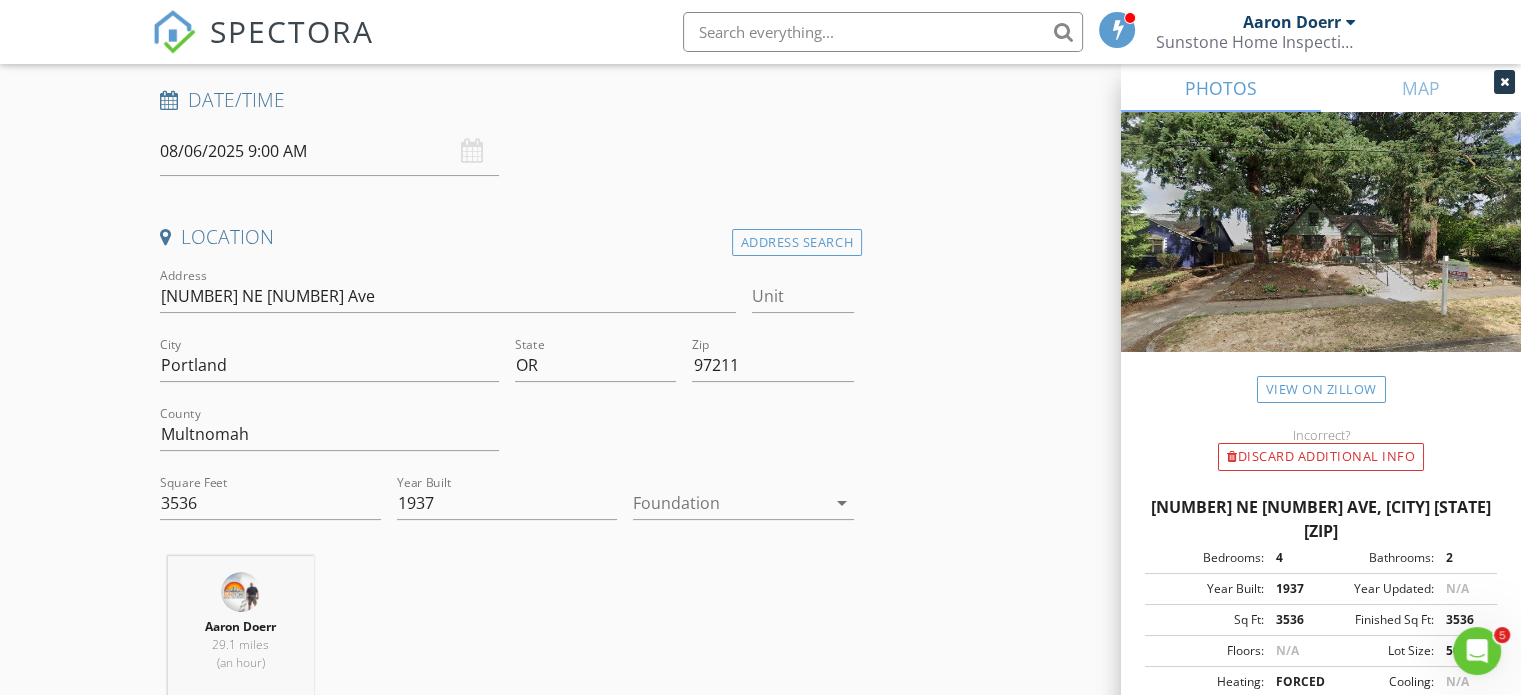 scroll, scrollTop: 300, scrollLeft: 0, axis: vertical 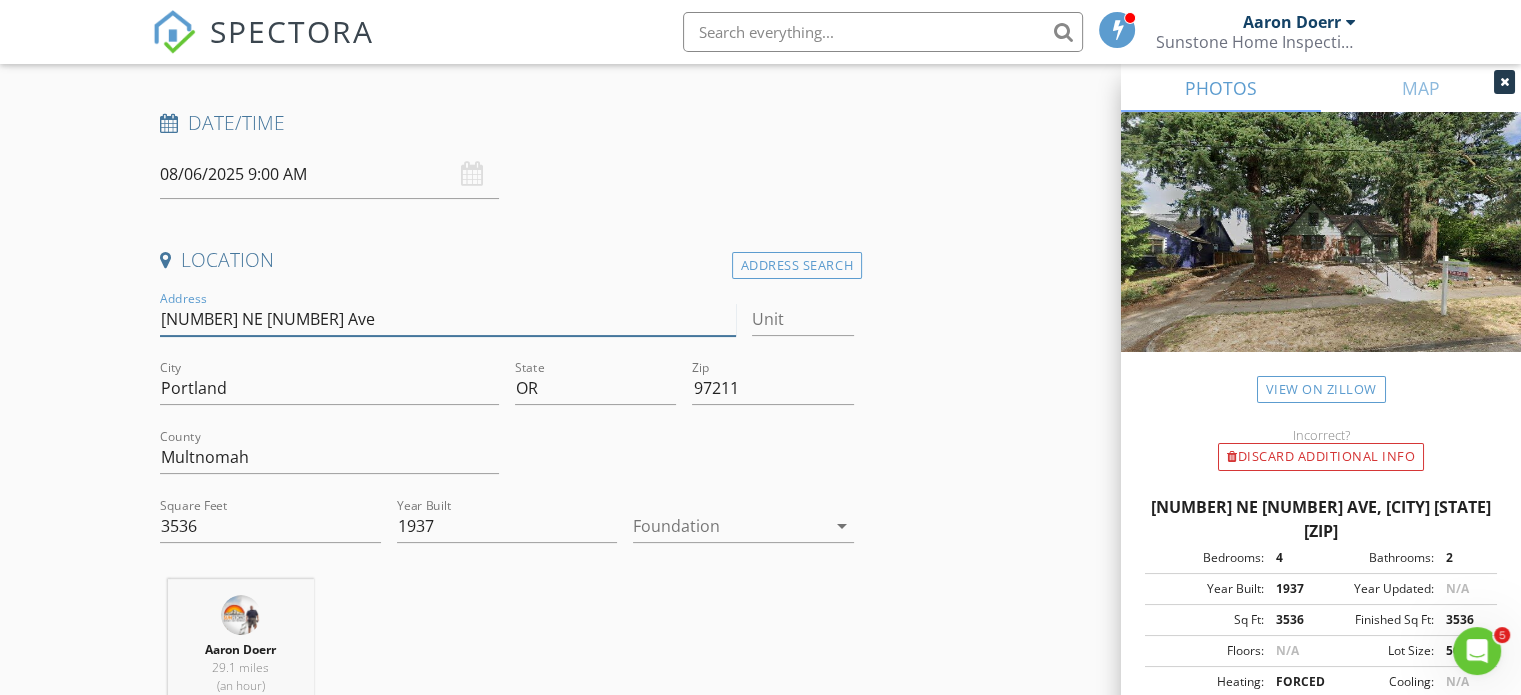 drag, startPoint x: 316, startPoint y: 320, endPoint x: 100, endPoint y: 320, distance: 216 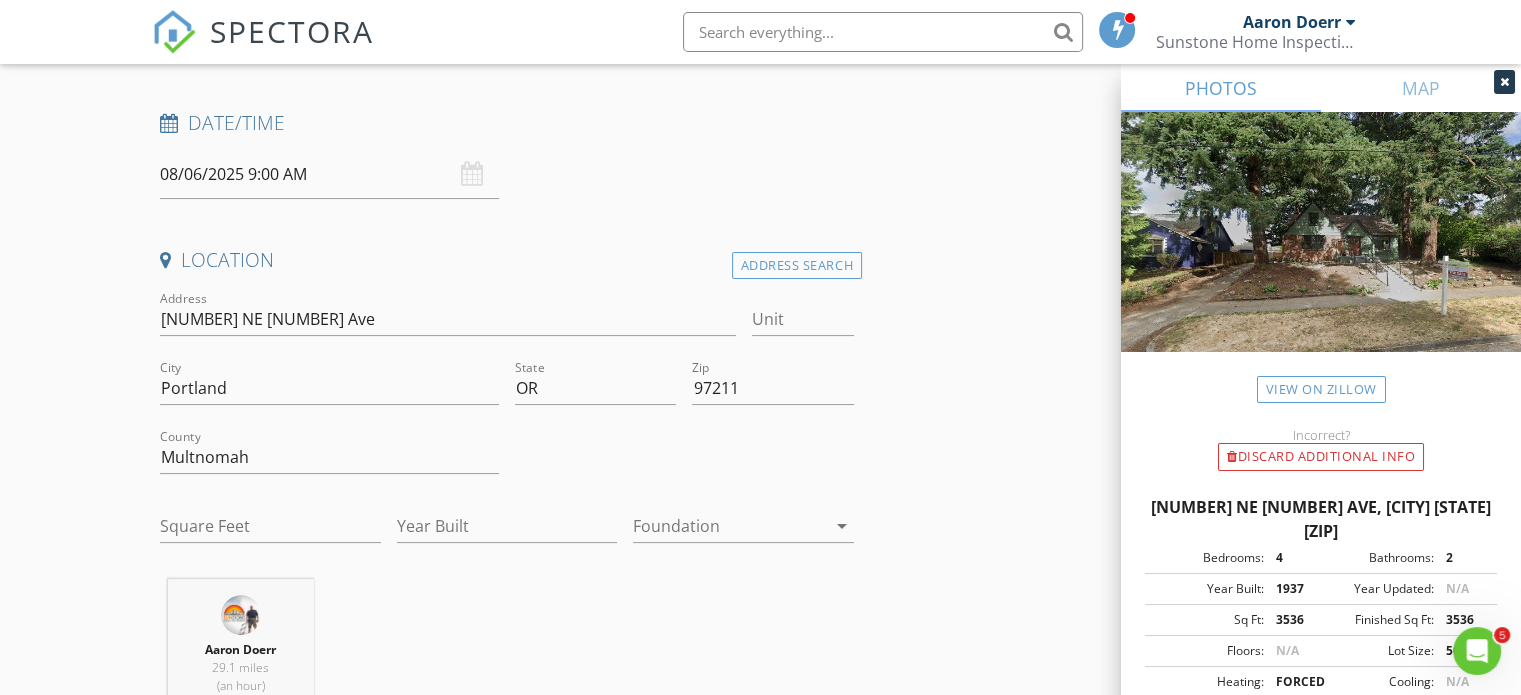 type on "3536" 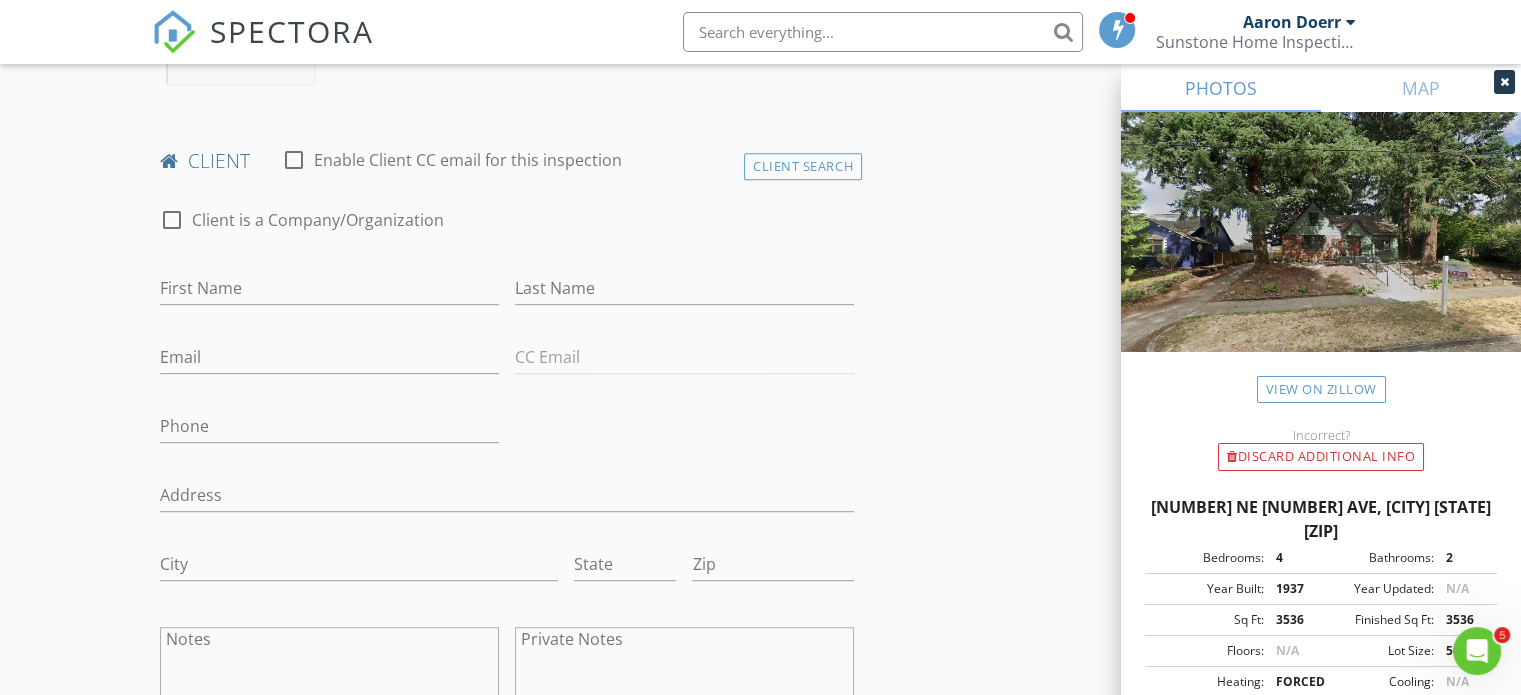 scroll, scrollTop: 1000, scrollLeft: 0, axis: vertical 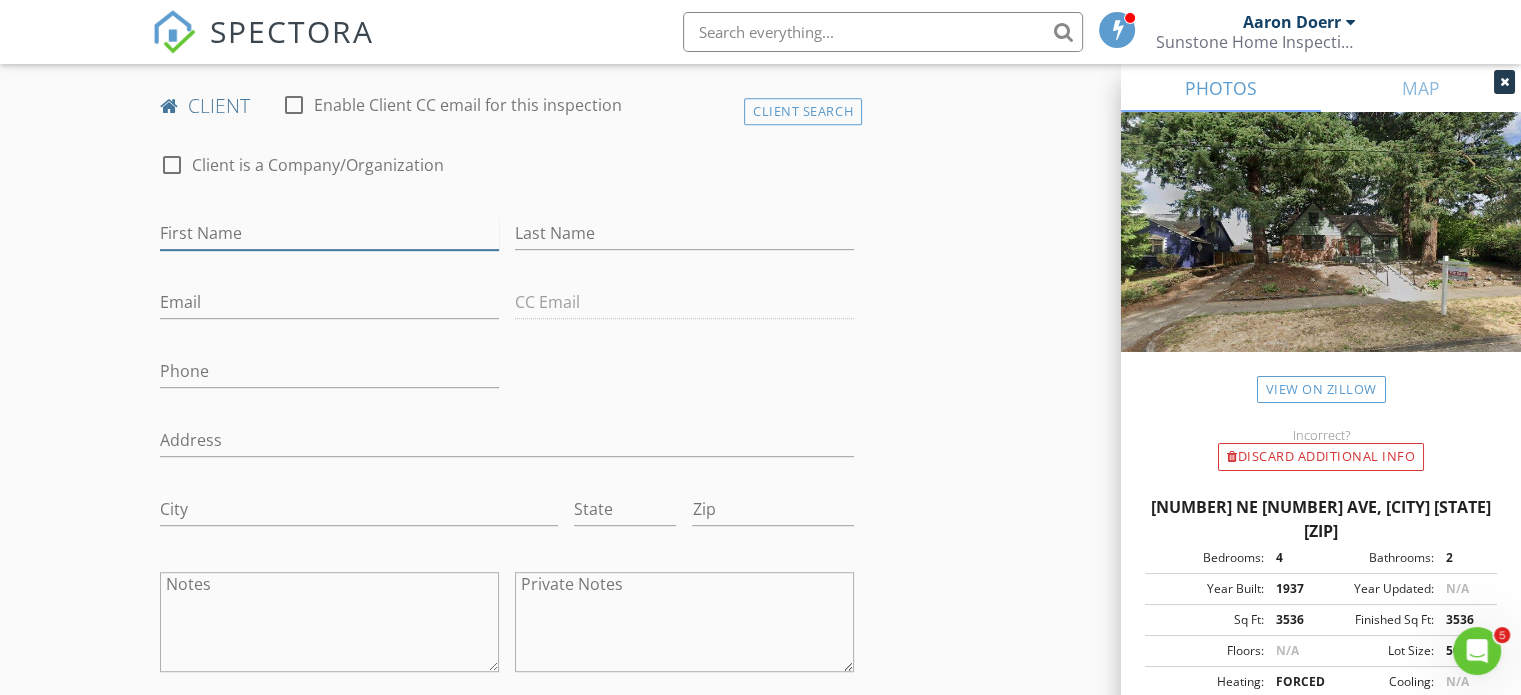 click on "First Name" at bounding box center (329, 233) 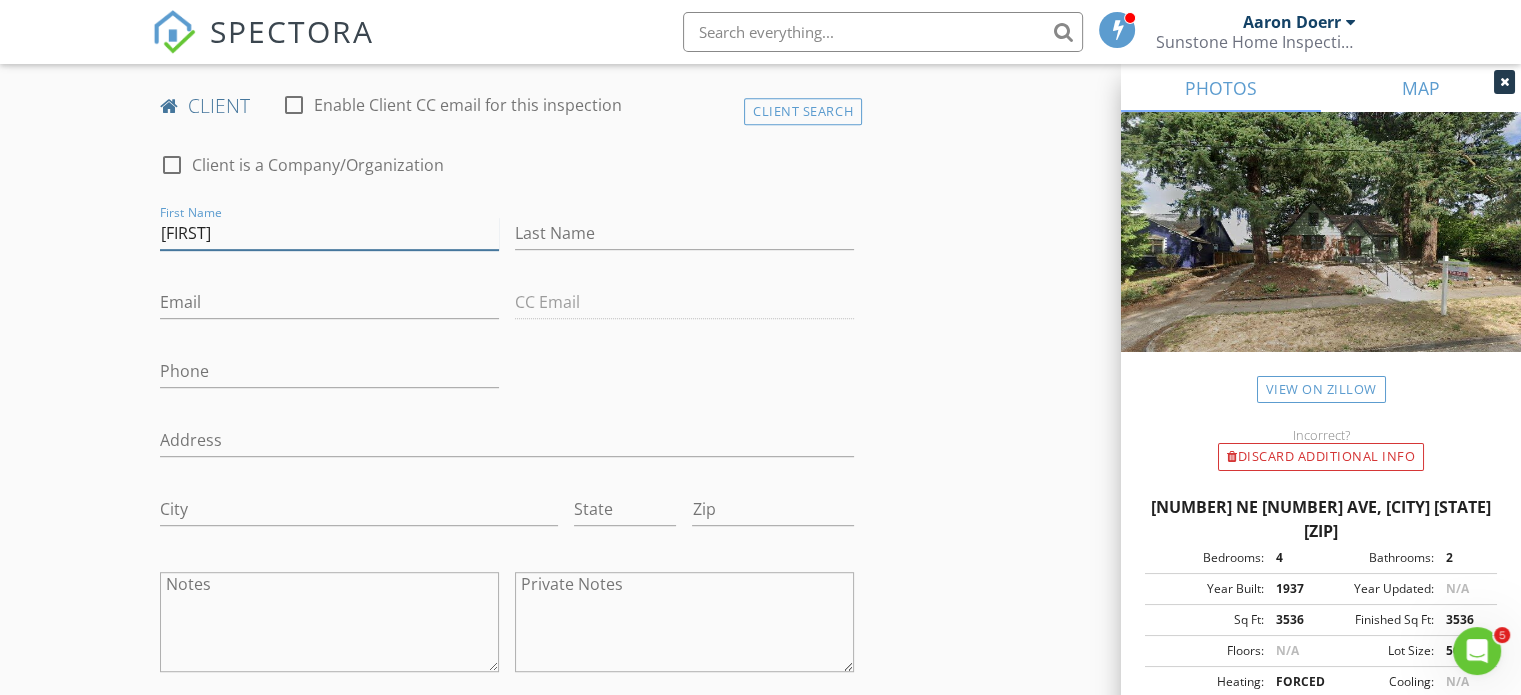 type on "Katherine" 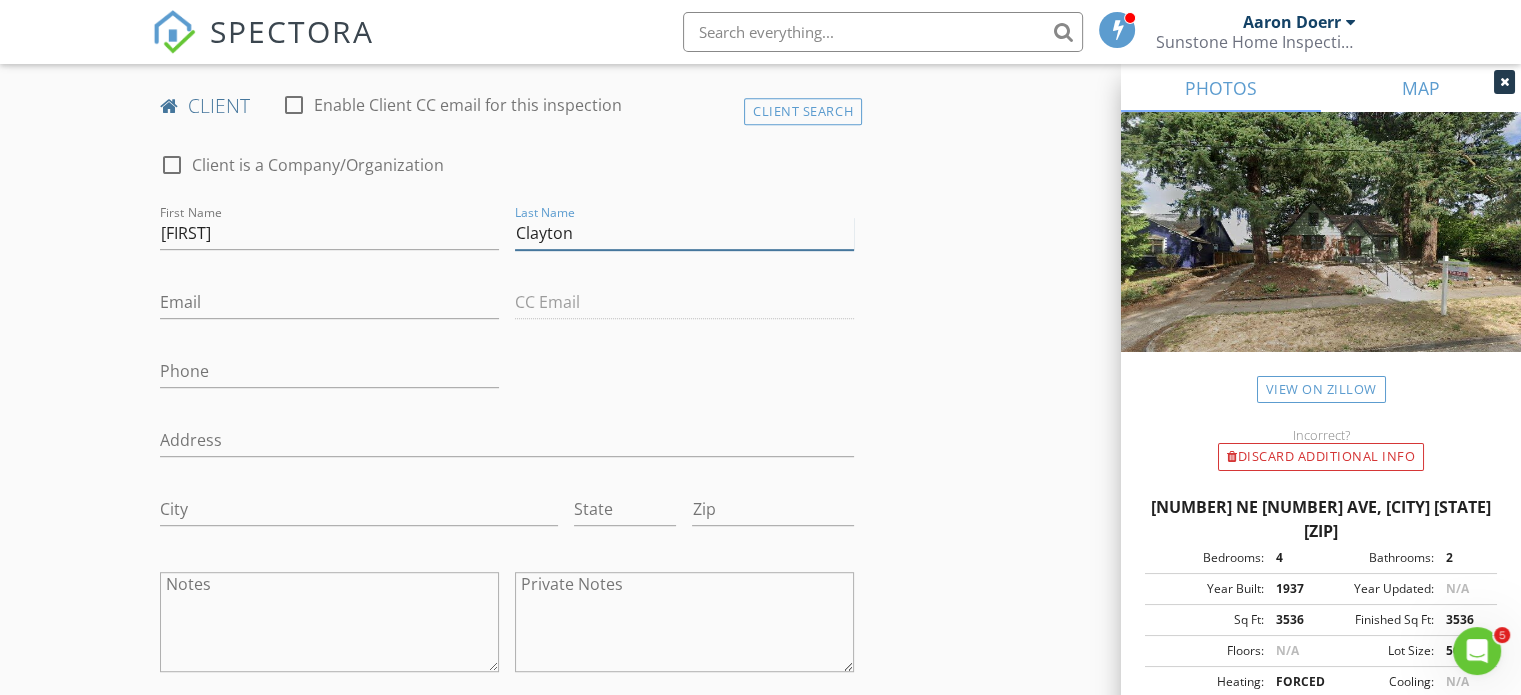 type on "Clayton" 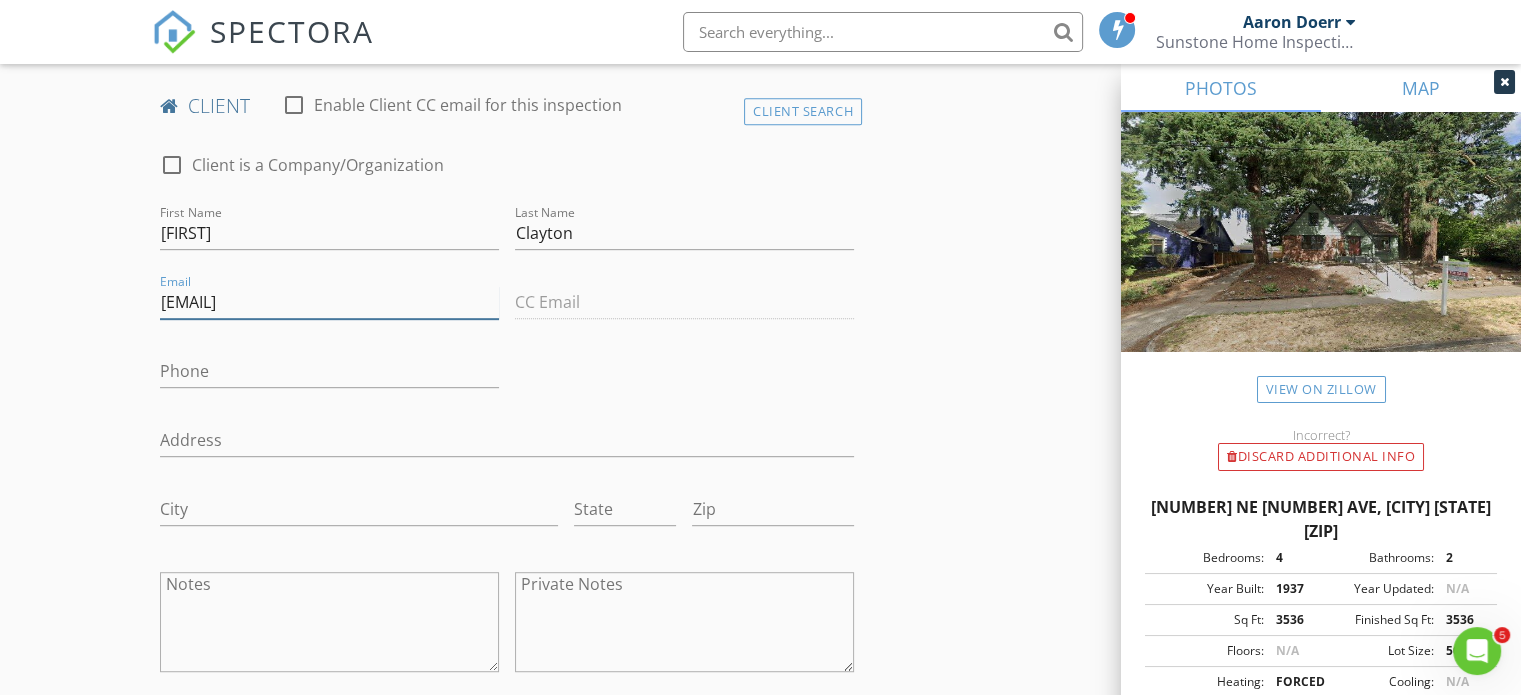 type on "katclayton@gmail.com" 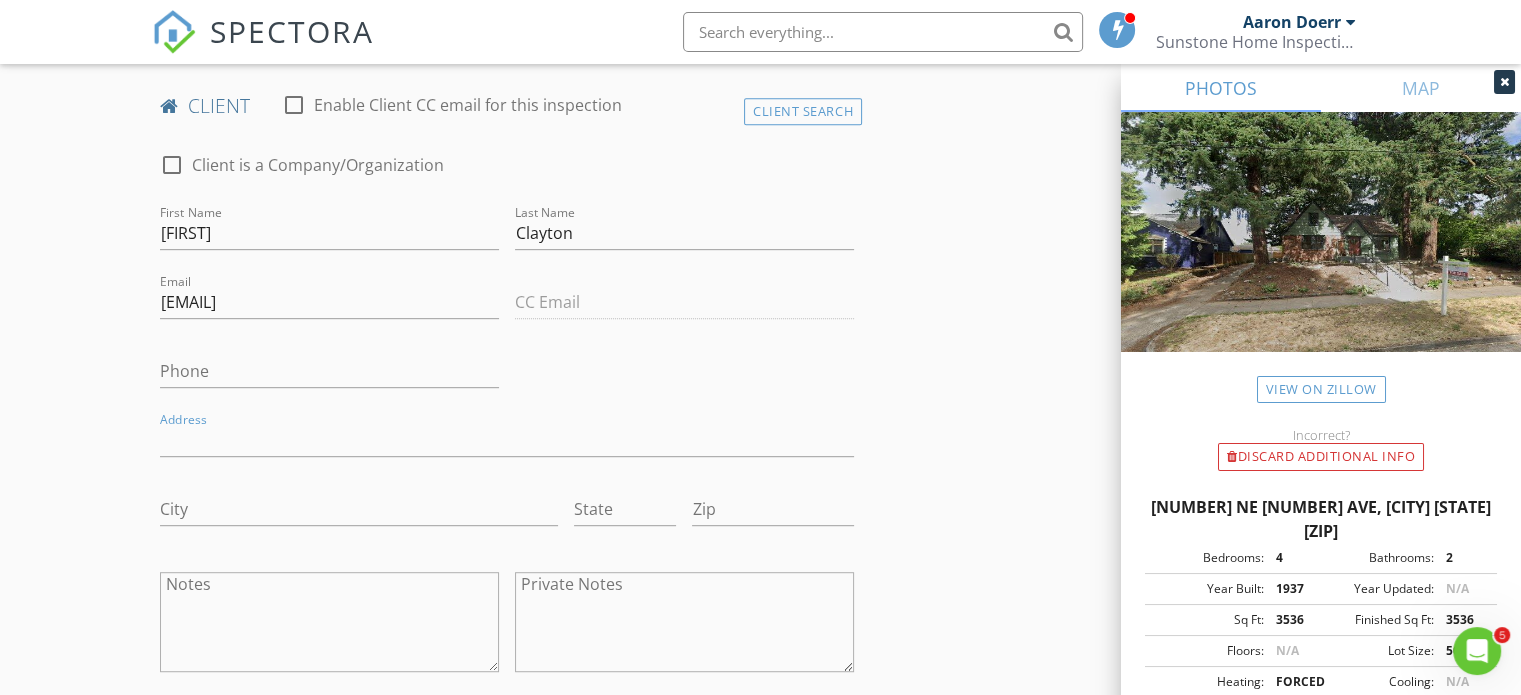 click on "Phone" at bounding box center (329, 375) 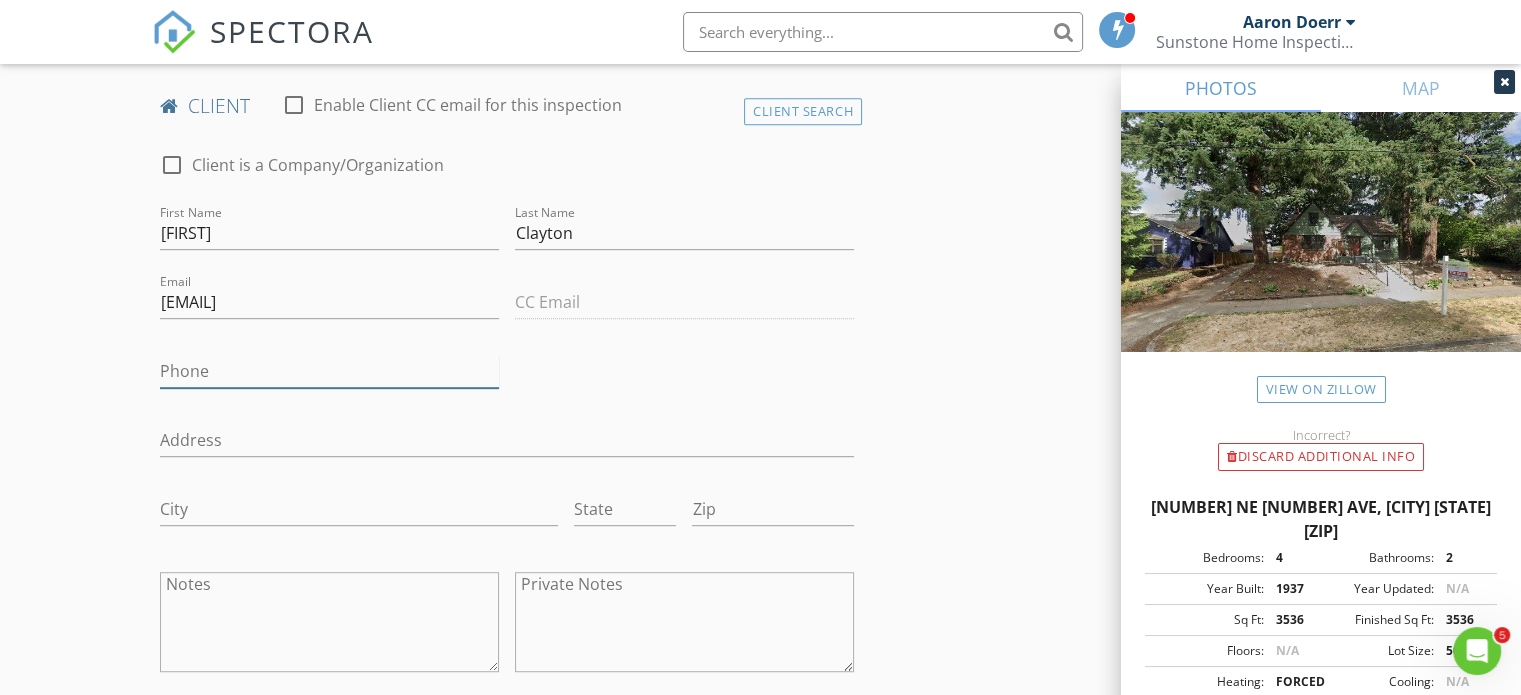 click on "Phone" at bounding box center [329, 371] 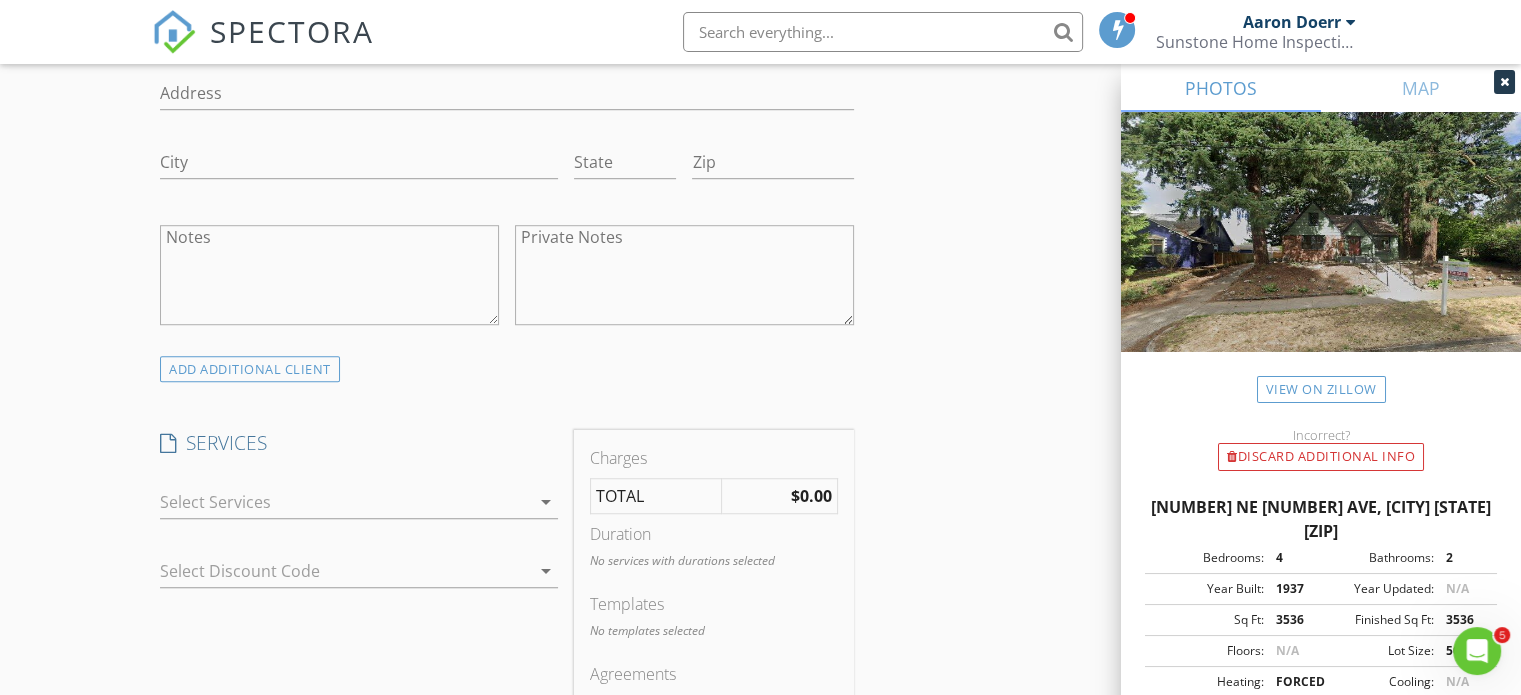 scroll, scrollTop: 1400, scrollLeft: 0, axis: vertical 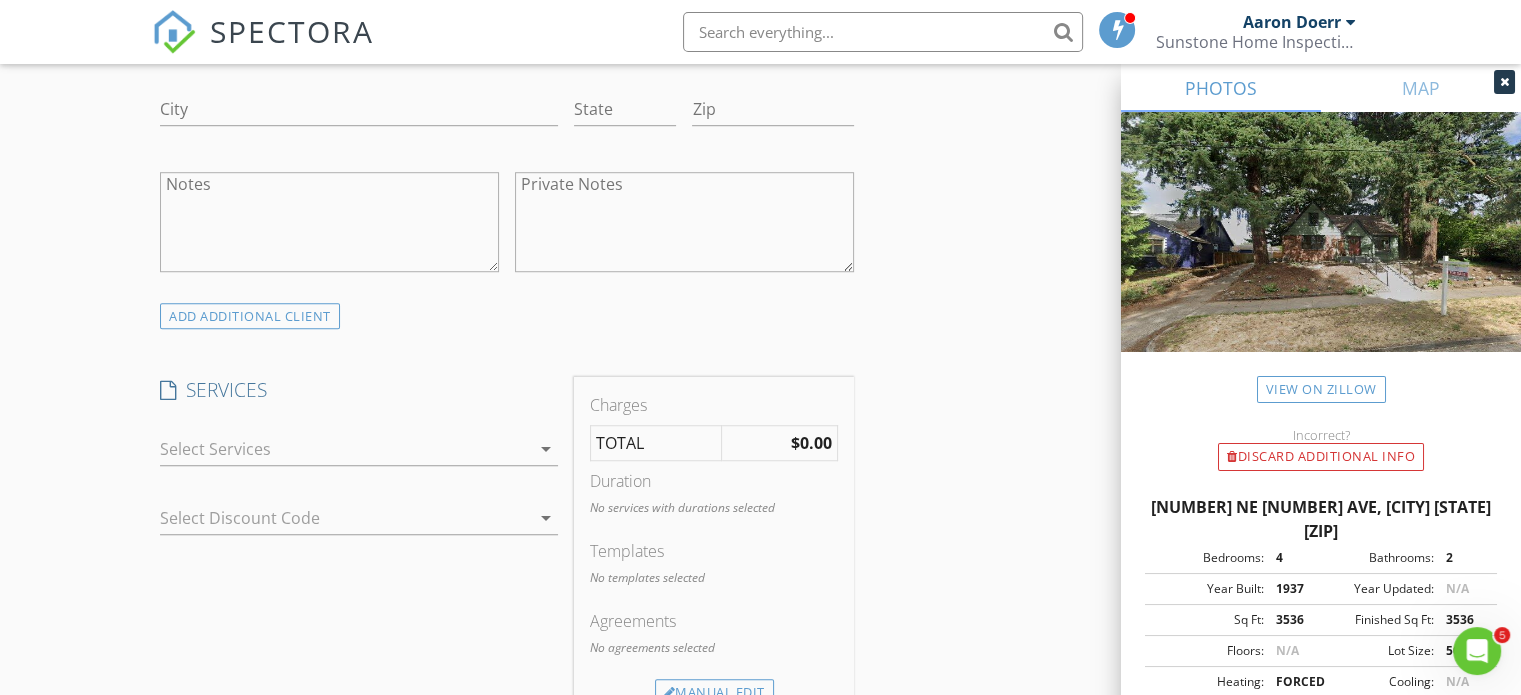 type on "512-413-4612" 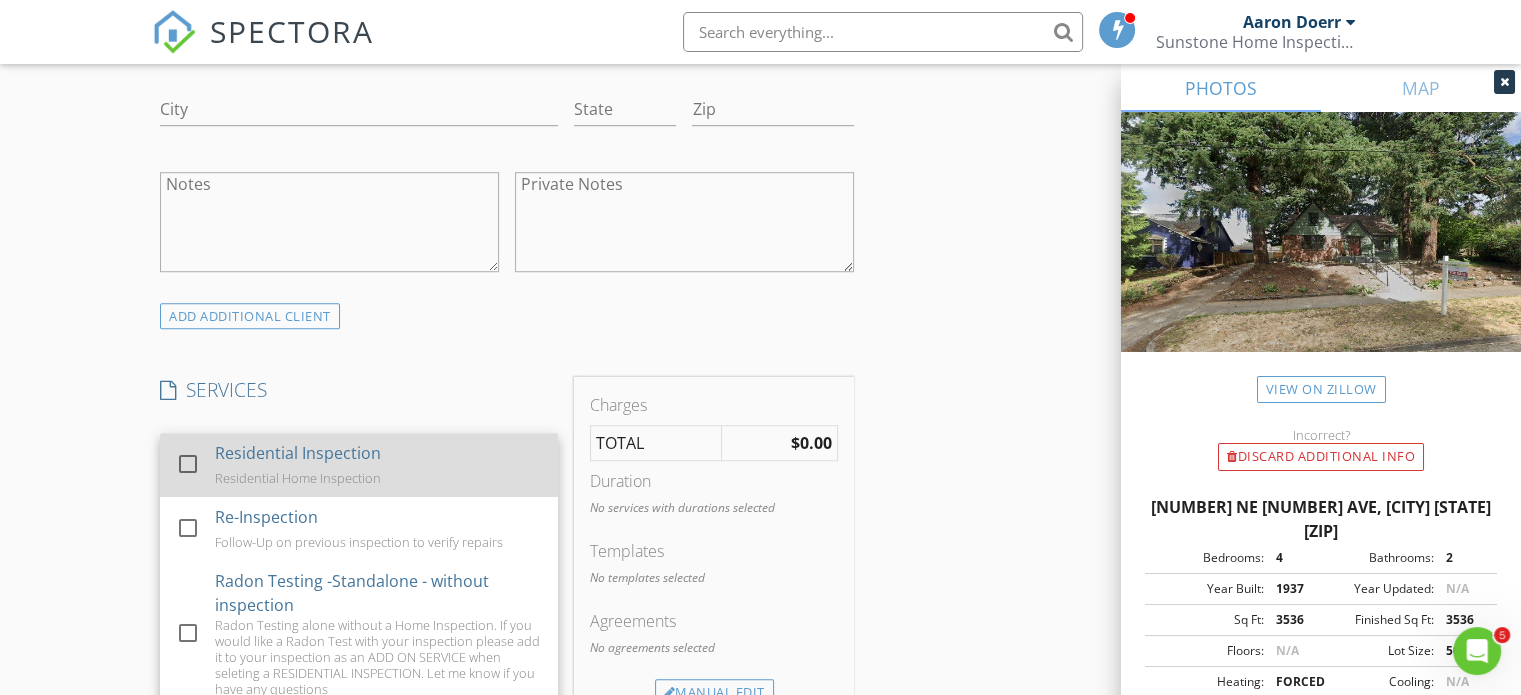 click on "Residential Inspection" at bounding box center (298, 453) 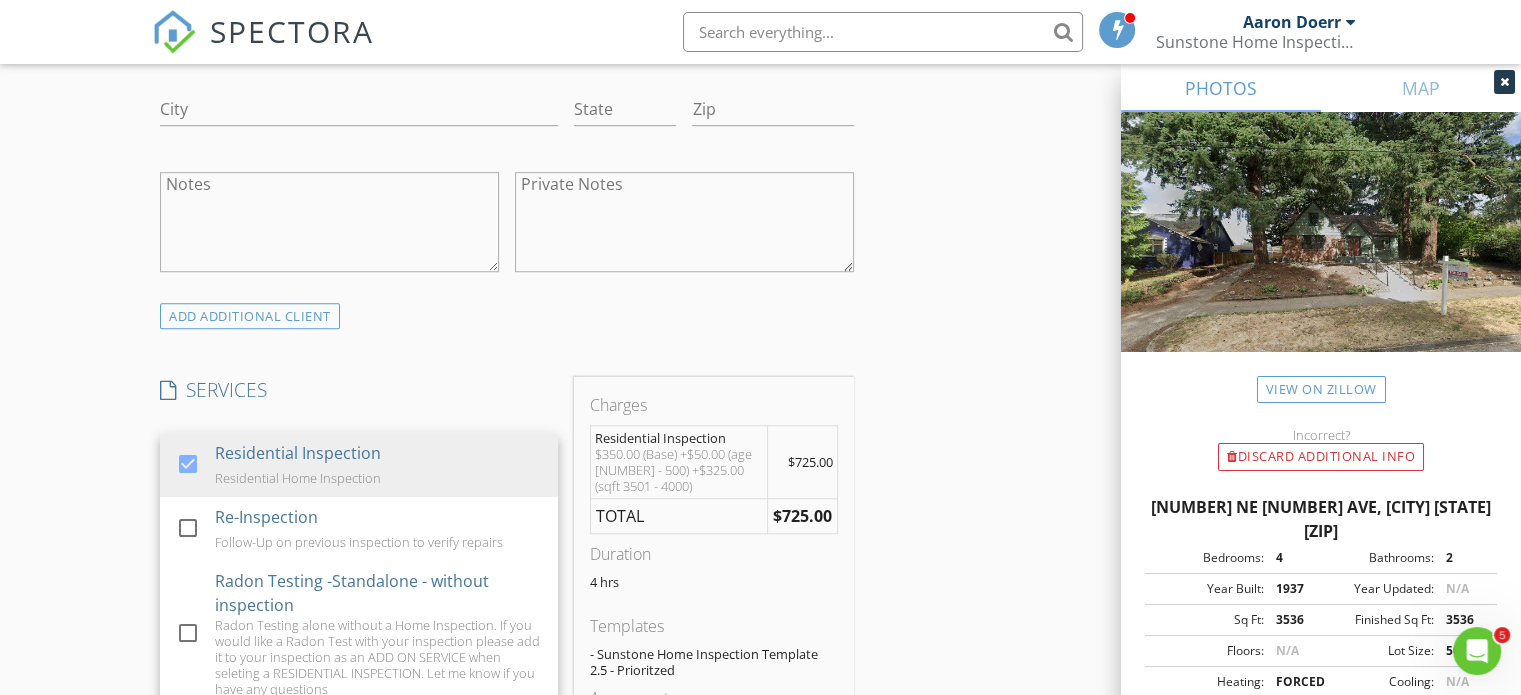 click on "INSPECTOR(S)
check_box   Aaron Doerr   PRIMARY   Aaron Doerr arrow_drop_down   check_box_outline_blank Aaron Doerr specifically requested
Date/Time
08/06/2025 9:00 AM
Location
Address Search       Address 5932 NE 29th Ave   Unit   City Portland   State OR   Zip 97211   County Multnomah     Square Feet 3536   Year Built 1937   Foundation arrow_drop_down     Aaron Doerr     29.1 miles     (an hour)
client
check_box_outline_blank Enable Client CC email for this inspection   Client Search     check_box_outline_blank Client is a Company/Organization     First Name Katherine   Last Name Clayton   Email katclayton@gmail.com   CC Email   Phone 512-413-4612   Address   City   State   Zip       Notes   Private Notes
ADD ADDITIONAL client
SERVICES
check_box   Residential Inspection" at bounding box center (507, 490) 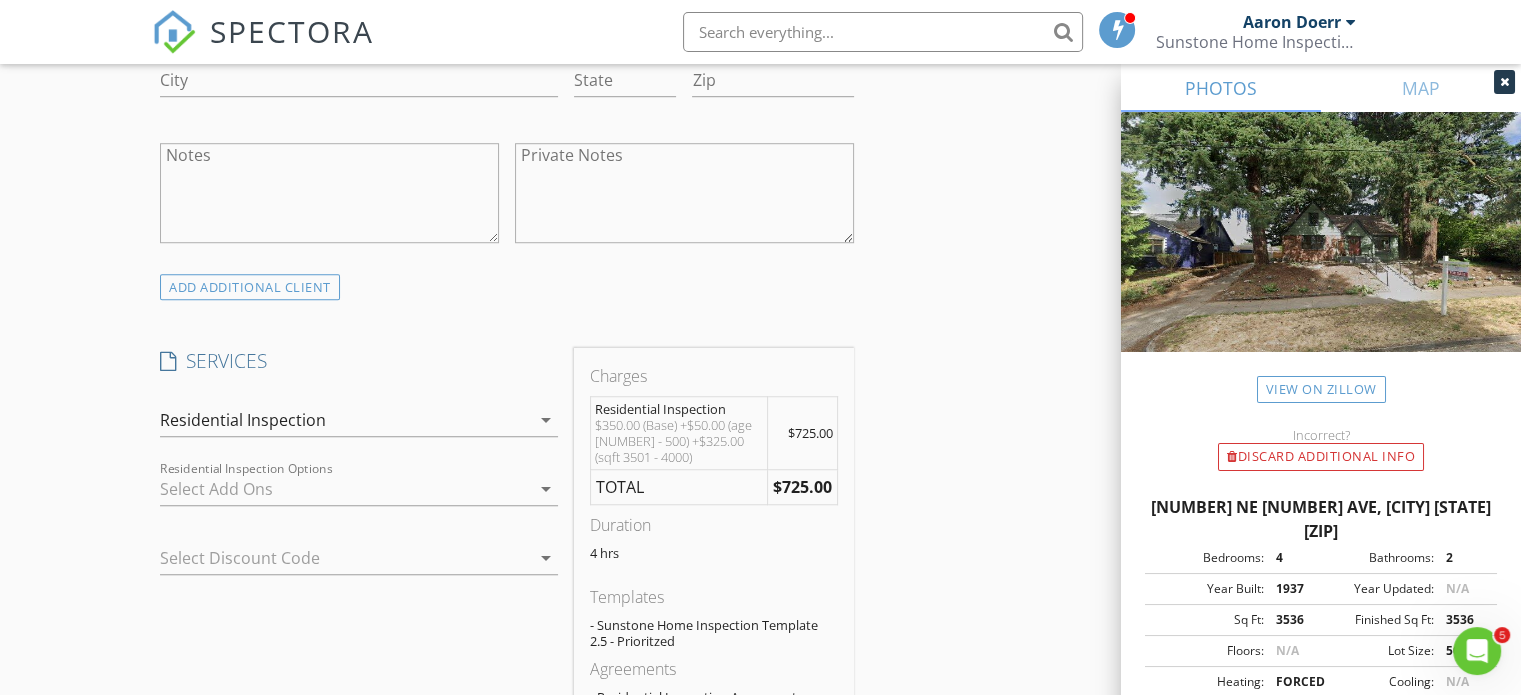 scroll, scrollTop: 1500, scrollLeft: 0, axis: vertical 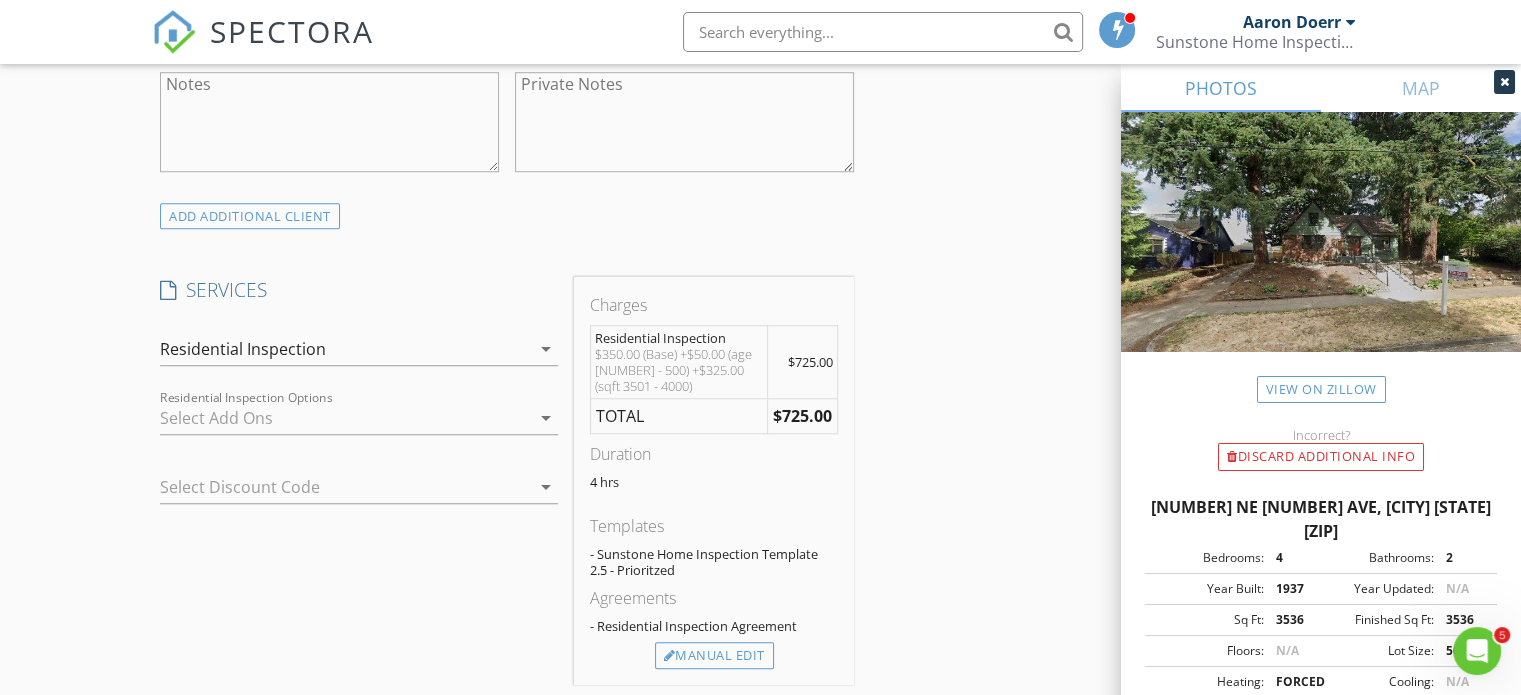click at bounding box center (345, 418) 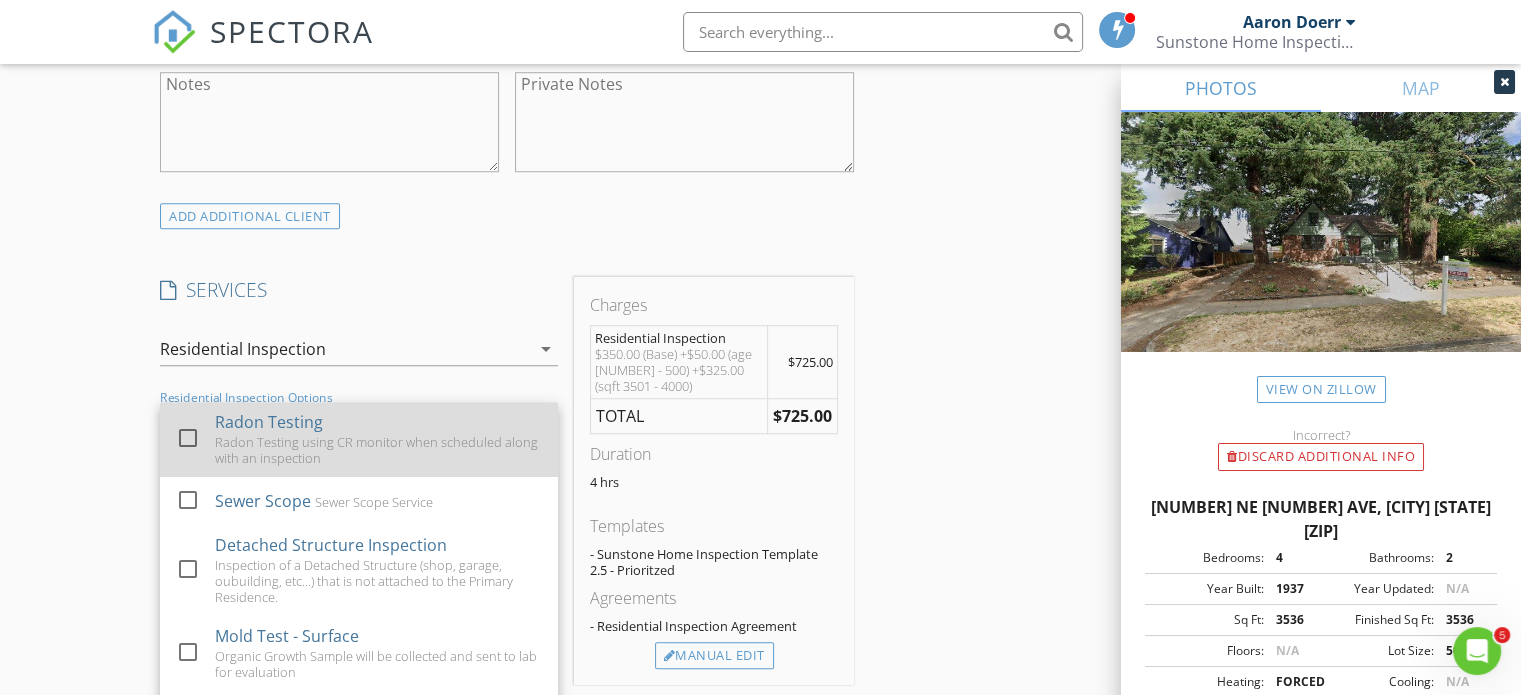 click on "Radon Testing using CR monitor when scheduled along with an inspection" at bounding box center (379, 450) 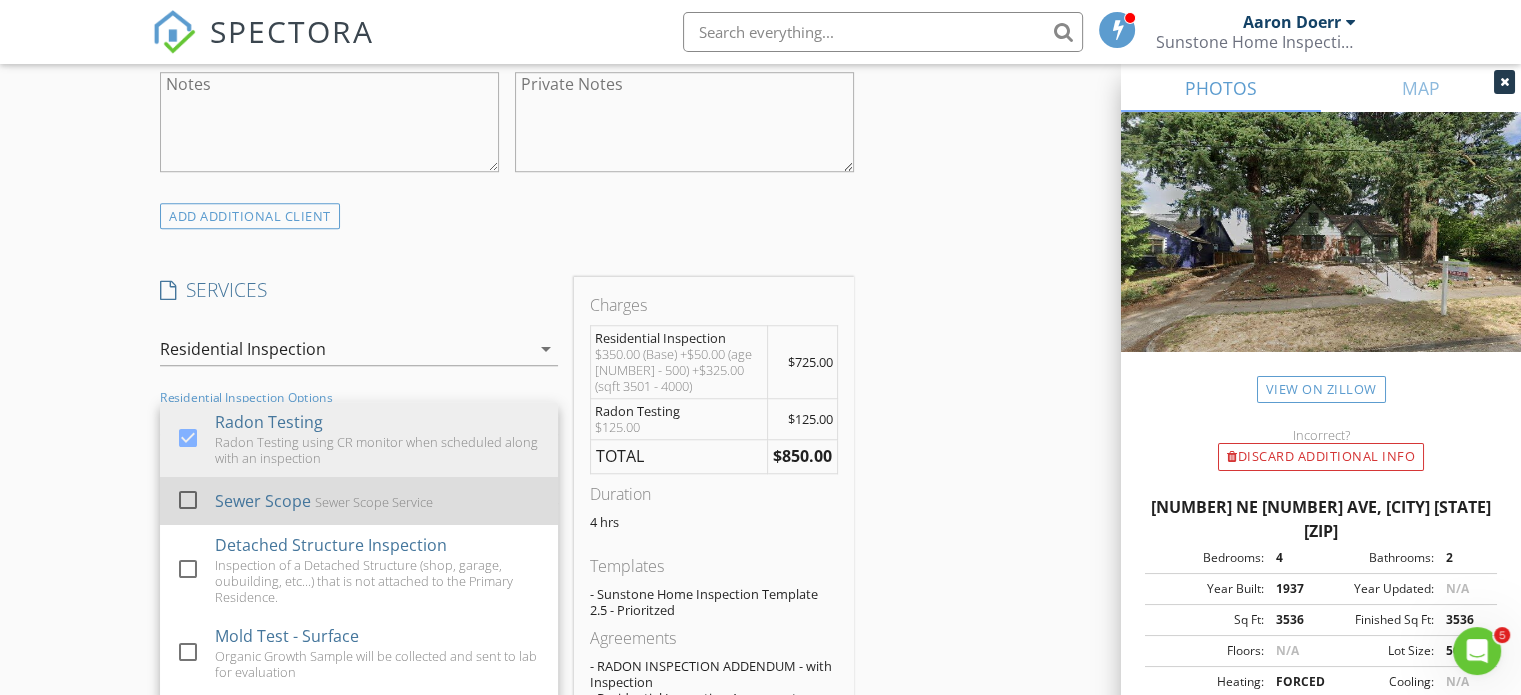 click on "Sewer Scope" at bounding box center [263, 501] 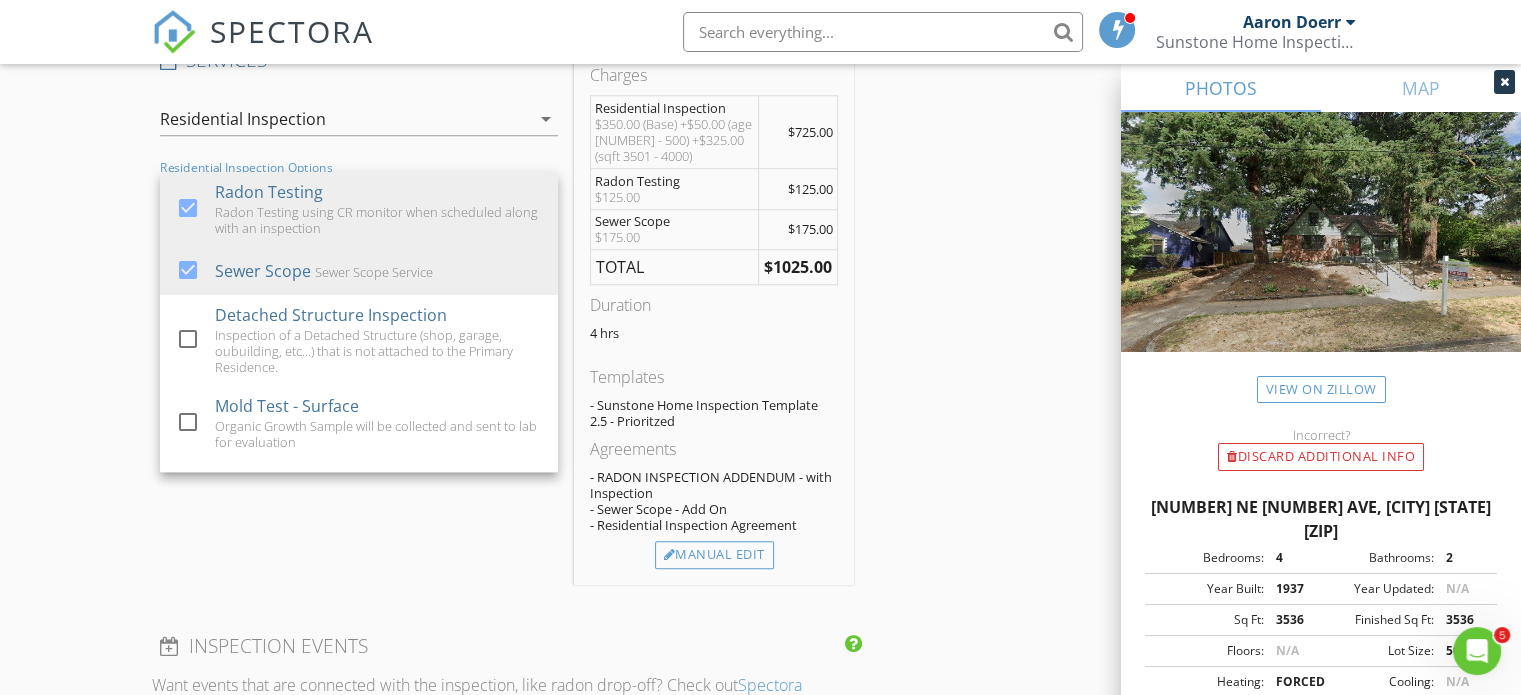 scroll, scrollTop: 1800, scrollLeft: 0, axis: vertical 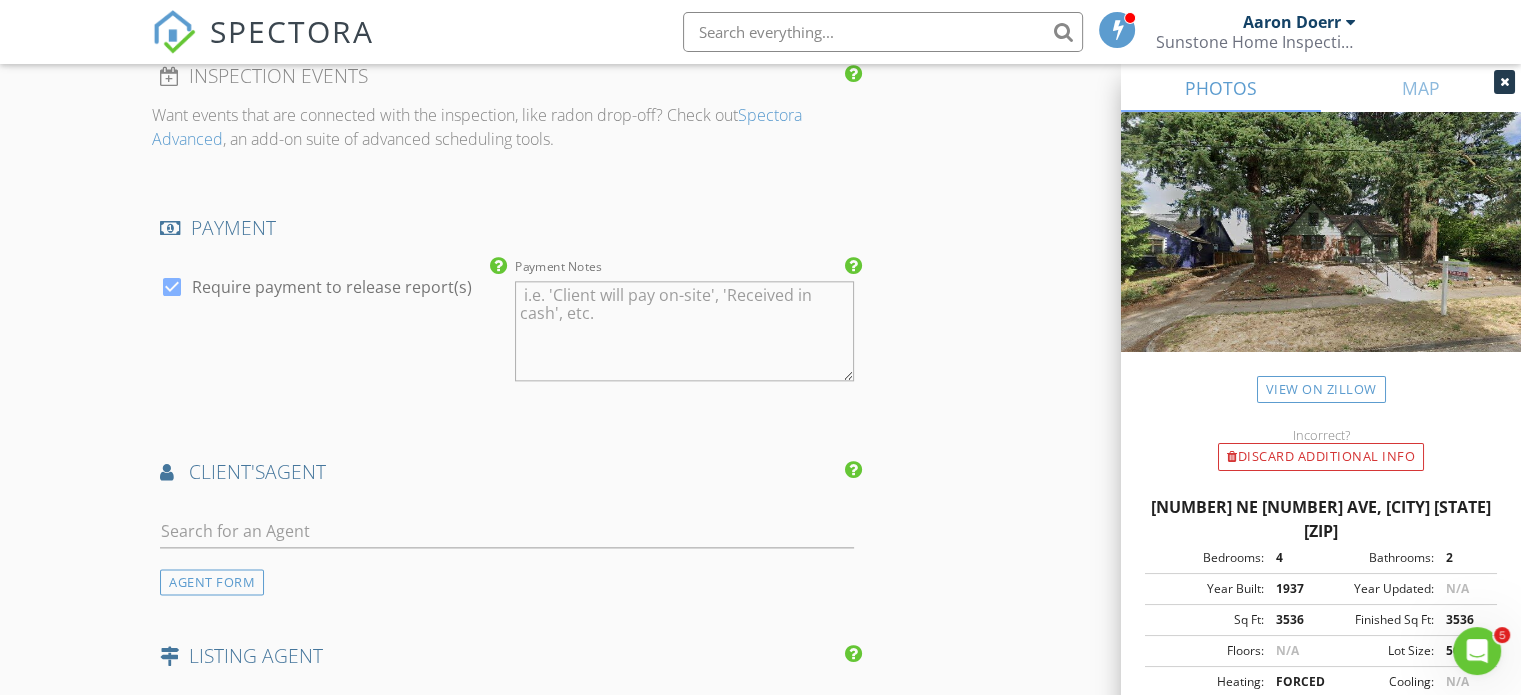 click at bounding box center [172, 287] 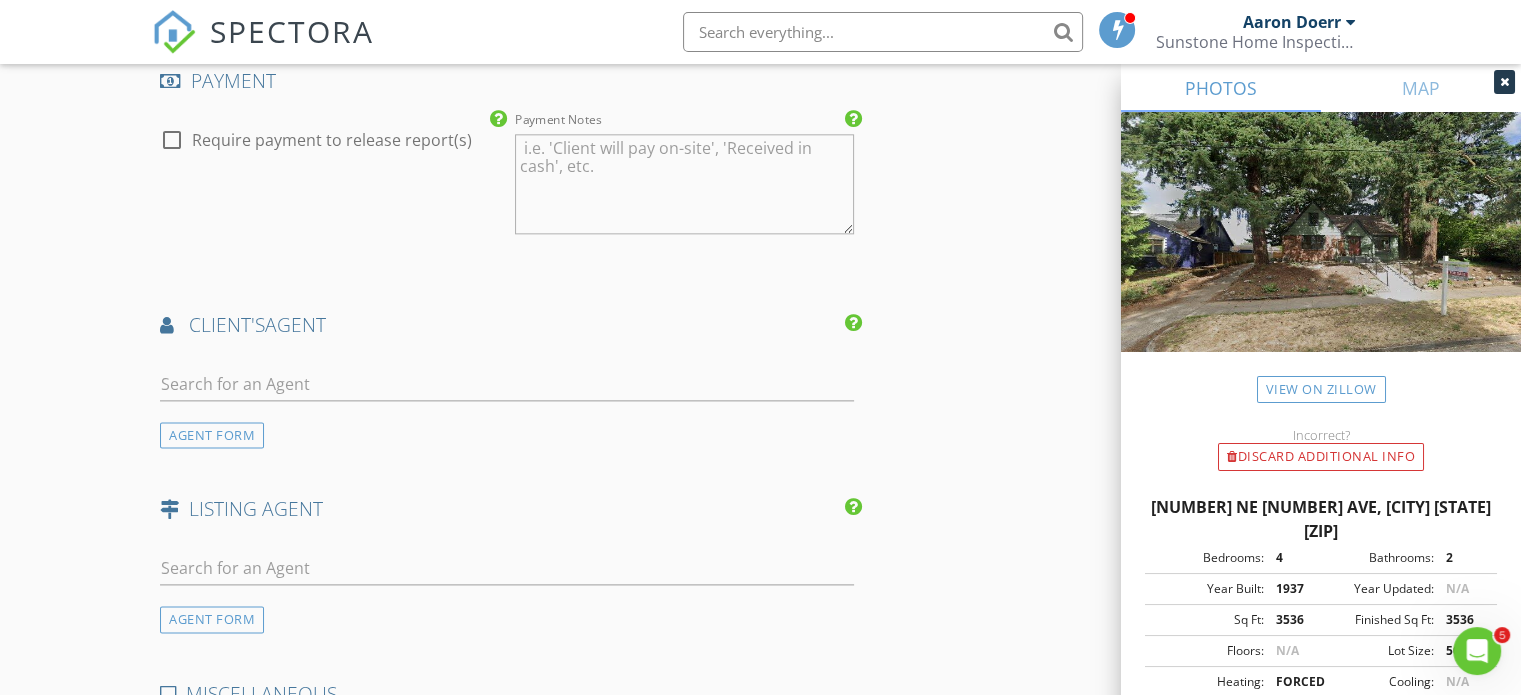 scroll, scrollTop: 2500, scrollLeft: 0, axis: vertical 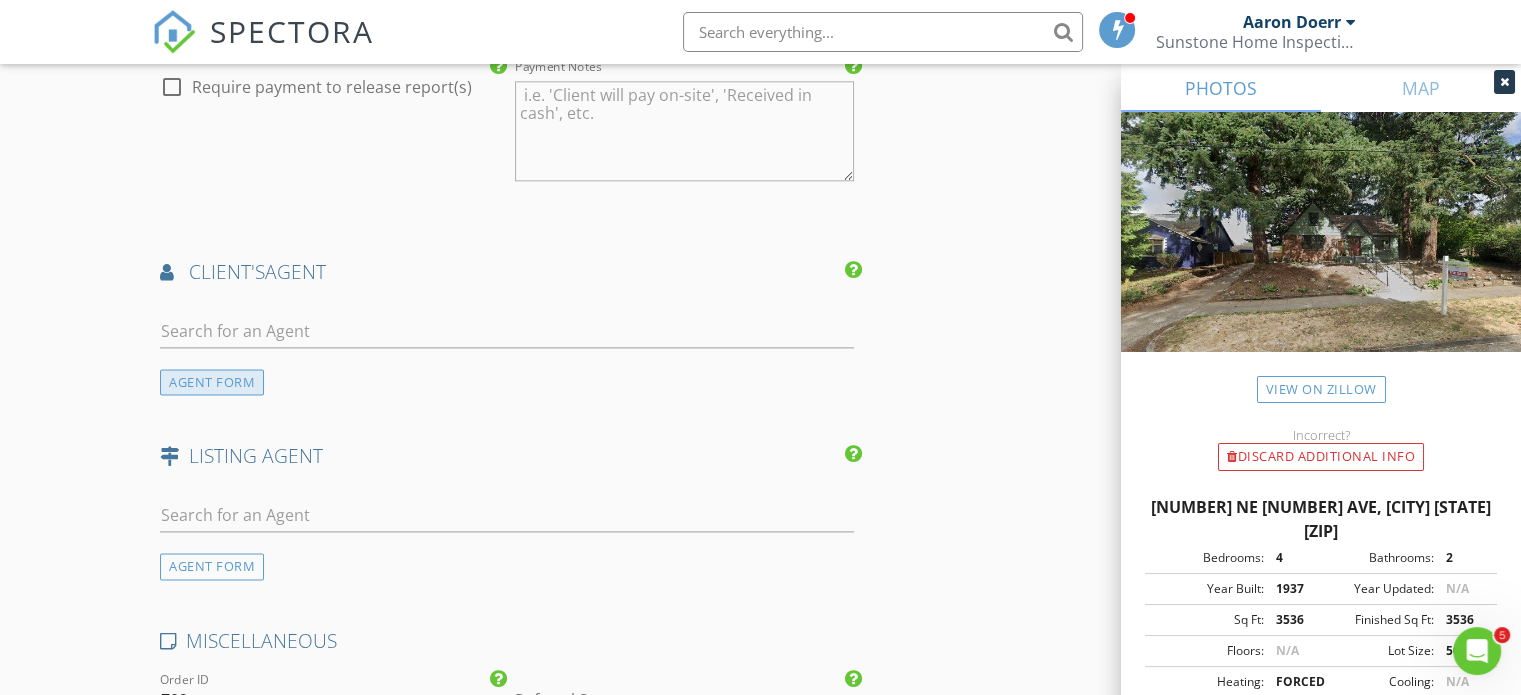 click on "AGENT FORM" at bounding box center (212, 382) 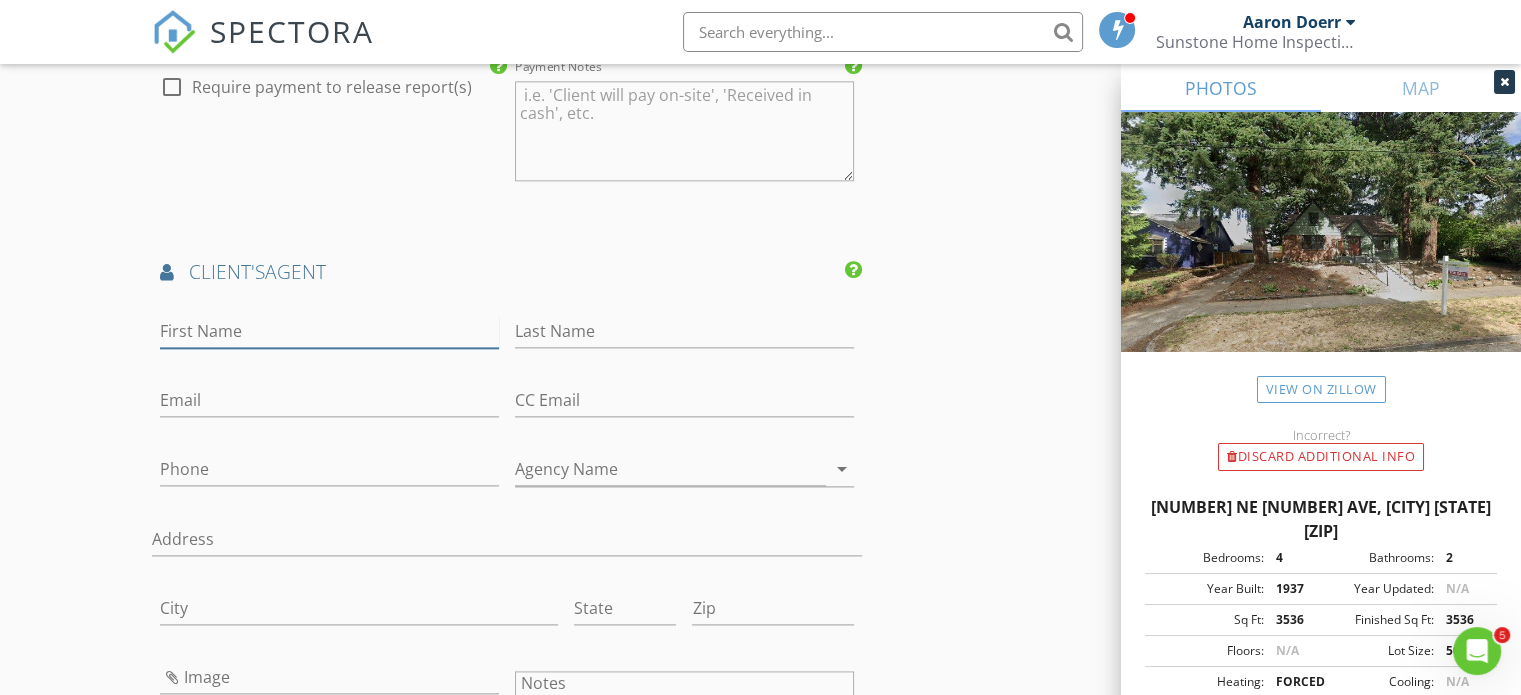 click on "First Name" at bounding box center [329, 331] 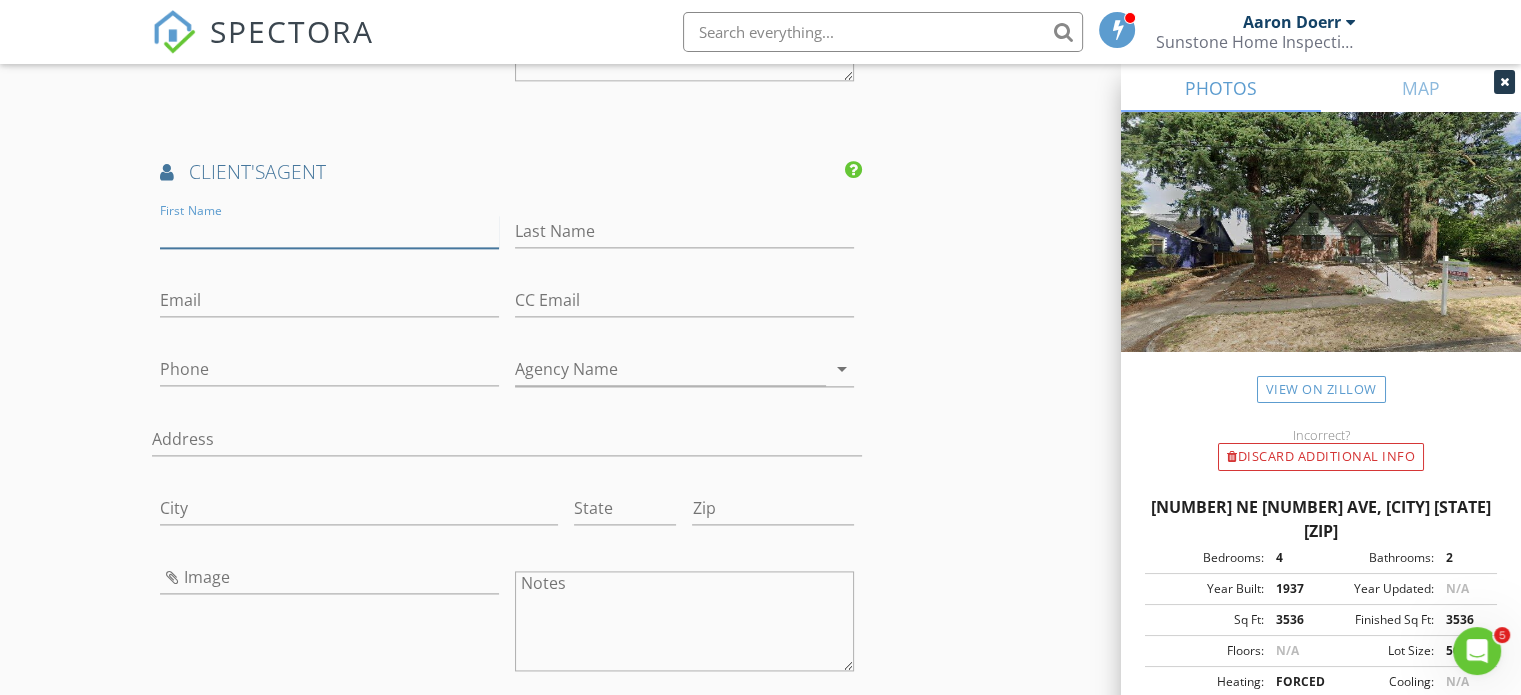 scroll, scrollTop: 2500, scrollLeft: 0, axis: vertical 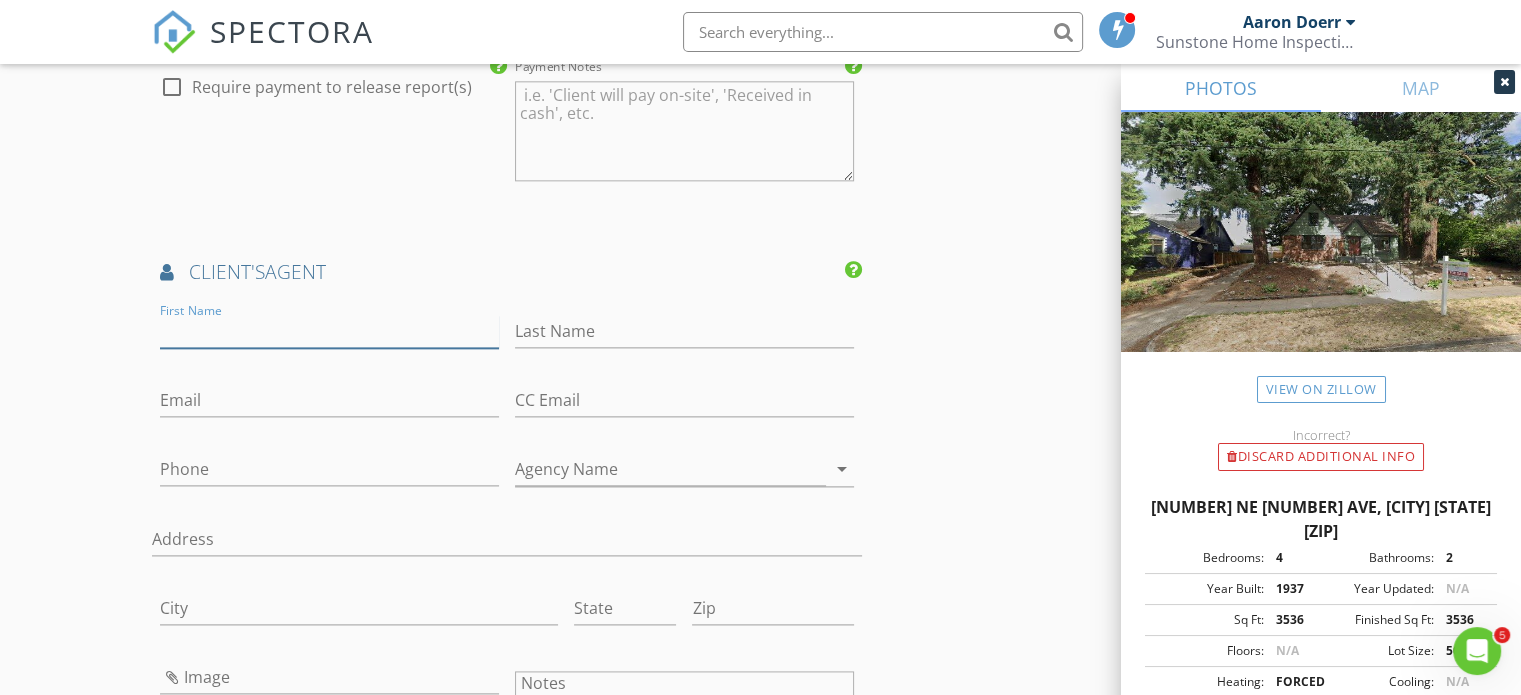 click on "First Name" at bounding box center [329, 331] 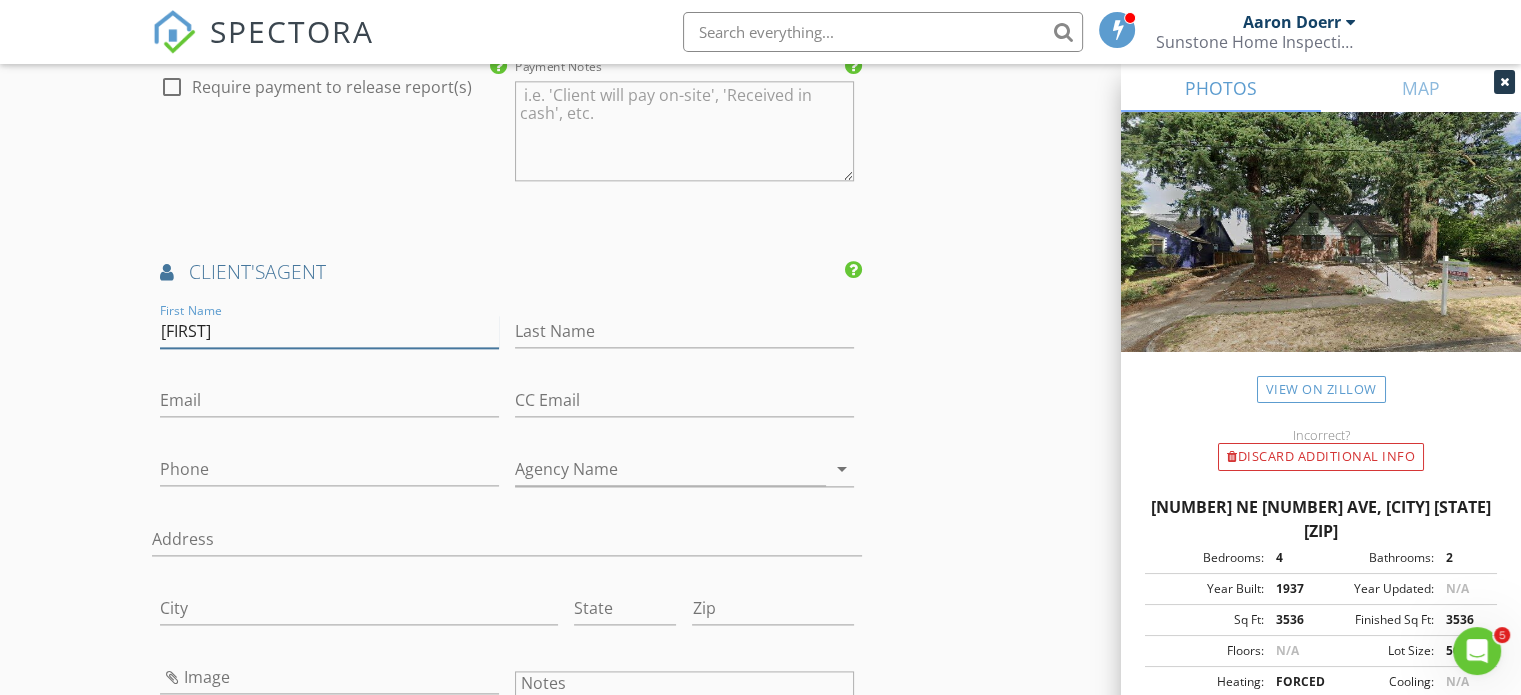 type on "[PERSON]" 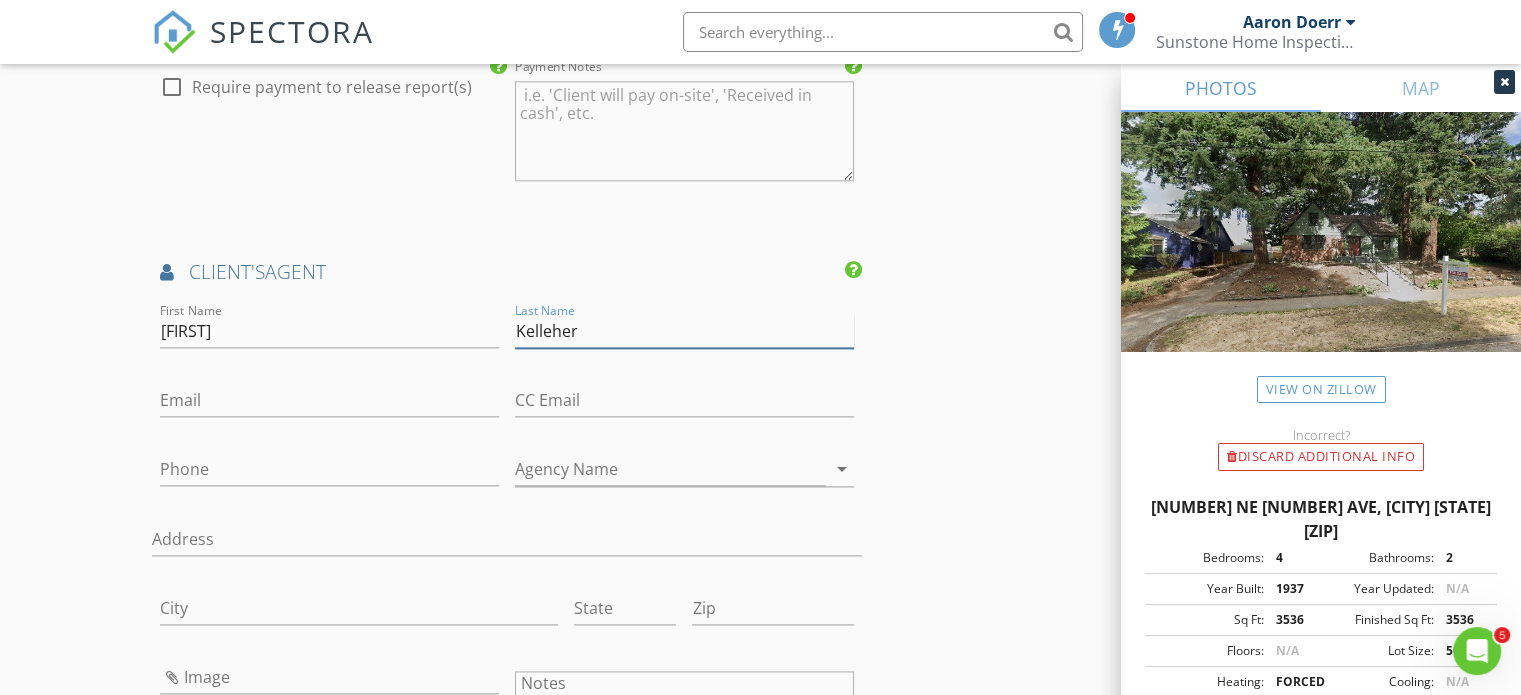 type on "Kelleher" 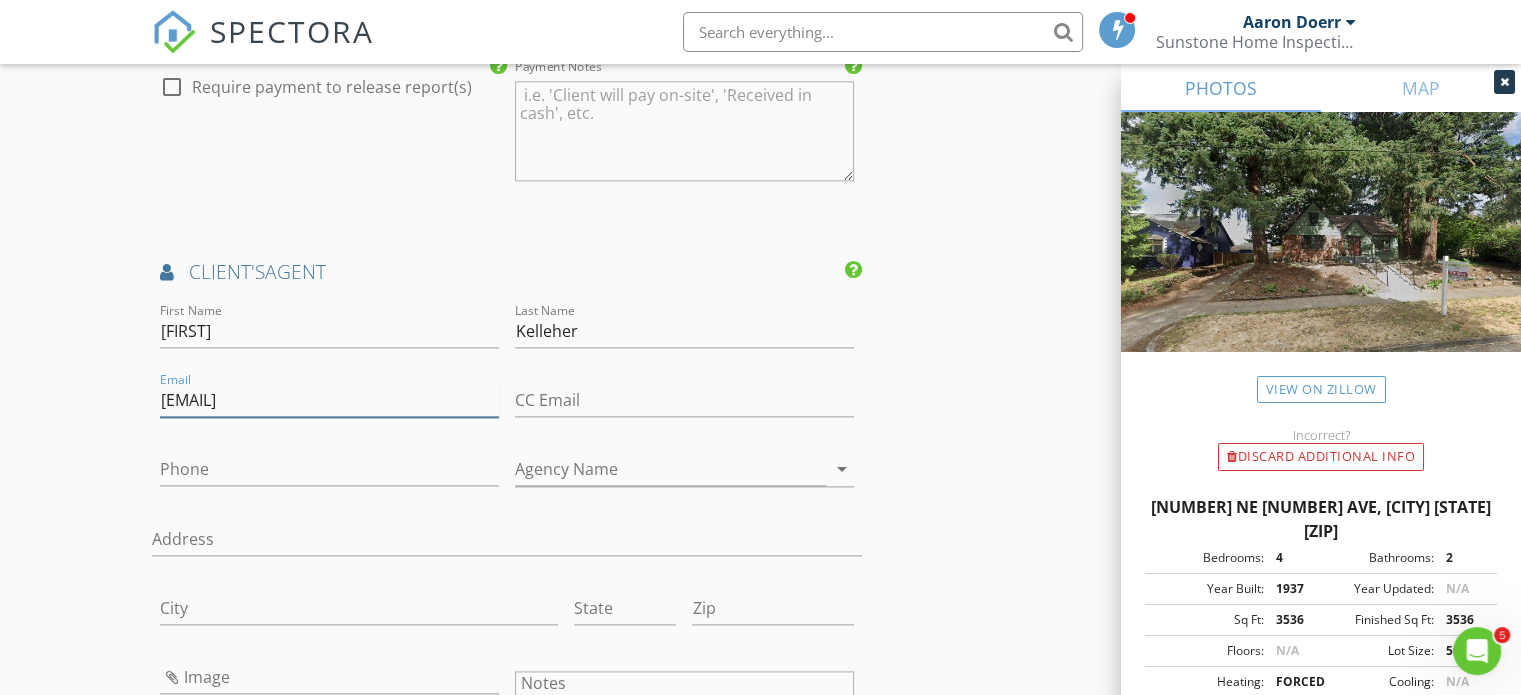 type on "mona@theopt.com" 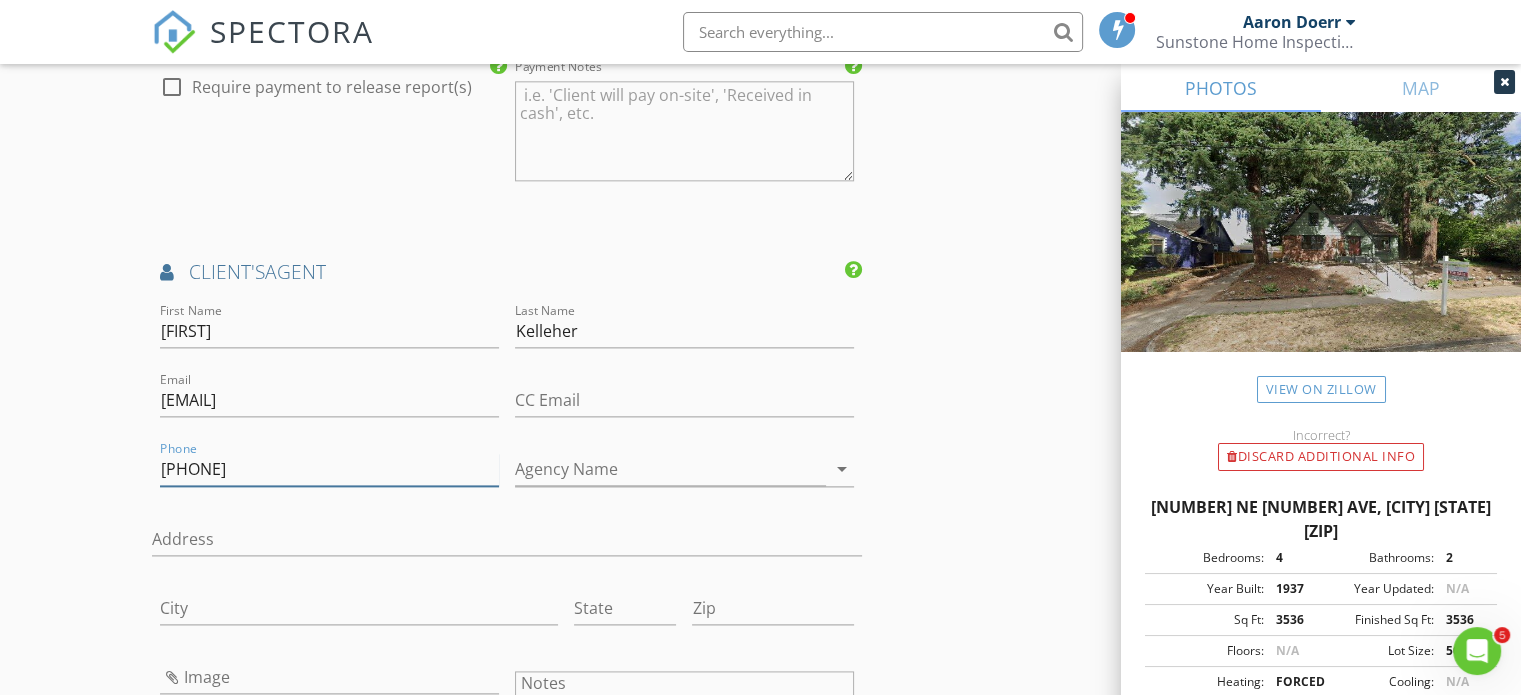 scroll, scrollTop: 2600, scrollLeft: 0, axis: vertical 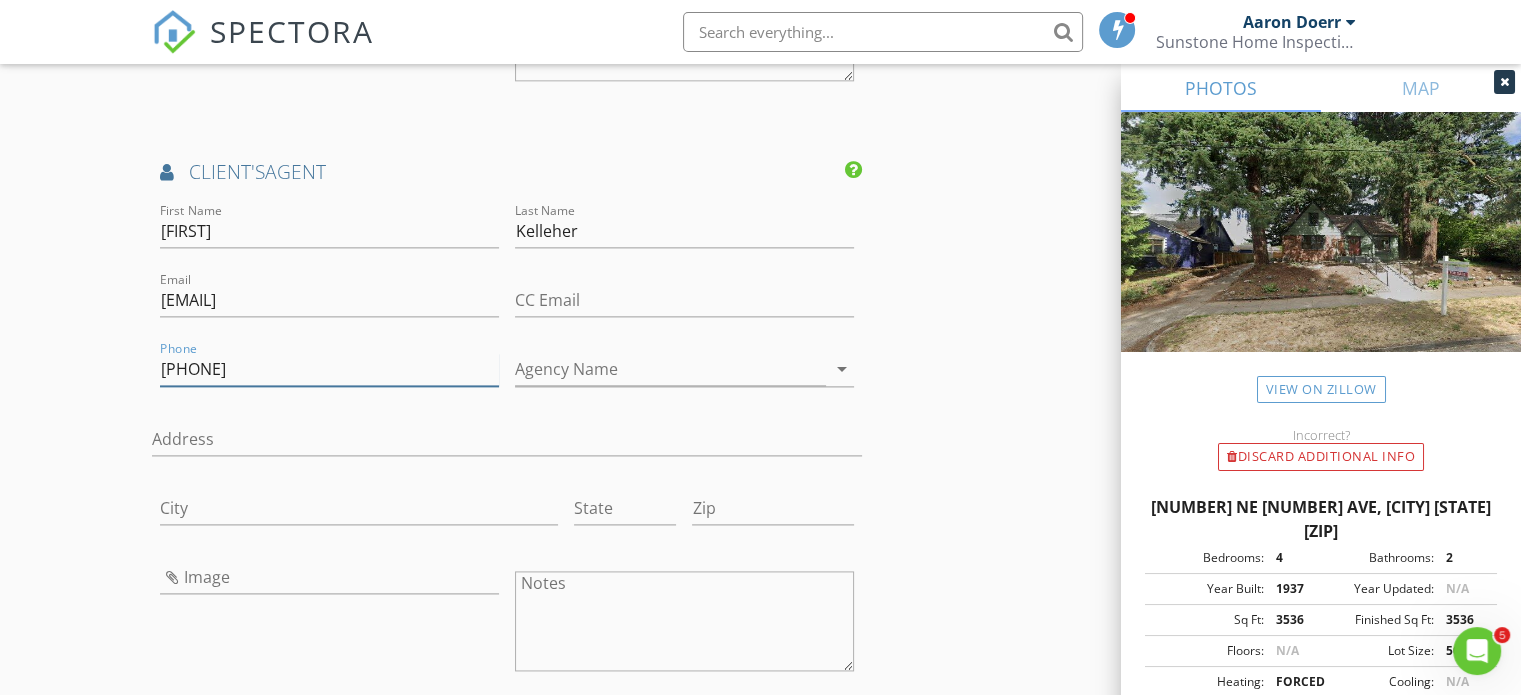 type on "503-758-2389" 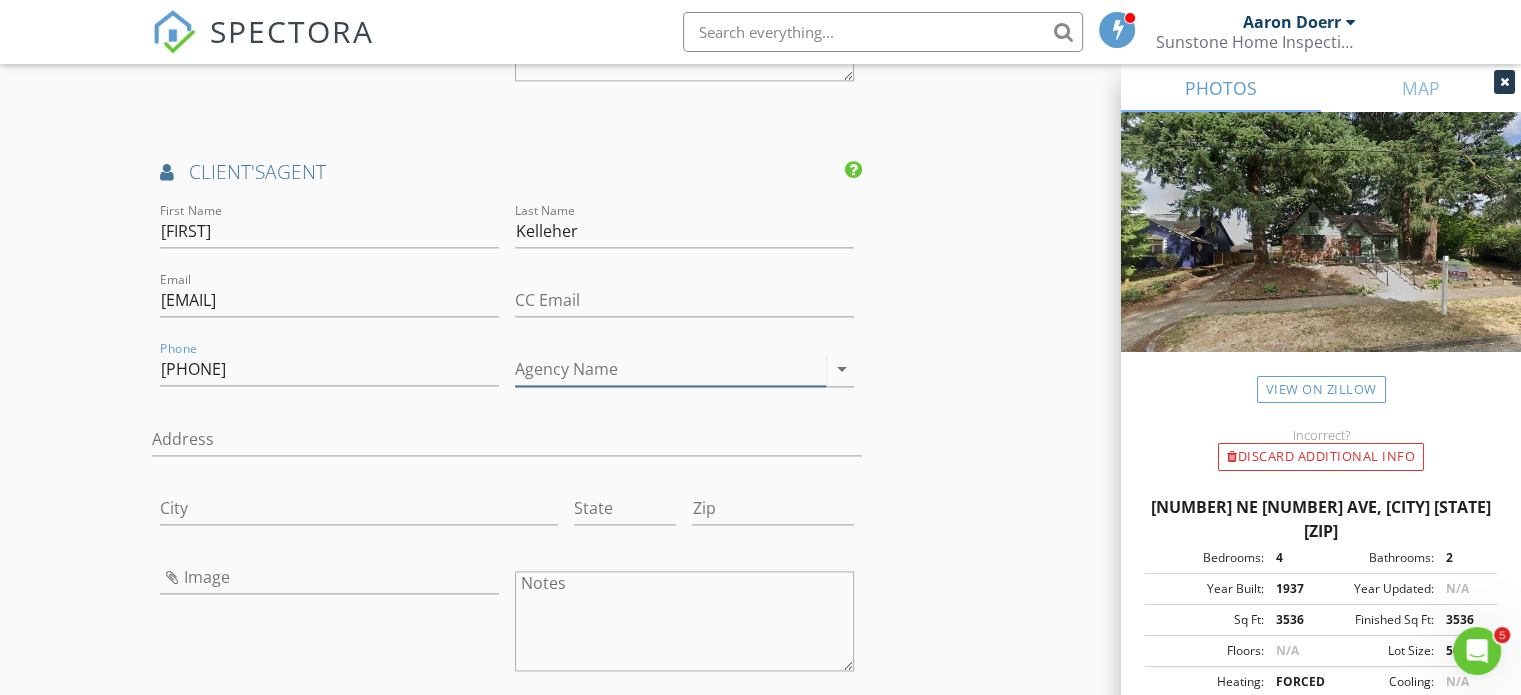 click on "Agency Name" at bounding box center (670, 369) 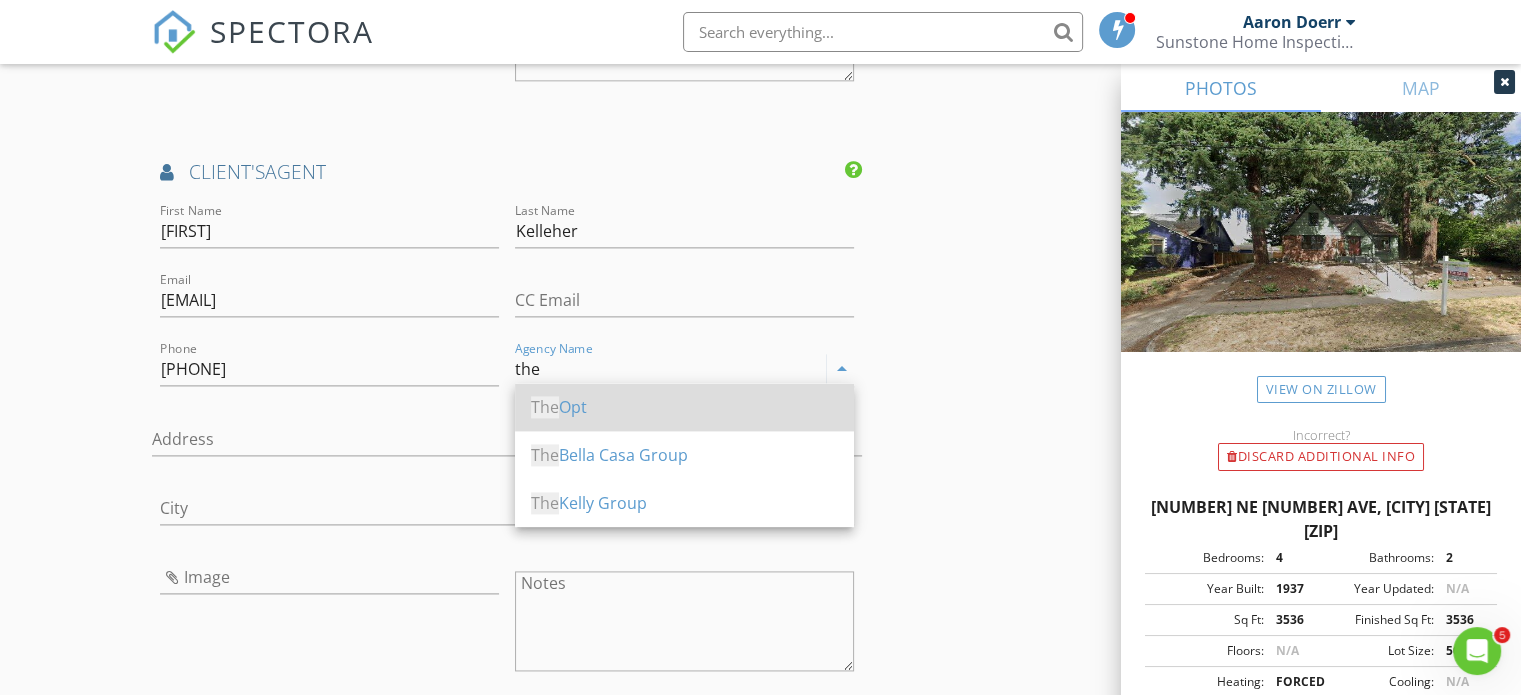 click on "The  Opt" at bounding box center [684, 407] 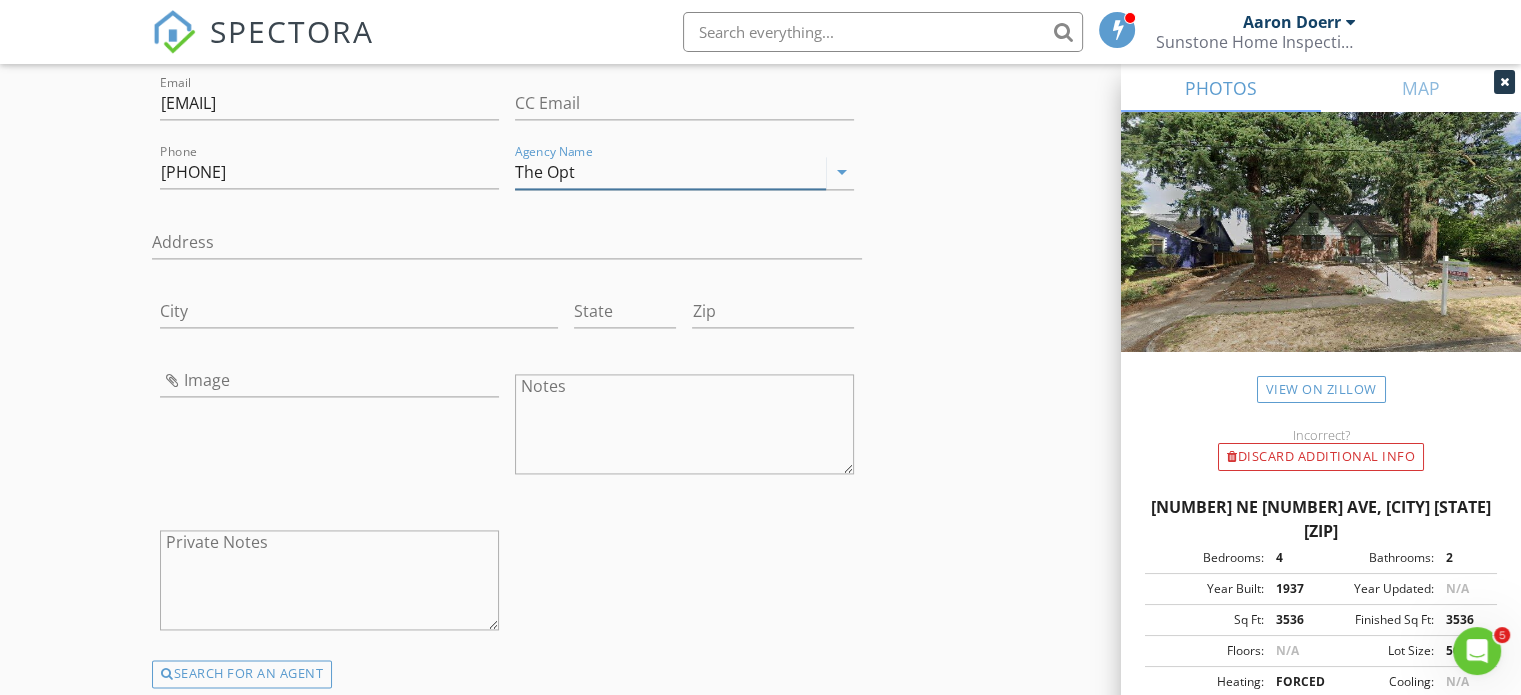 scroll, scrollTop: 2800, scrollLeft: 0, axis: vertical 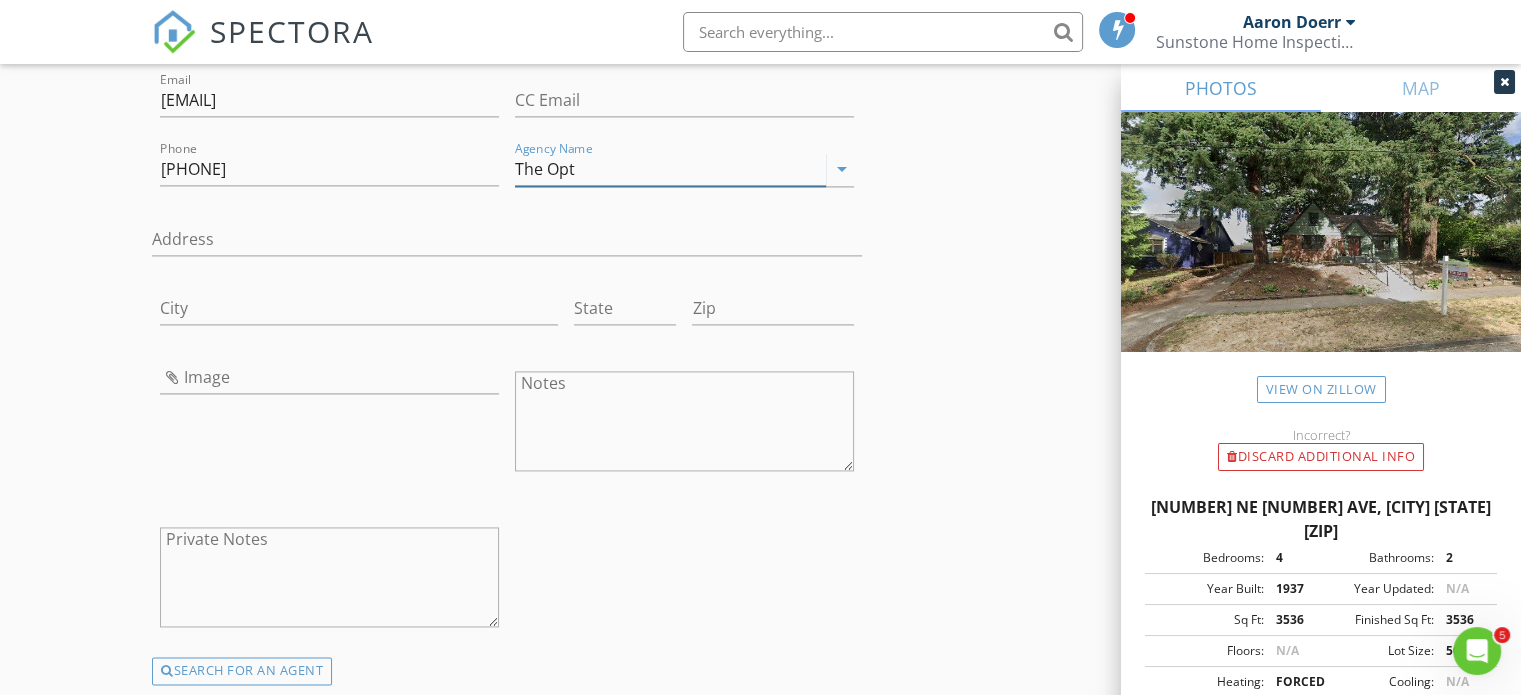type on "The Opt" 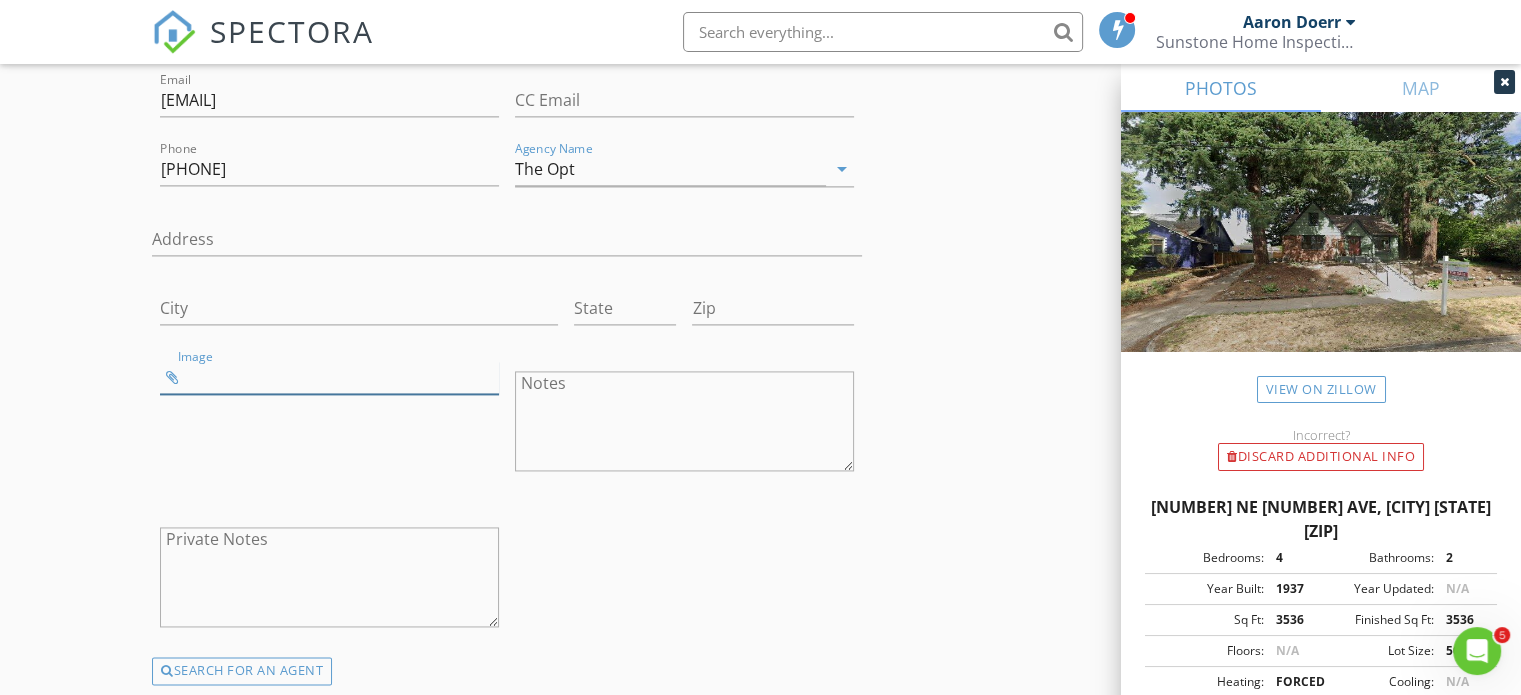click at bounding box center (329, 377) 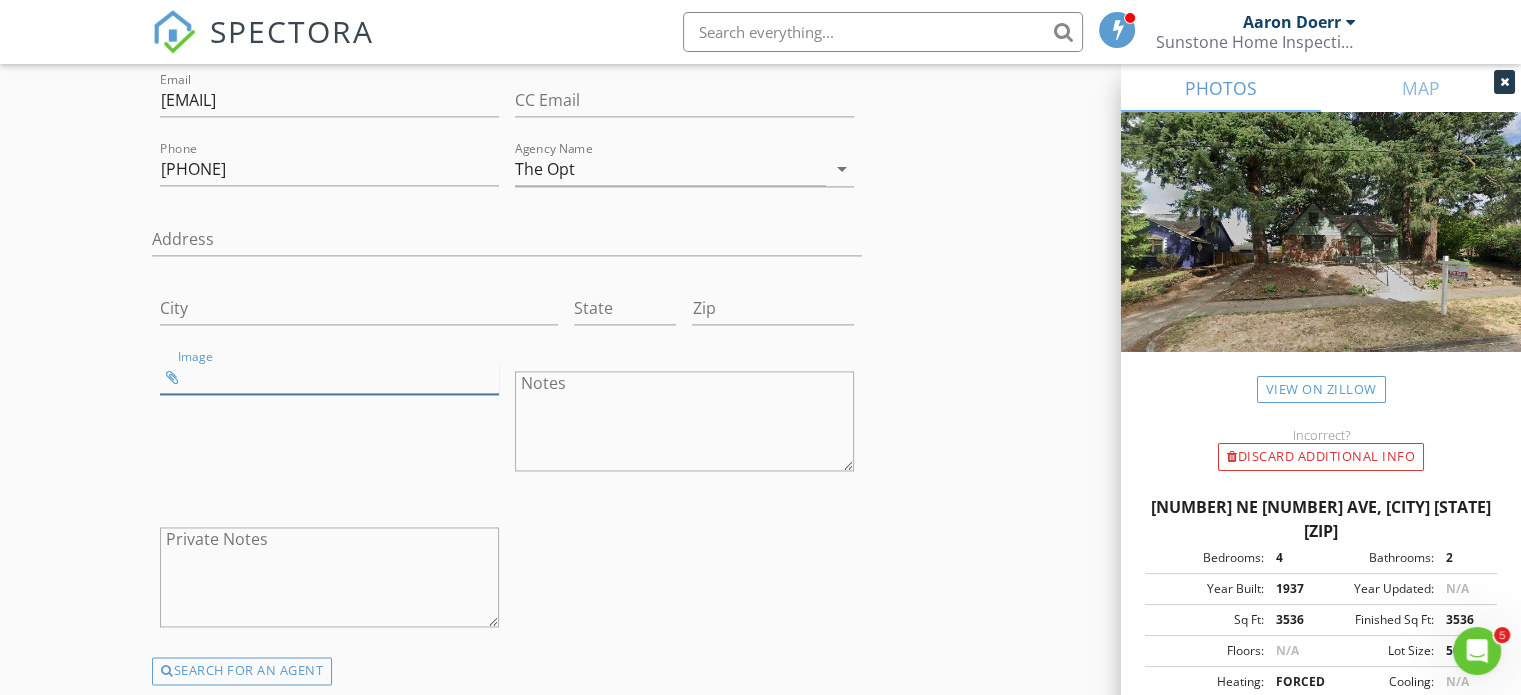 click at bounding box center (329, 377) 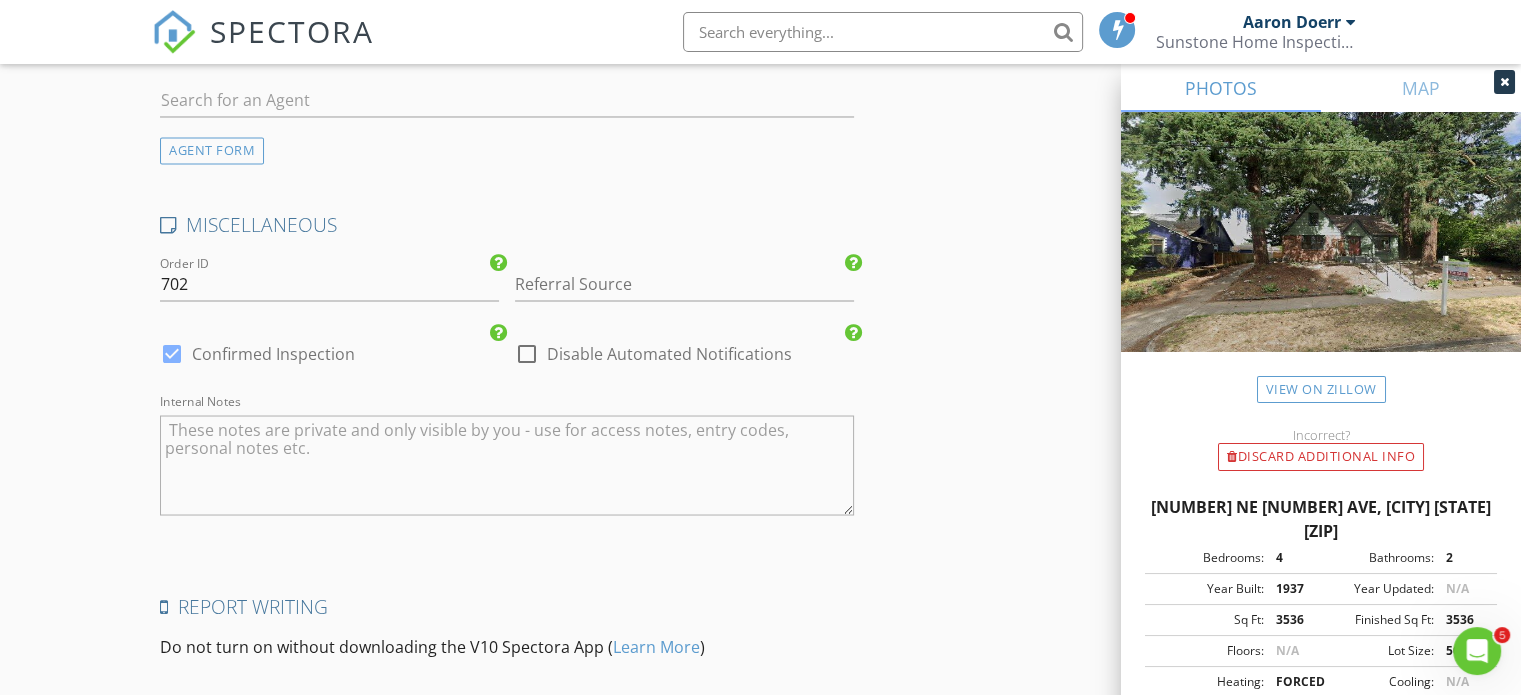 scroll, scrollTop: 3600, scrollLeft: 0, axis: vertical 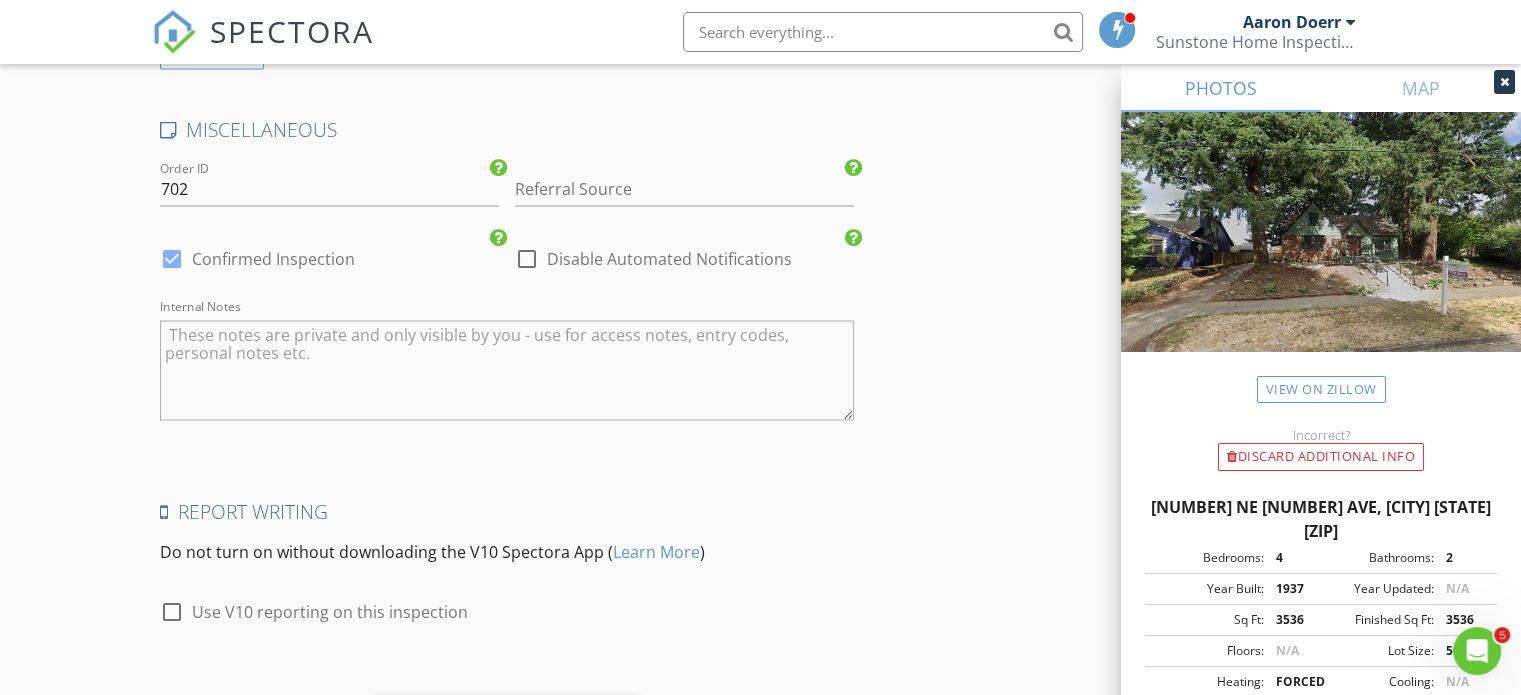 click at bounding box center (172, 258) 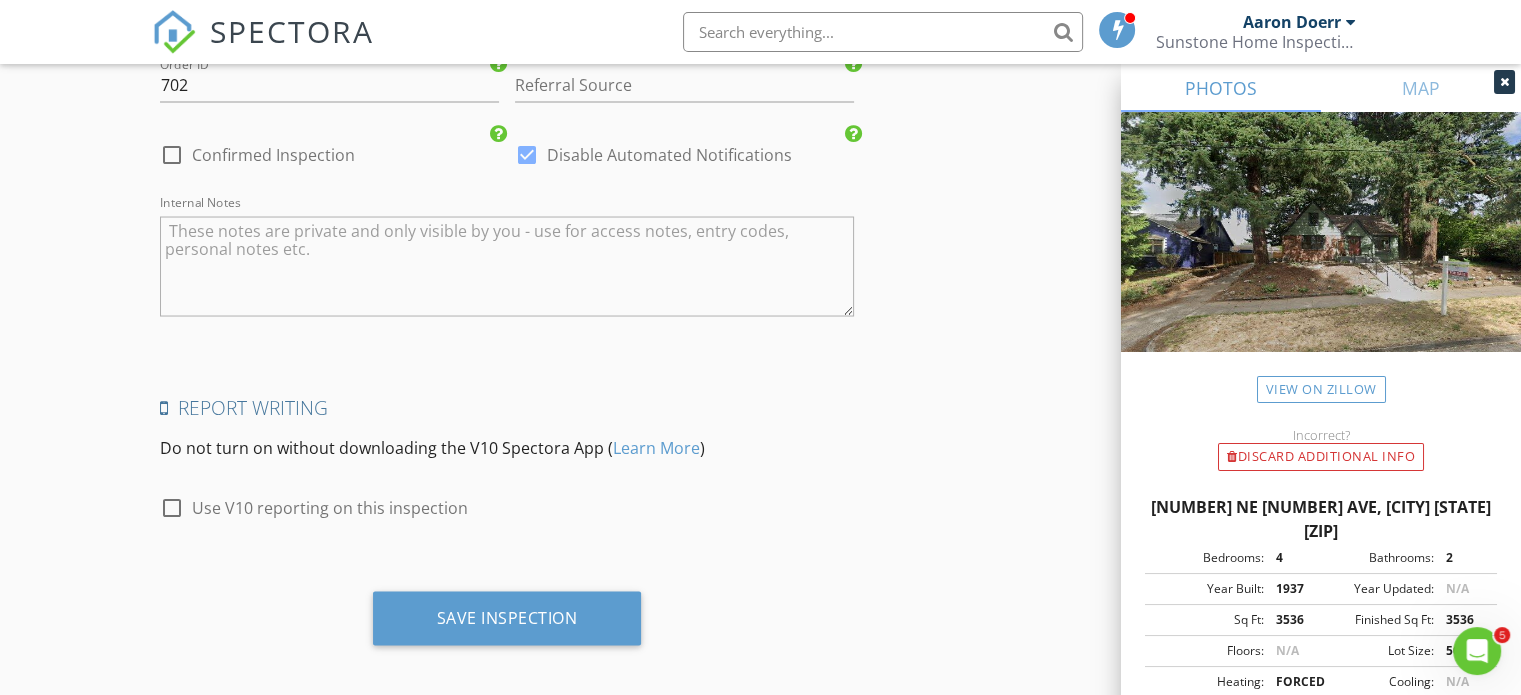 scroll, scrollTop: 3708, scrollLeft: 0, axis: vertical 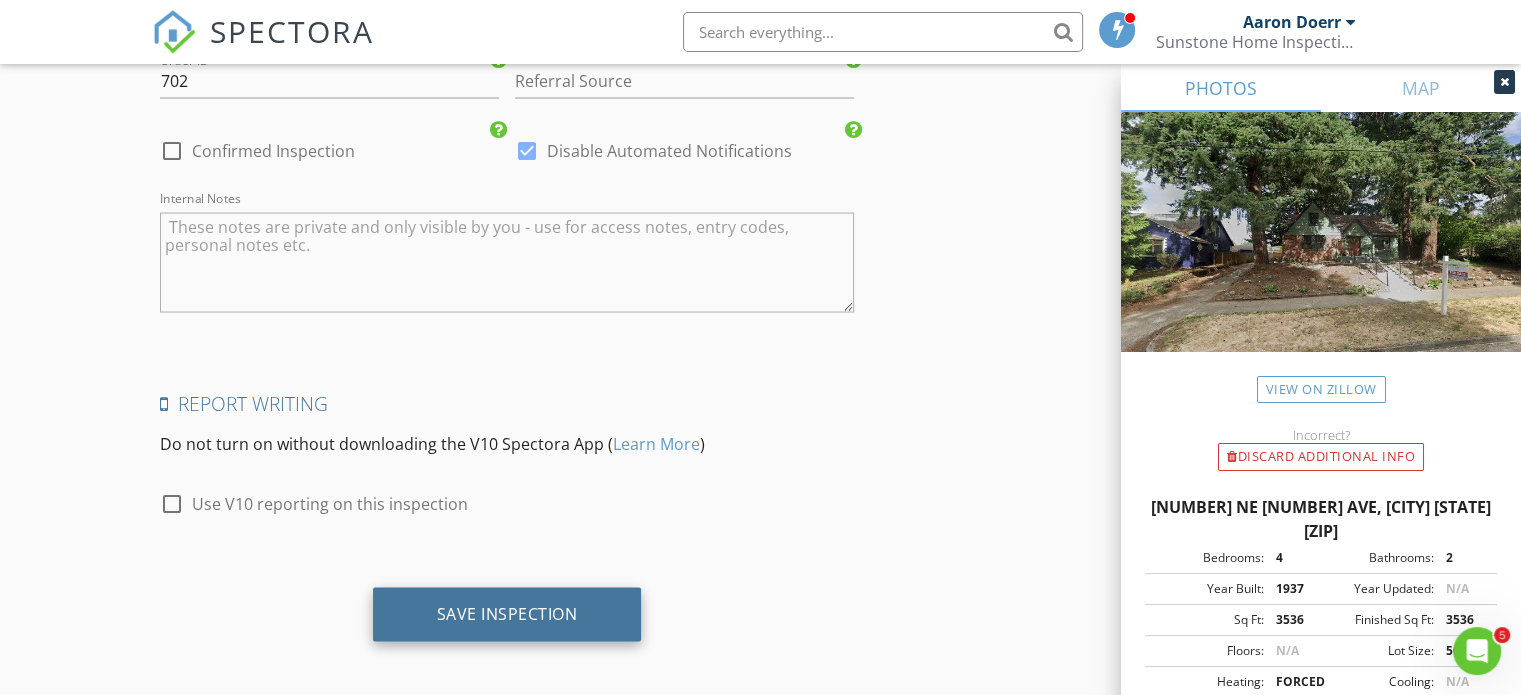 click on "Save Inspection" at bounding box center (507, 613) 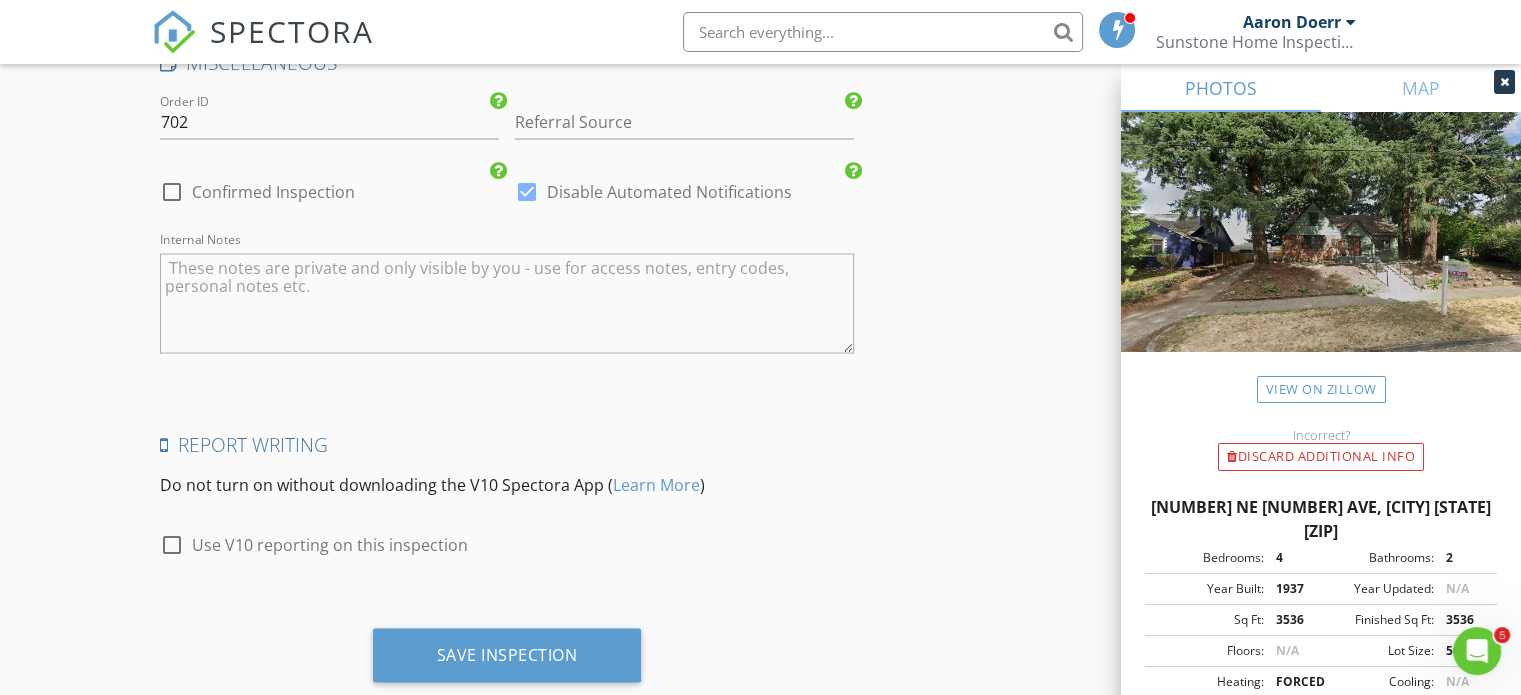 scroll, scrollTop: 3708, scrollLeft: 0, axis: vertical 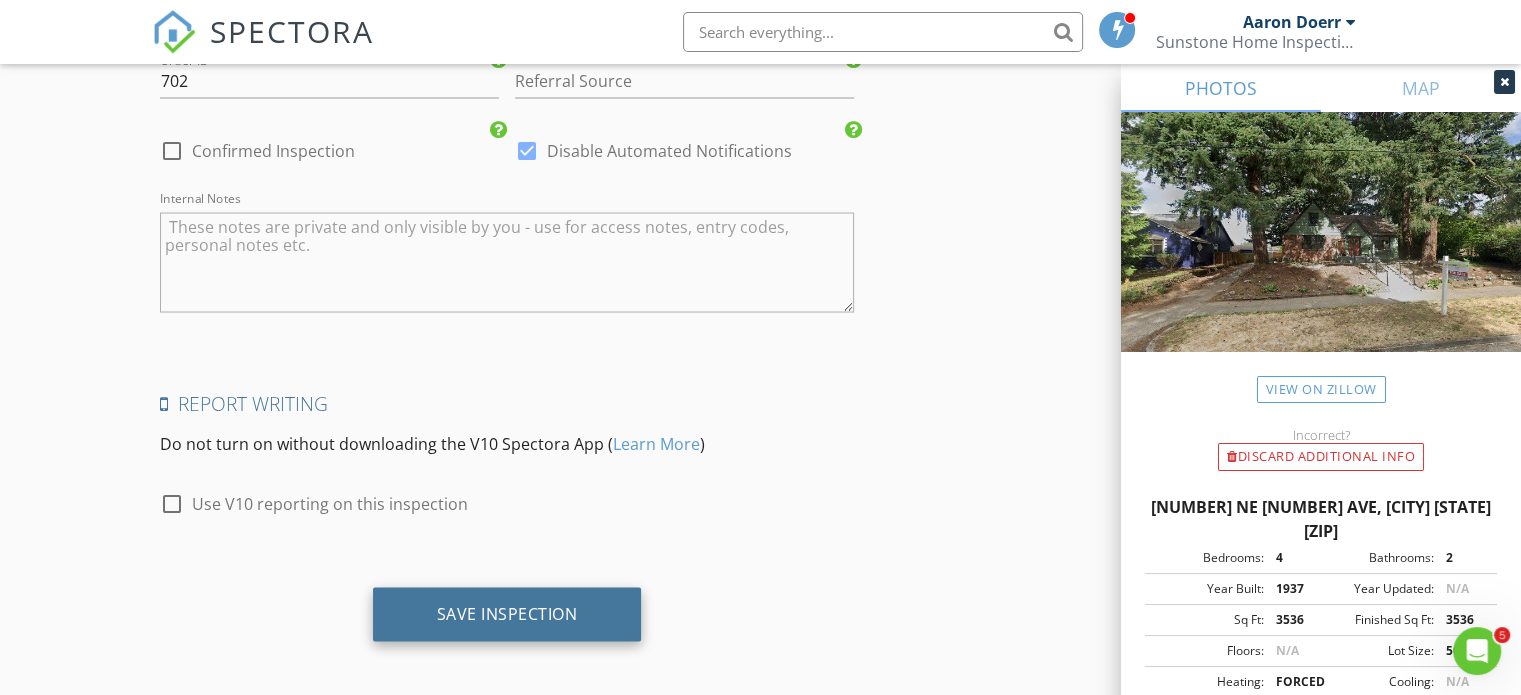 click on "Save Inspection" at bounding box center [507, 613] 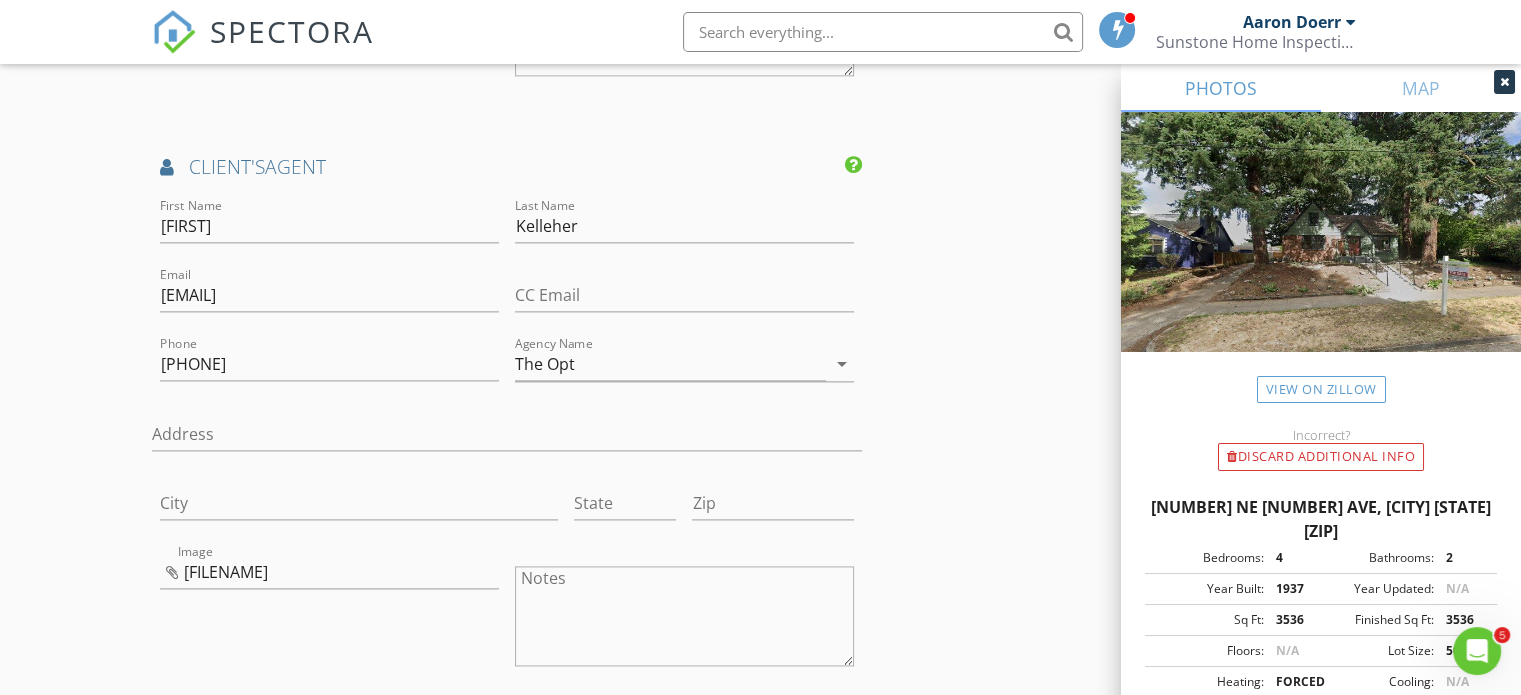 scroll, scrollTop: 2908, scrollLeft: 0, axis: vertical 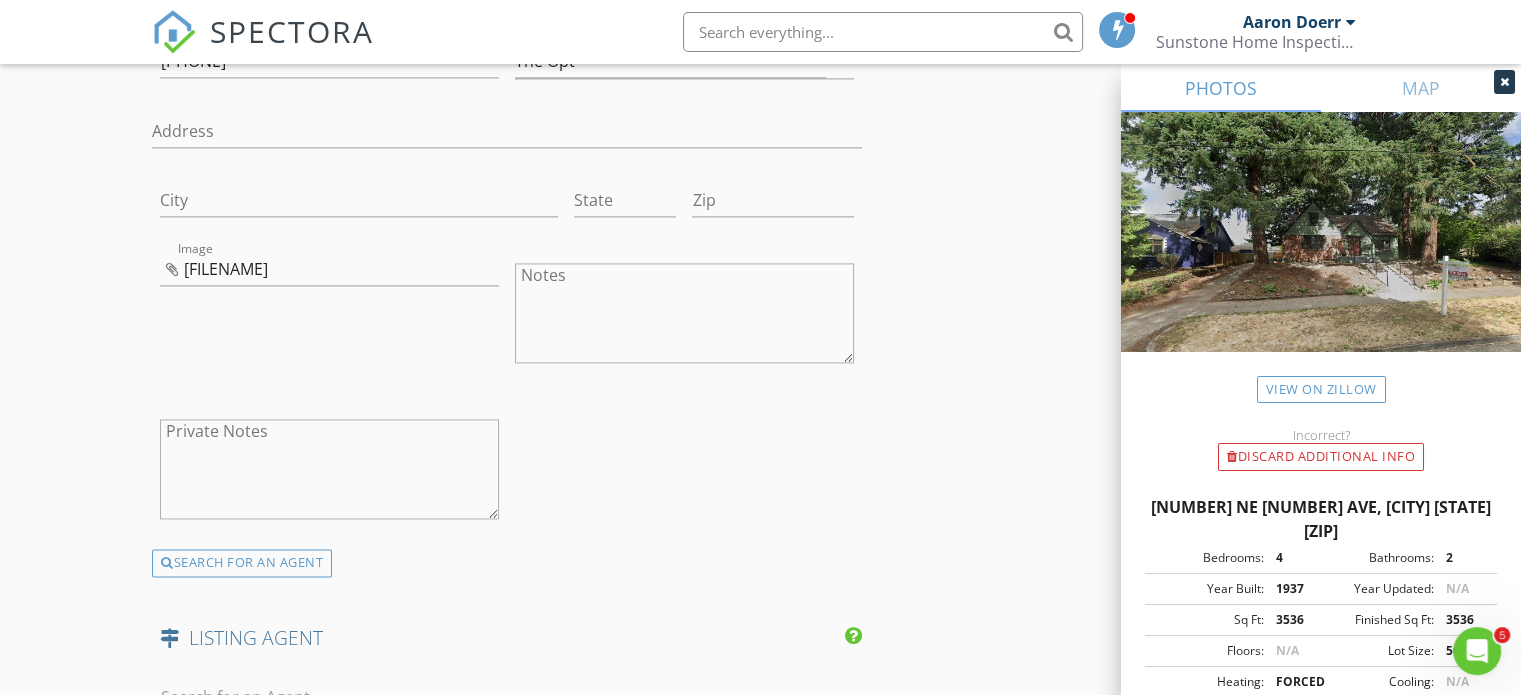 click on "Image monakelleher.png" at bounding box center (329, 273) 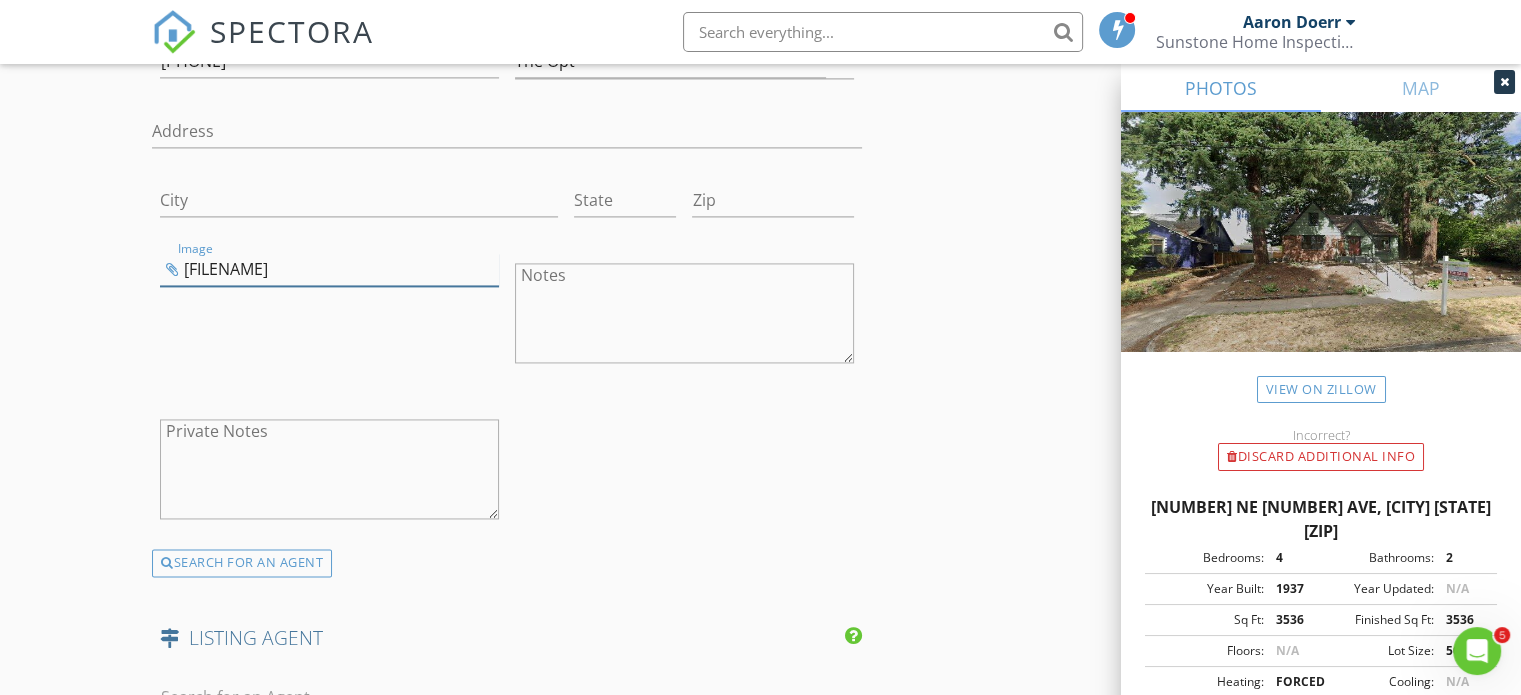 click on "monakelleher.png" at bounding box center [329, 269] 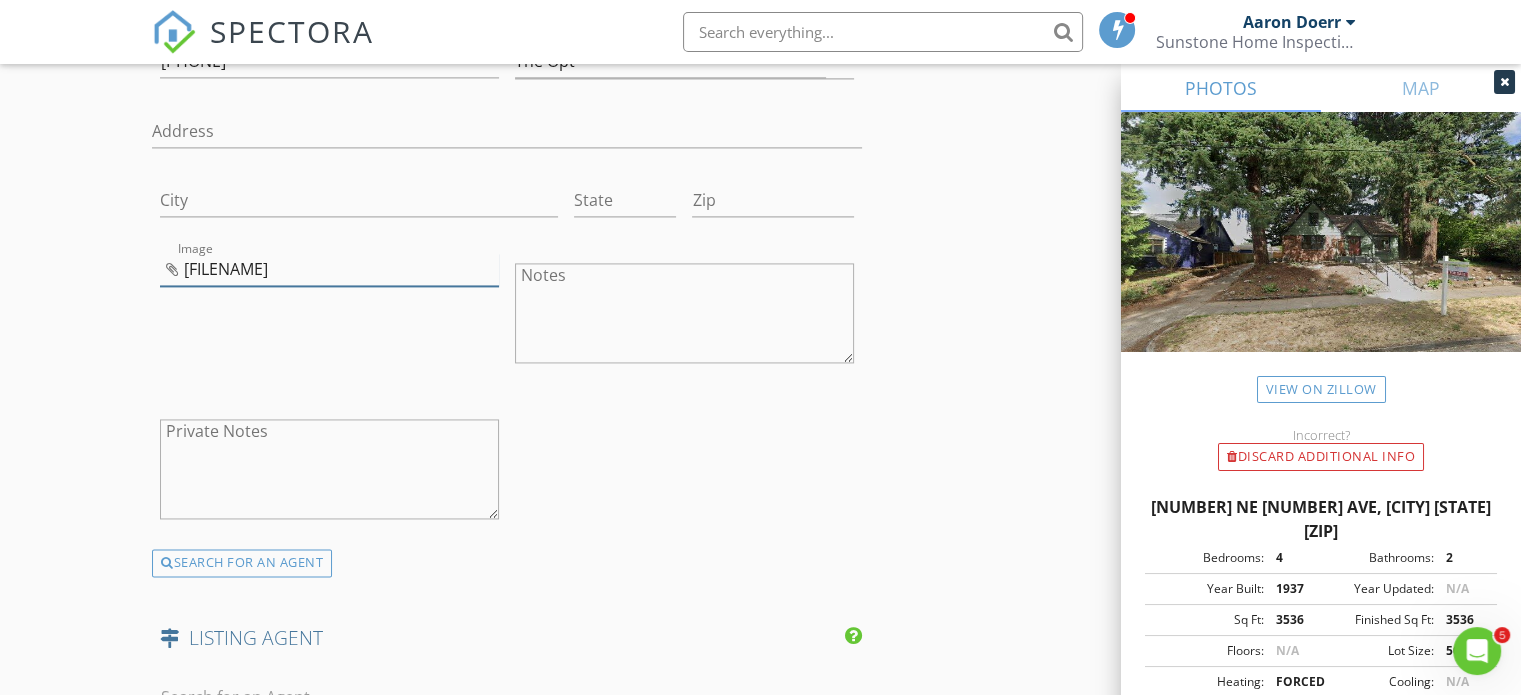 type 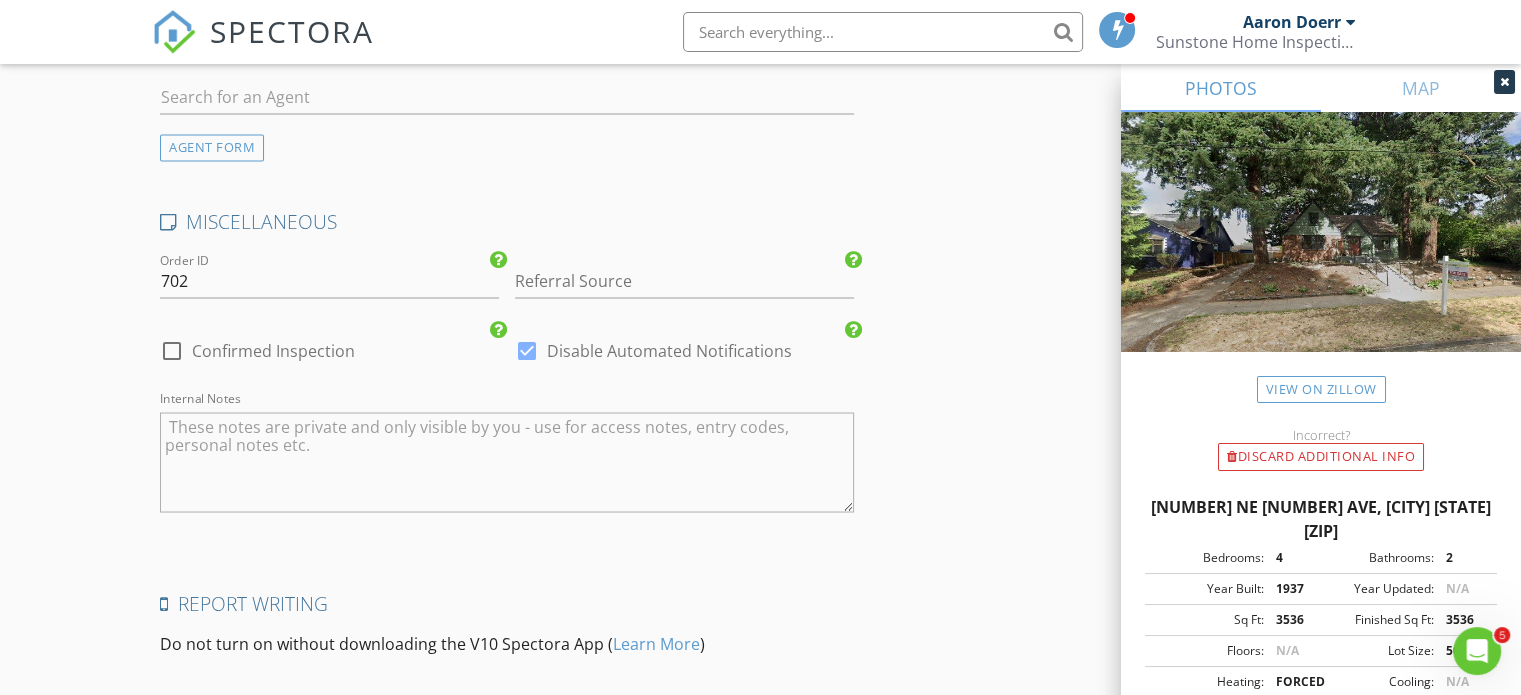 scroll, scrollTop: 3708, scrollLeft: 0, axis: vertical 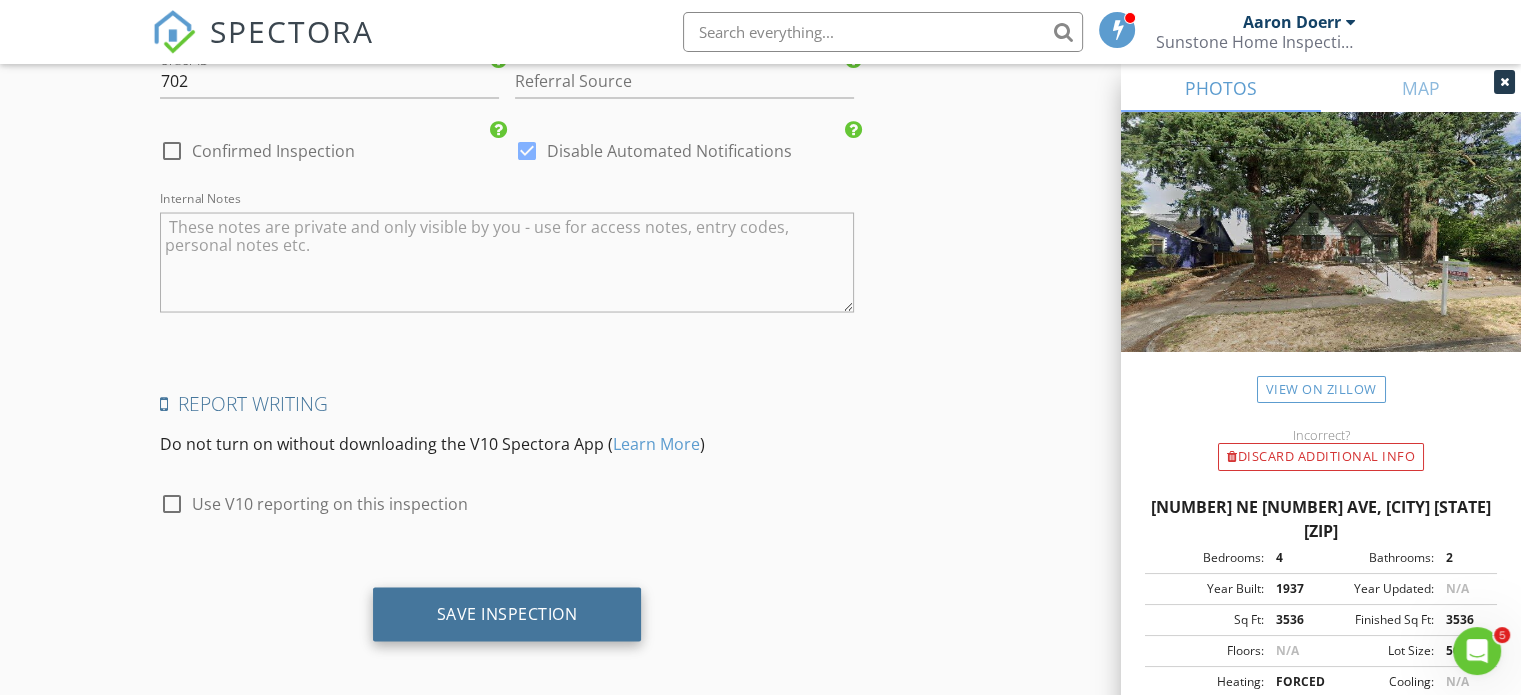 click on "Save Inspection" at bounding box center [507, 614] 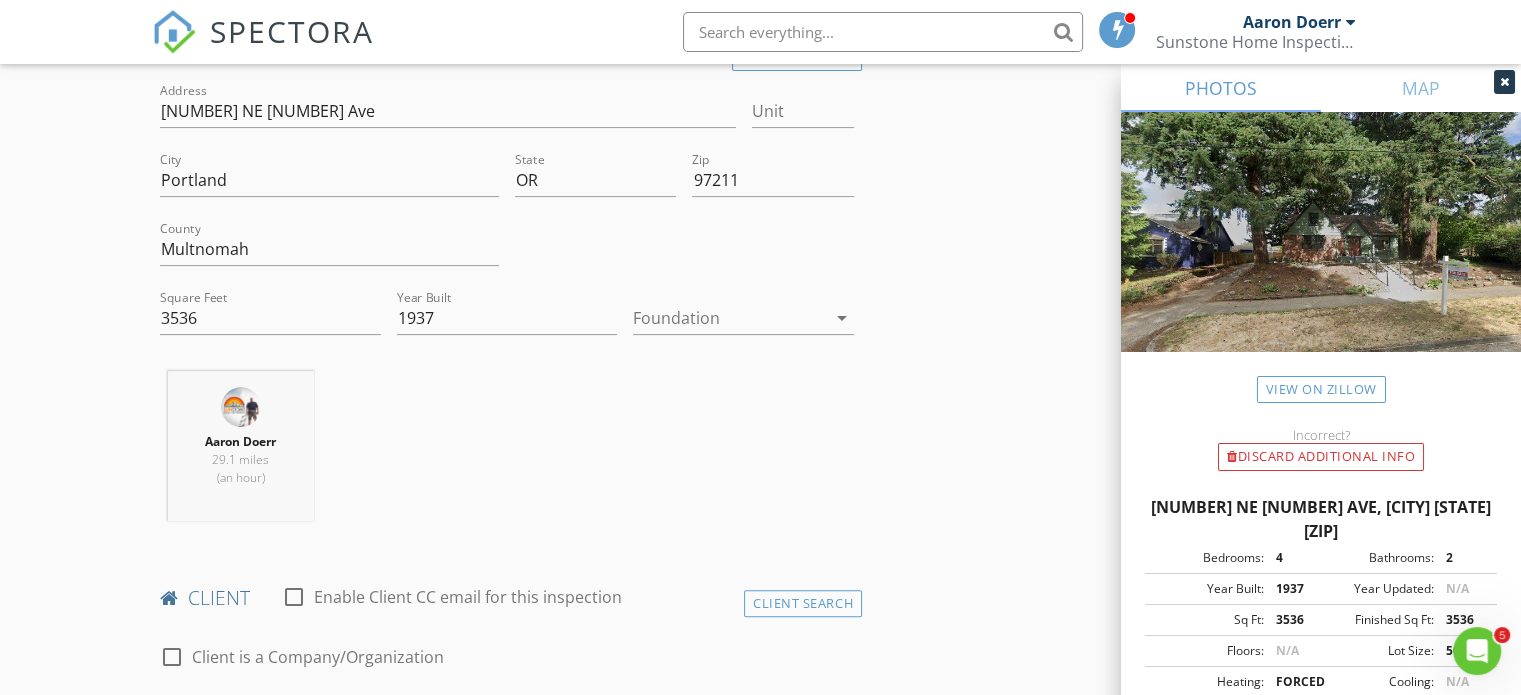 scroll, scrollTop: 0, scrollLeft: 0, axis: both 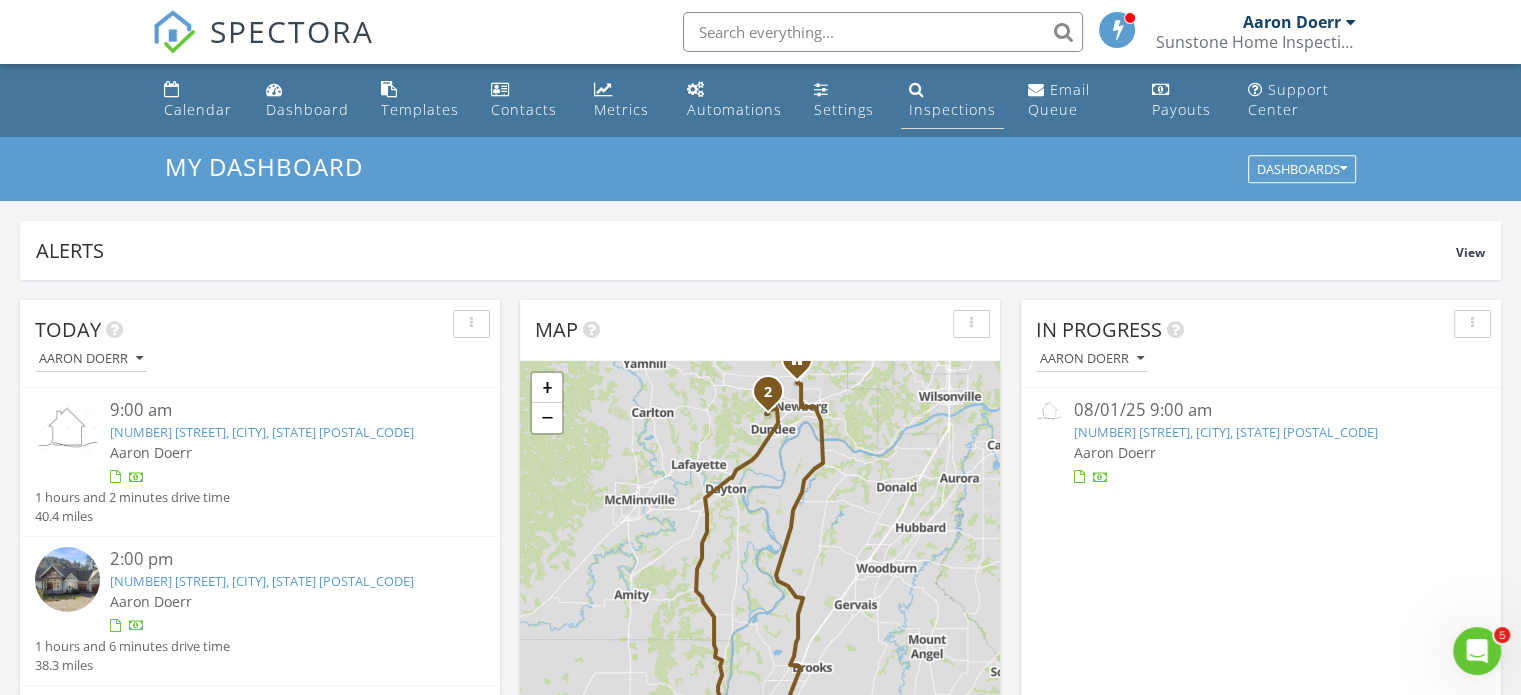 click on "Inspections" at bounding box center [952, 100] 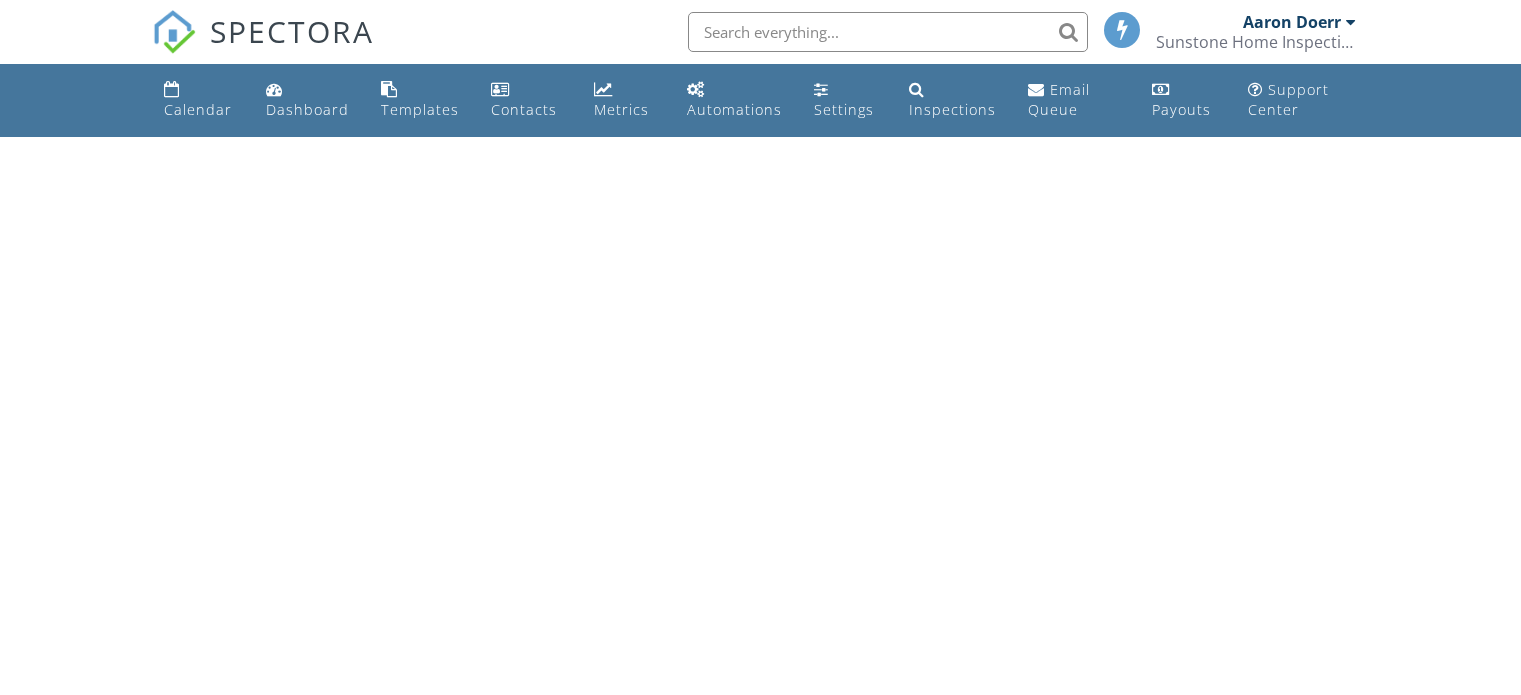 scroll, scrollTop: 0, scrollLeft: 0, axis: both 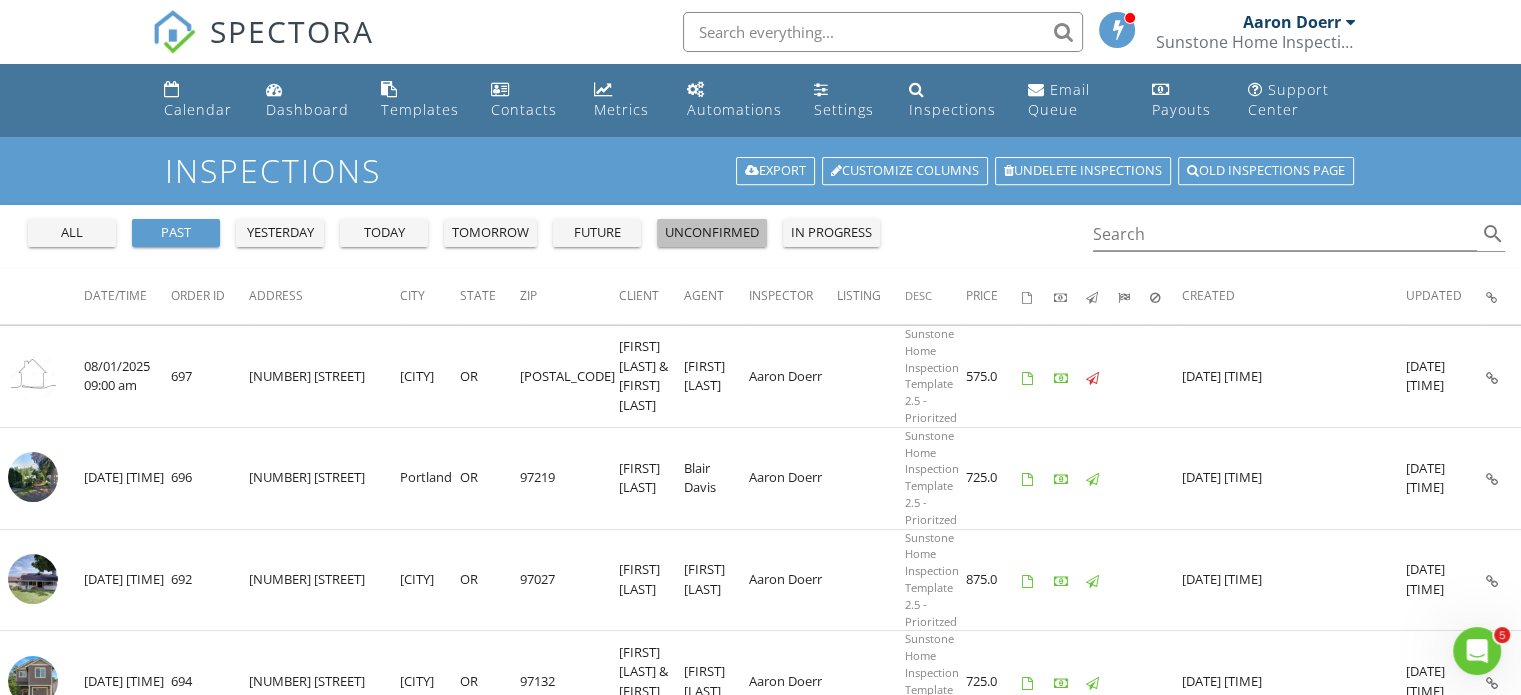 click on "unconfirmed" at bounding box center [712, 233] 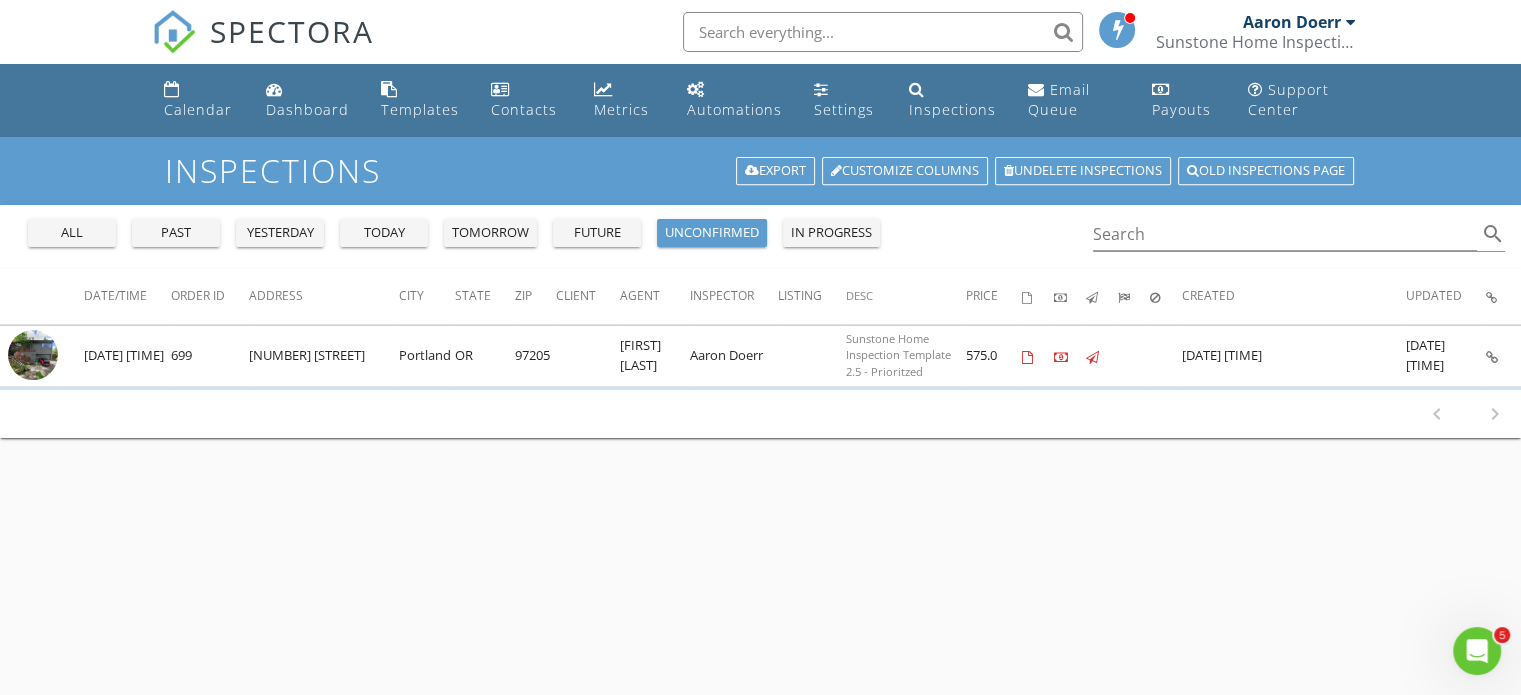 click on "Calendar
Dashboard
Templates
Contacts
Metrics
Automations
Settings
Inspections
Email Queue
Payouts
Support Center" at bounding box center (760, 100) 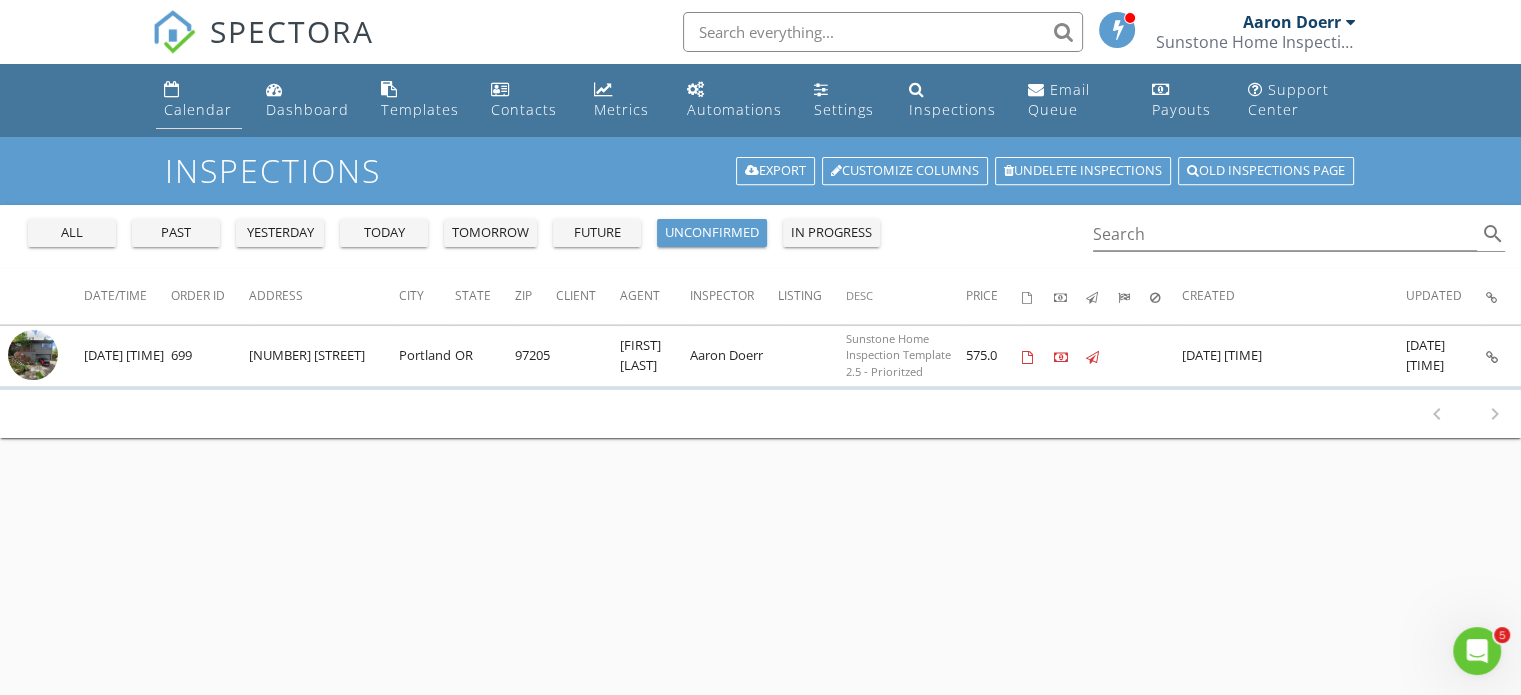 click on "Calendar" at bounding box center (198, 109) 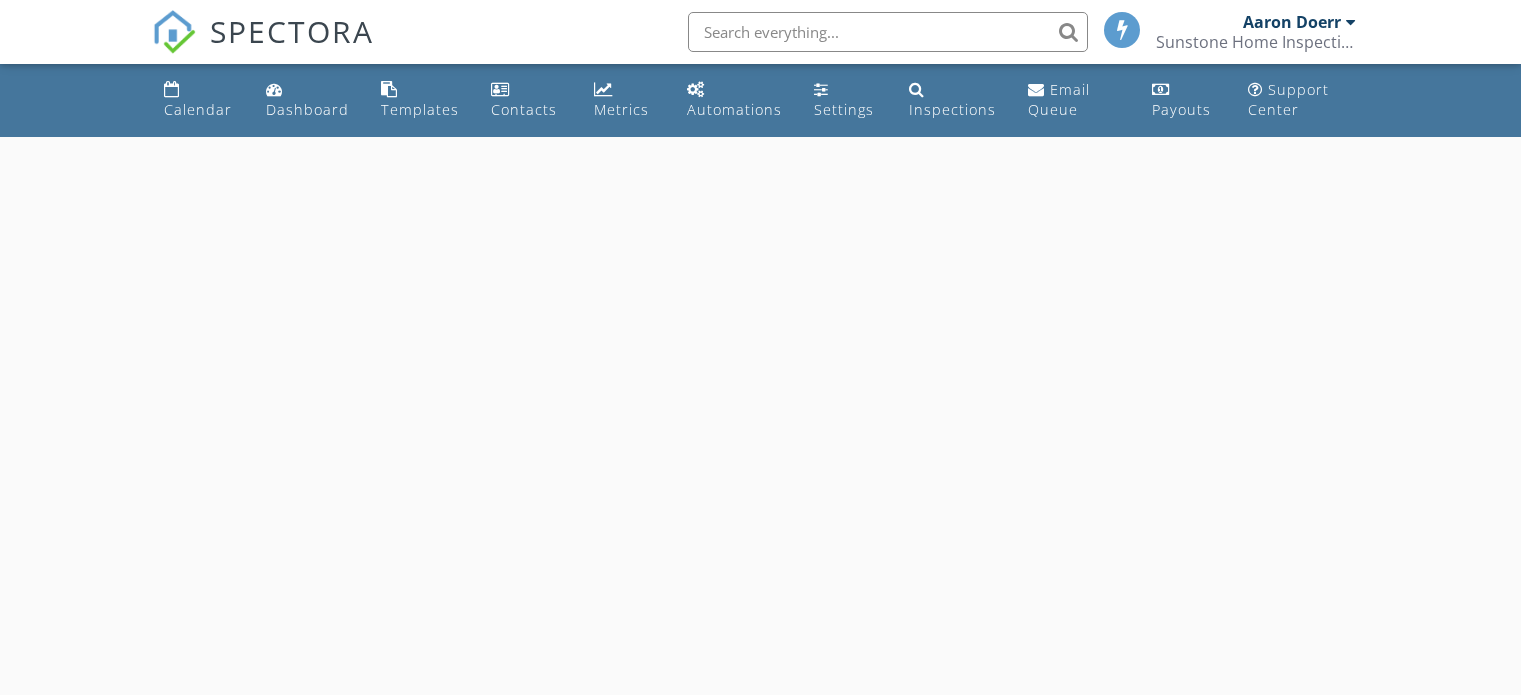 scroll, scrollTop: 0, scrollLeft: 0, axis: both 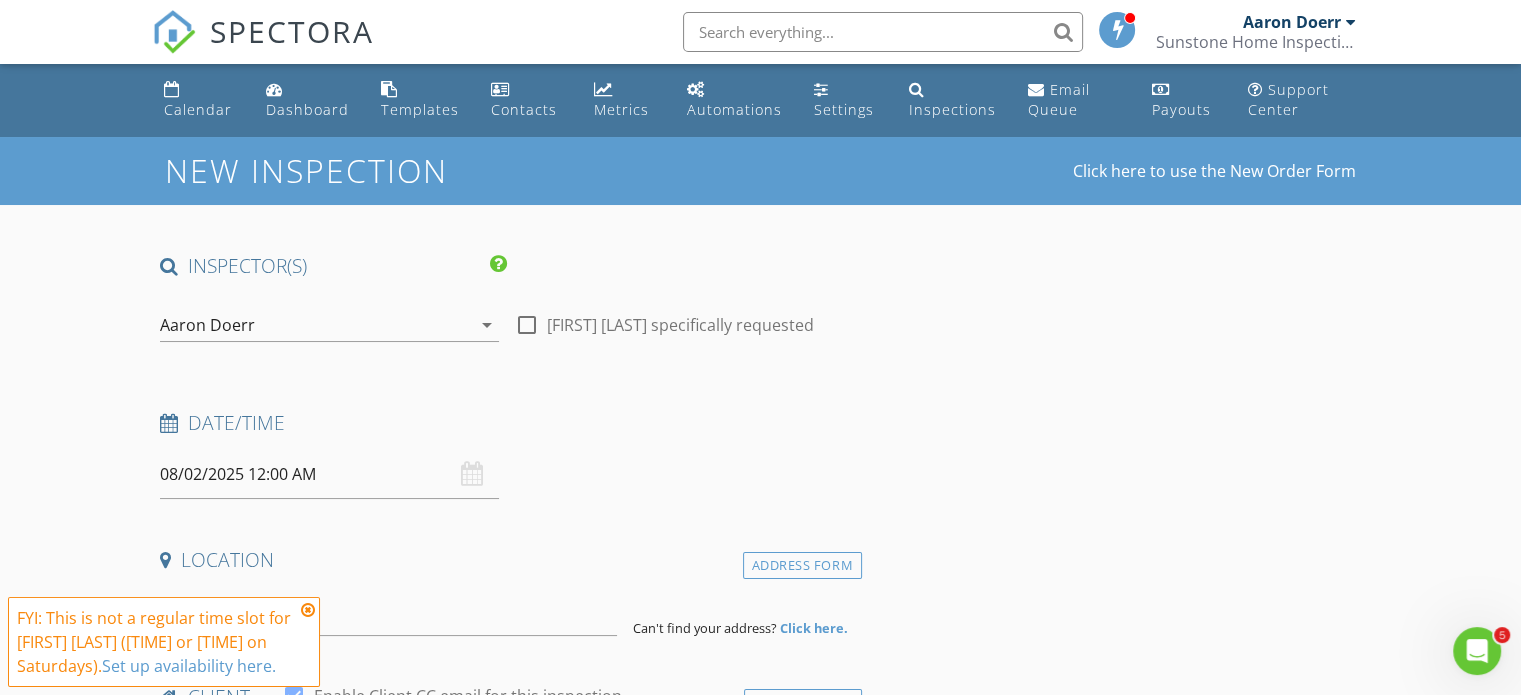 click at bounding box center [308, 610] 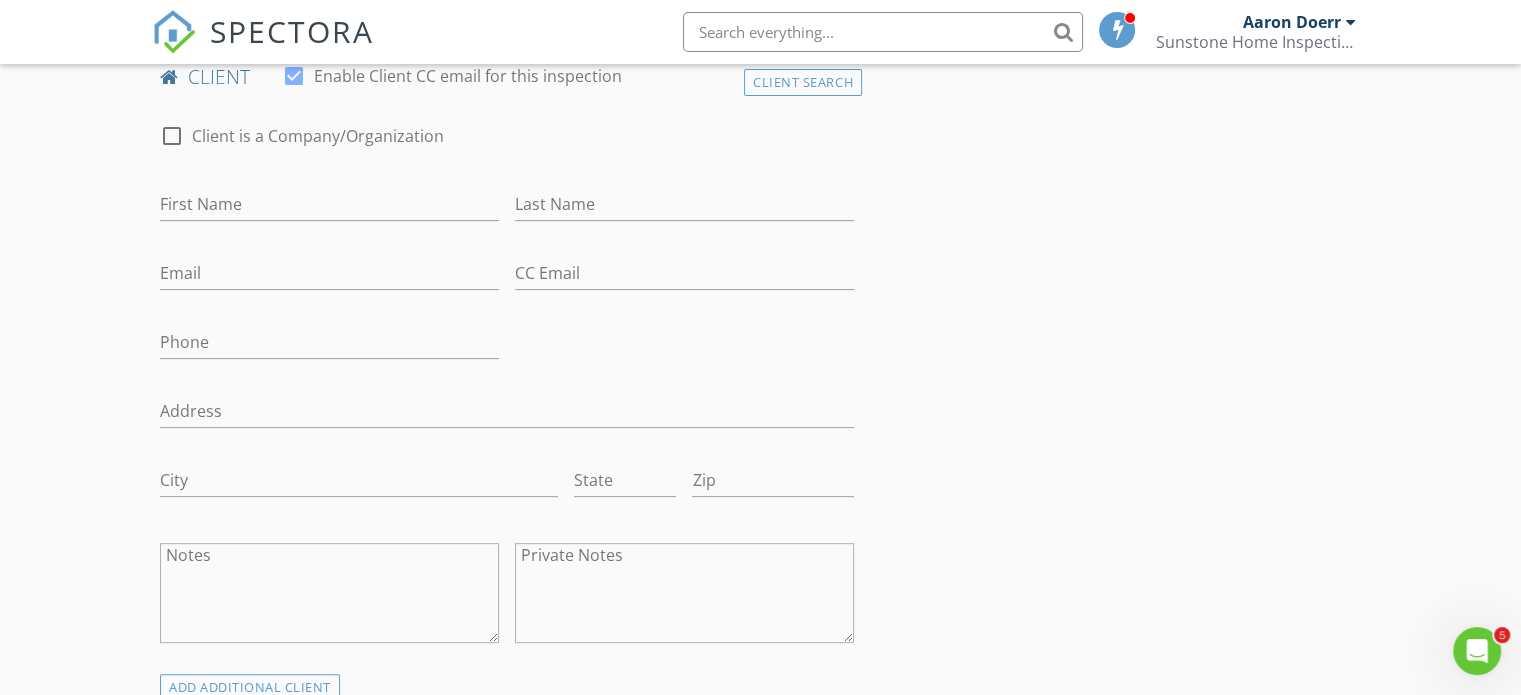 scroll, scrollTop: 0, scrollLeft: 0, axis: both 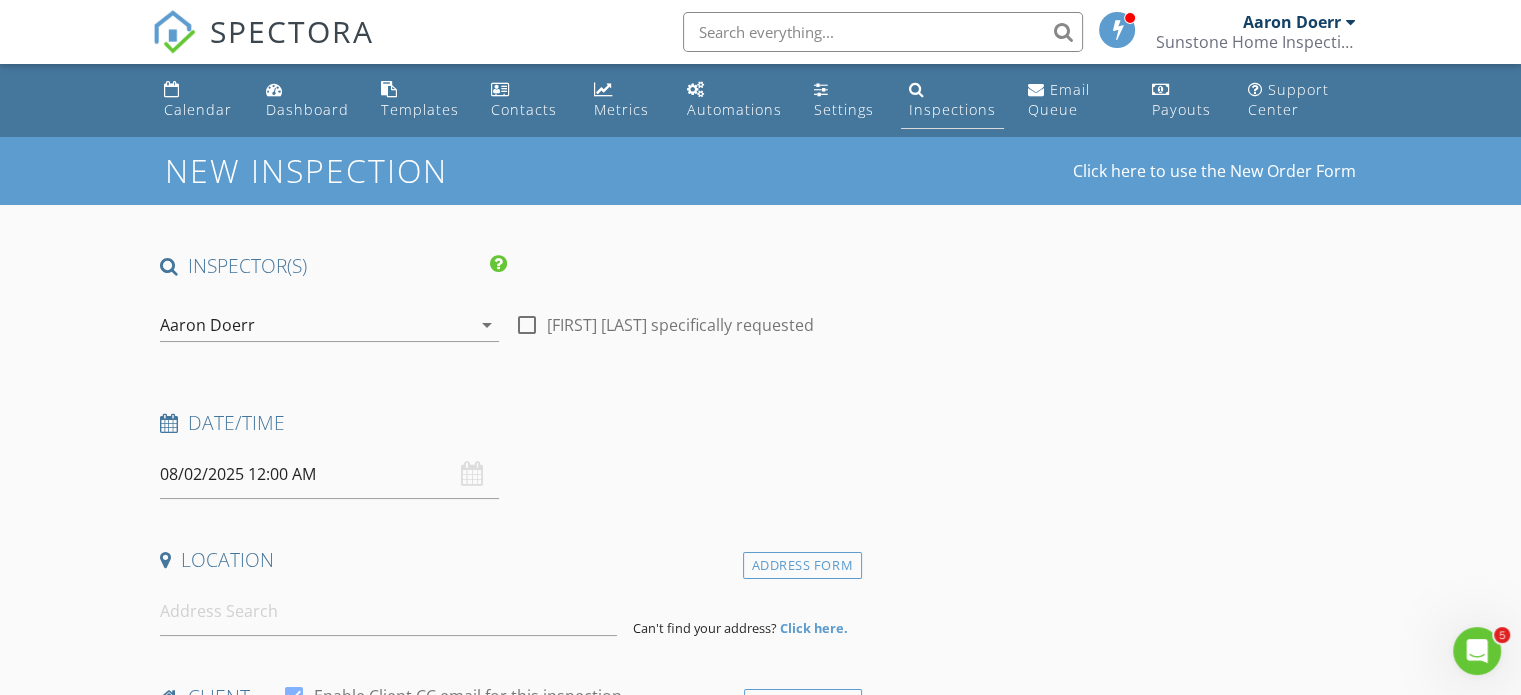 click on "Inspections" at bounding box center (952, 109) 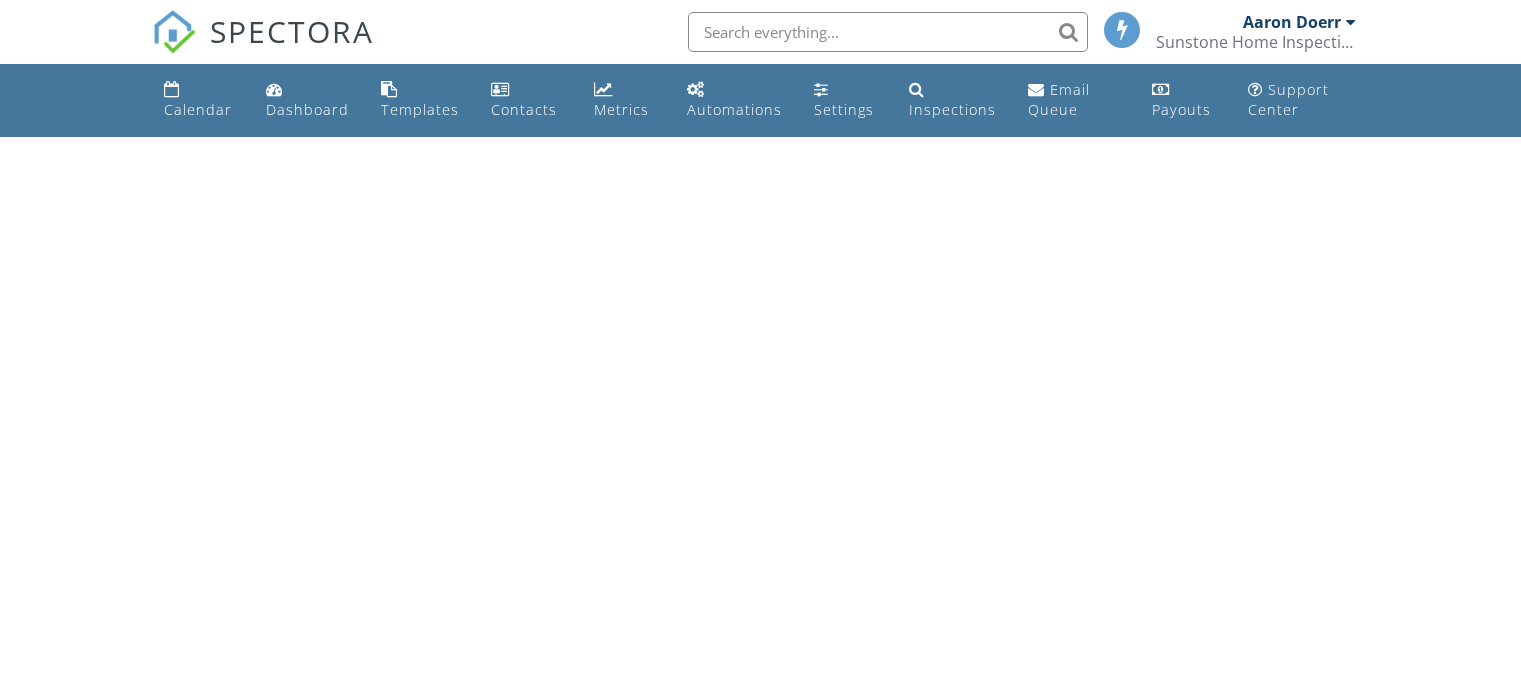 scroll, scrollTop: 0, scrollLeft: 0, axis: both 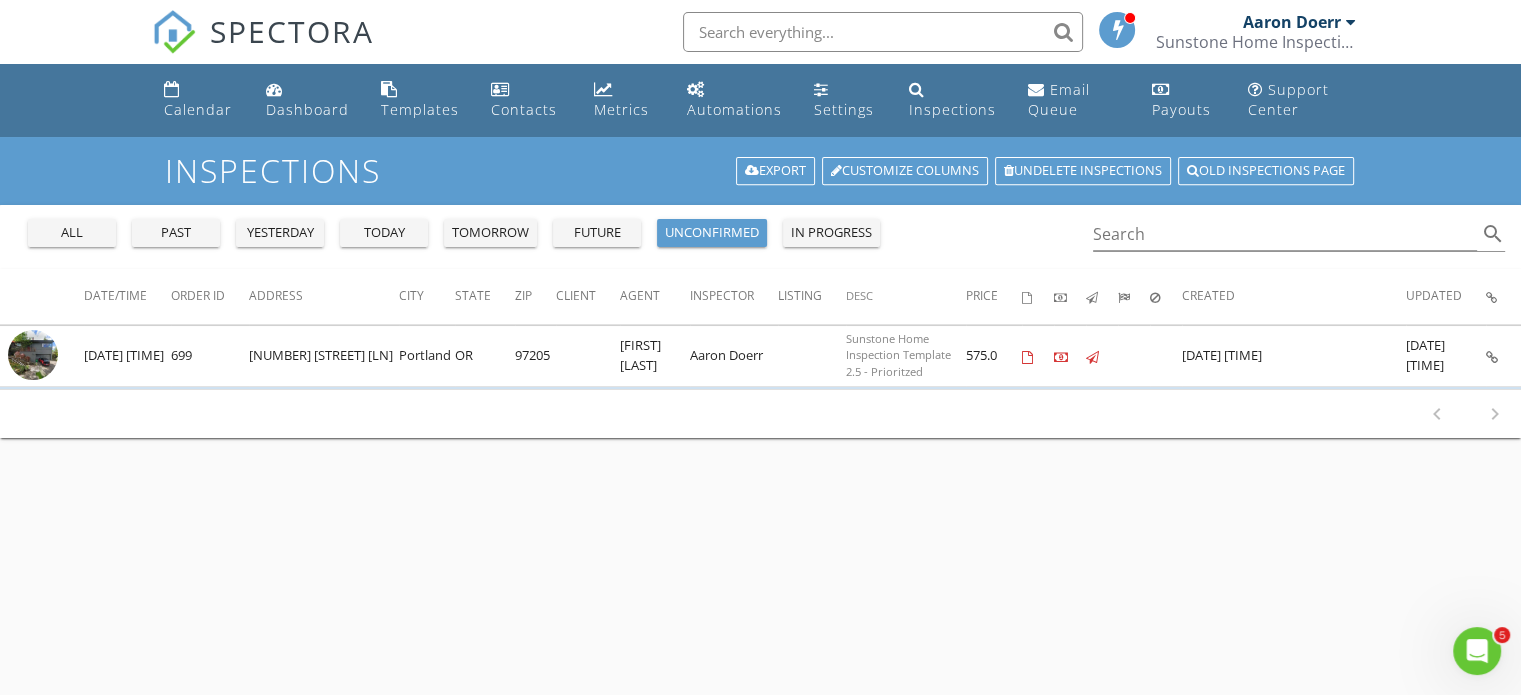 click on "in progress" at bounding box center [831, 233] 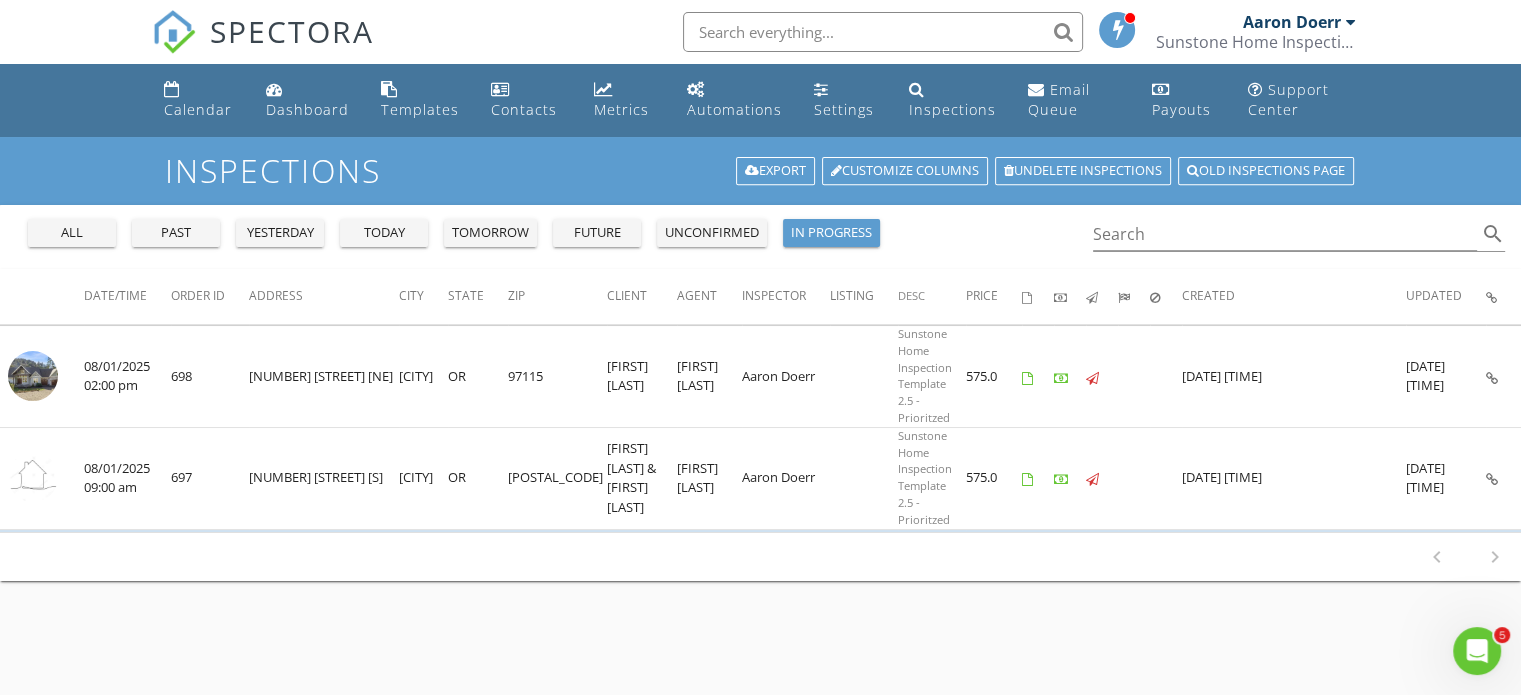 click on "future" at bounding box center [597, 233] 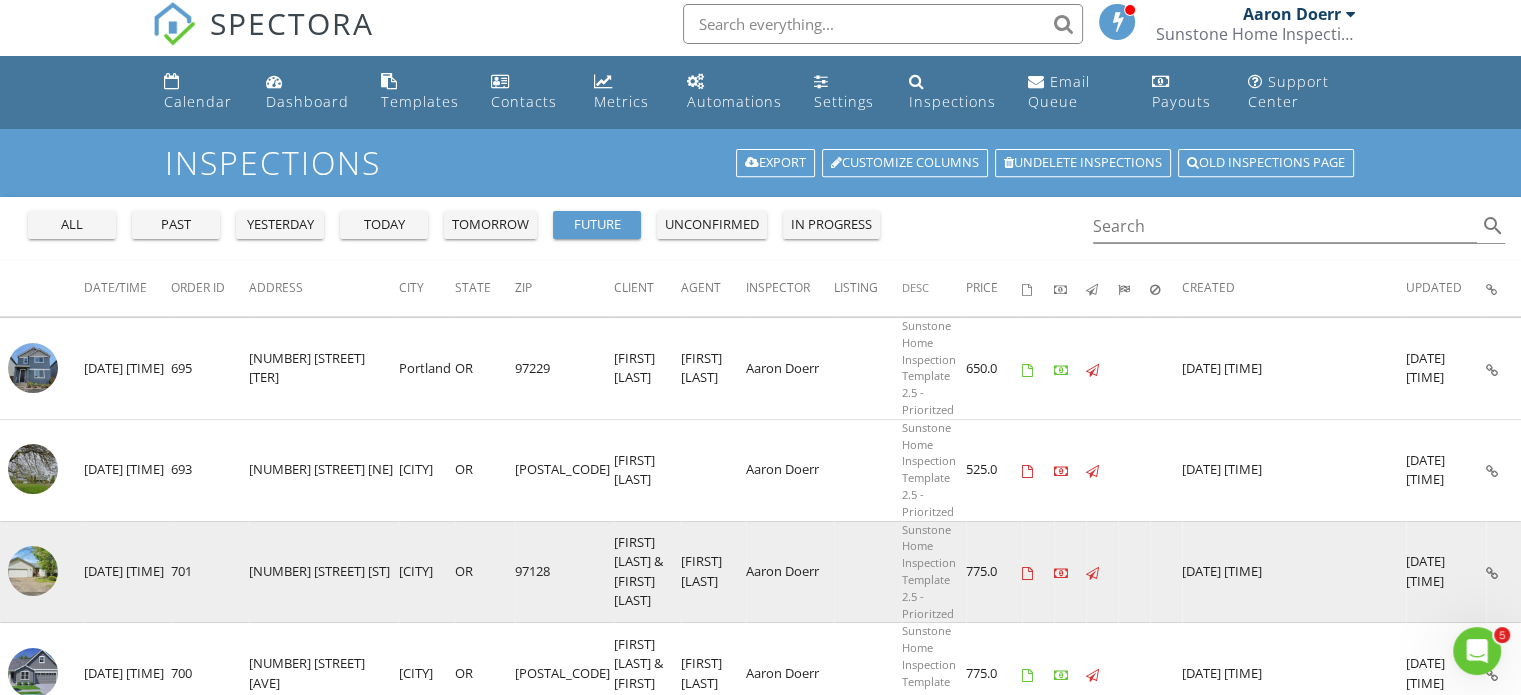 scroll, scrollTop: 0, scrollLeft: 0, axis: both 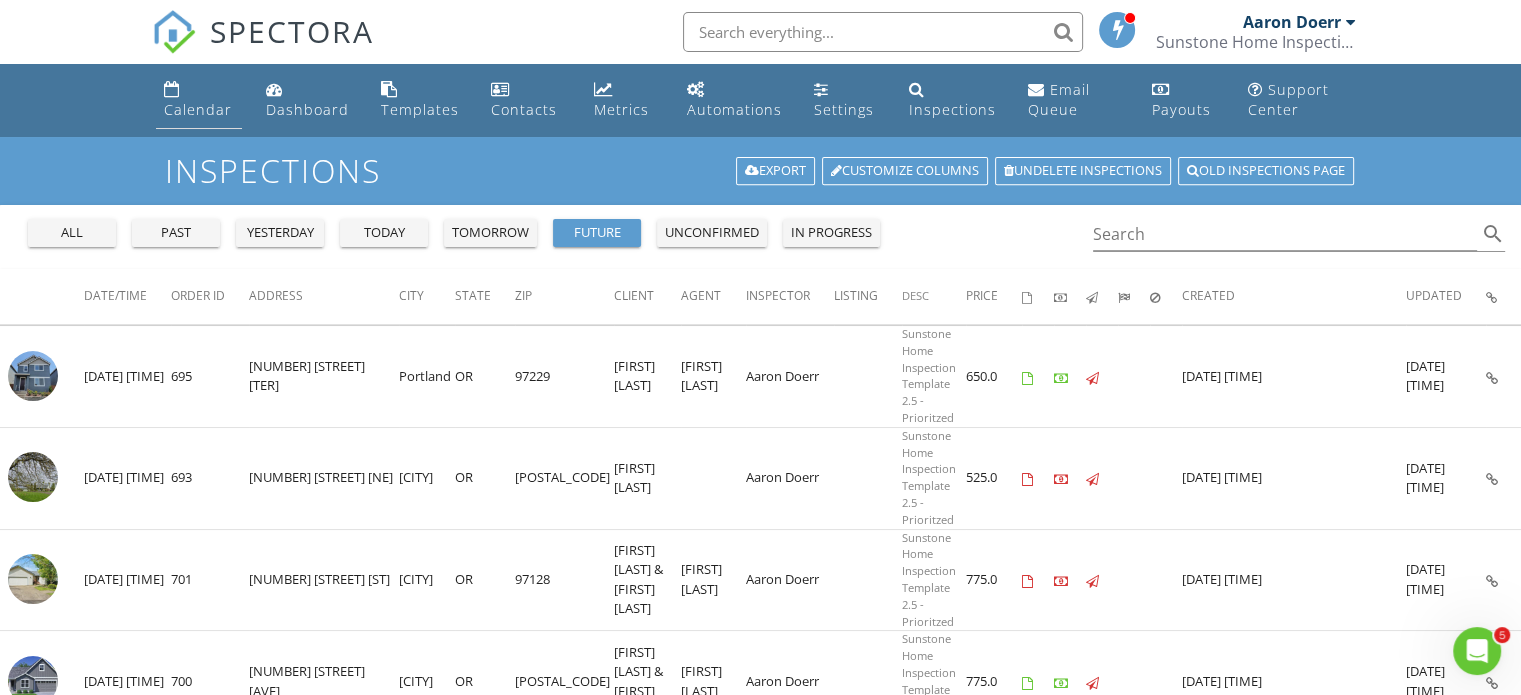 click on "Calendar" at bounding box center (198, 109) 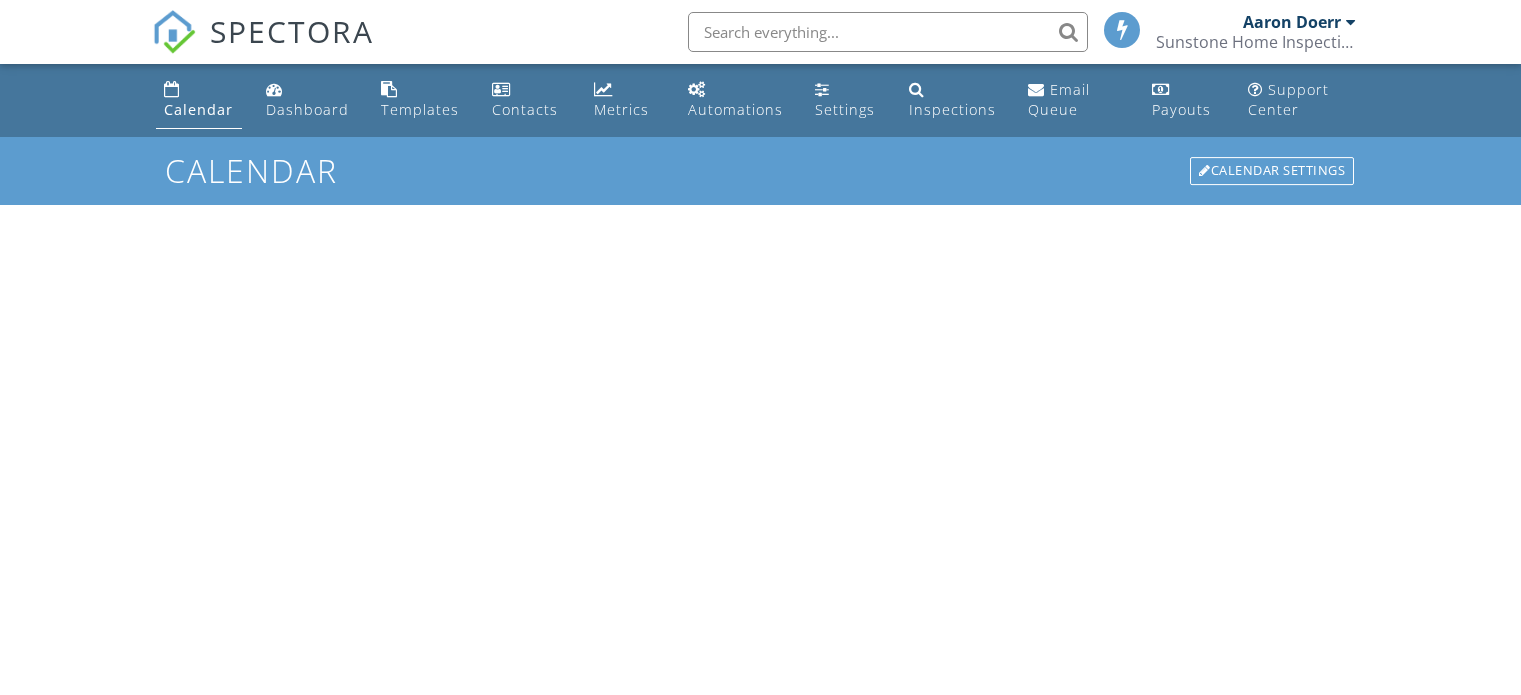 scroll, scrollTop: 0, scrollLeft: 0, axis: both 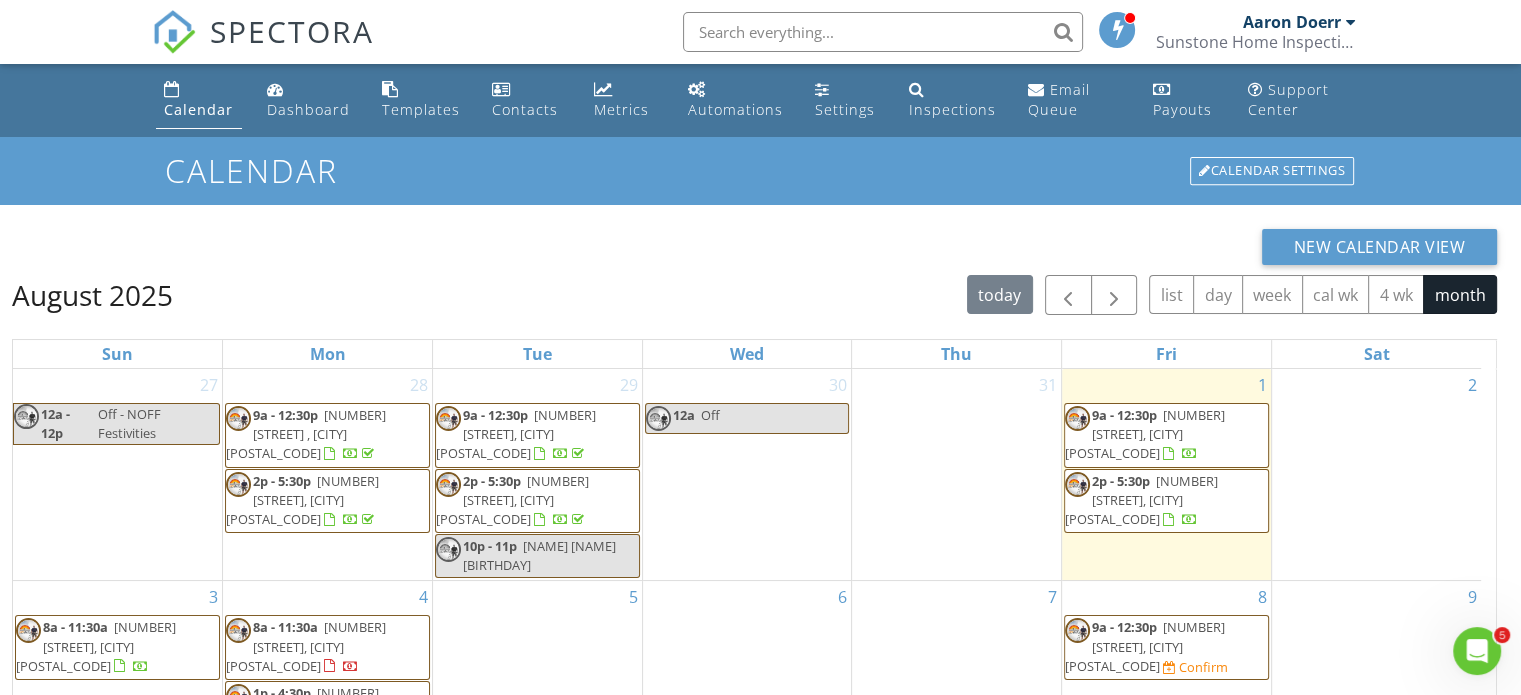 click on "6" at bounding box center [747, 664] 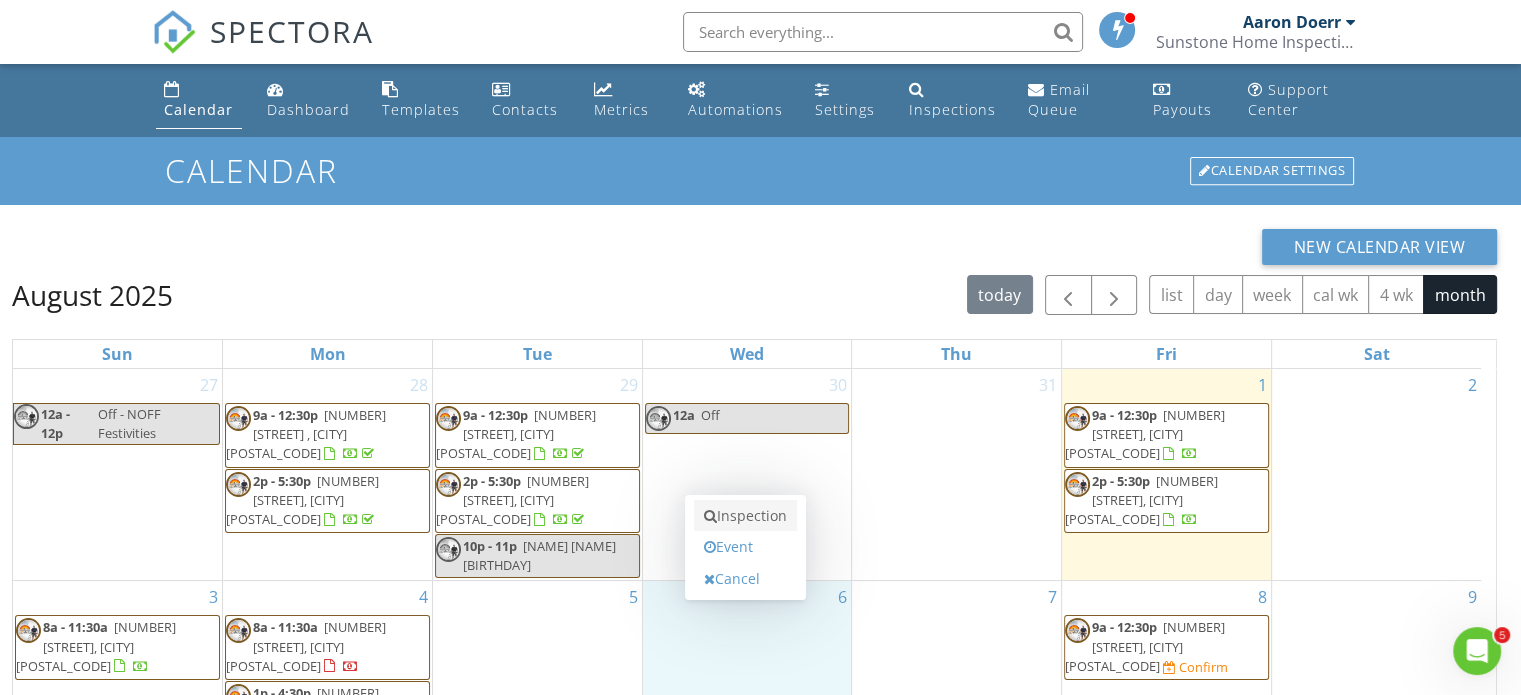click on "Inspection" at bounding box center [745, 516] 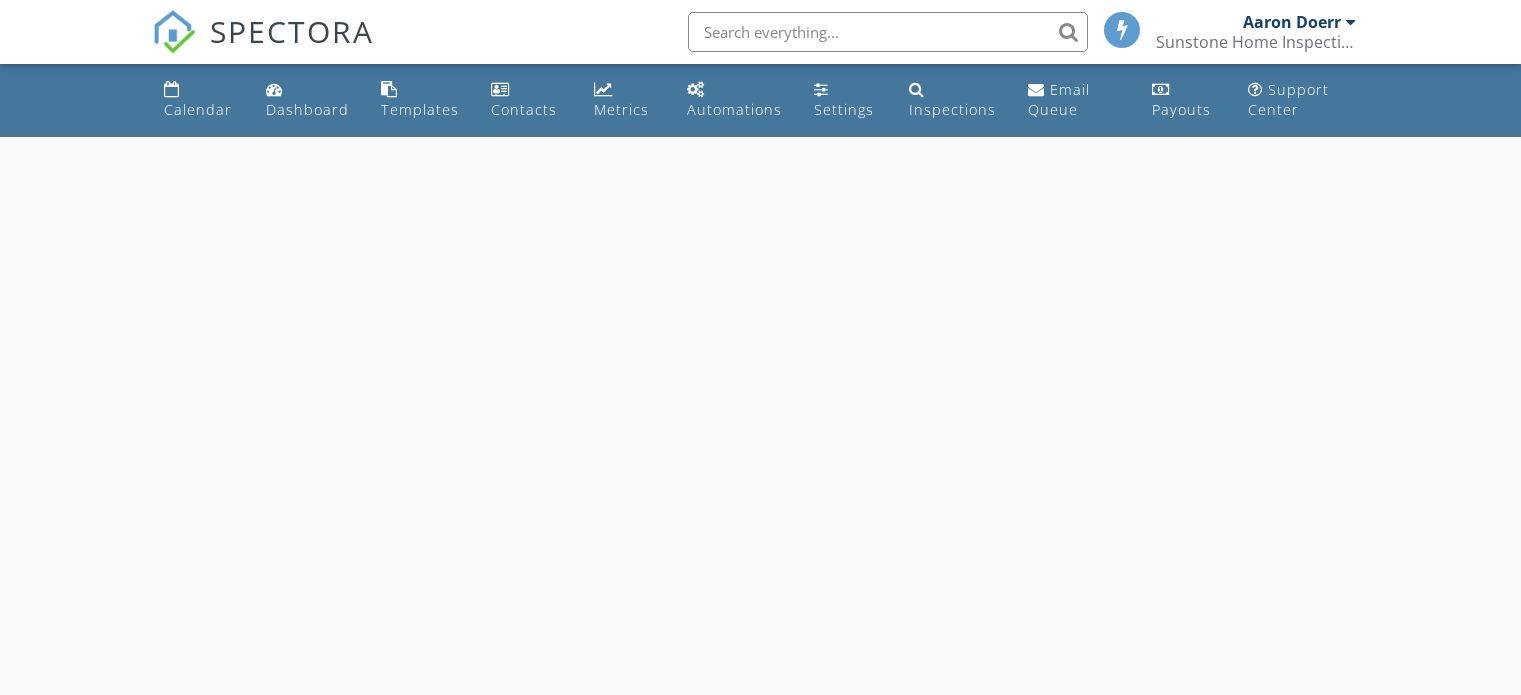 scroll, scrollTop: 0, scrollLeft: 0, axis: both 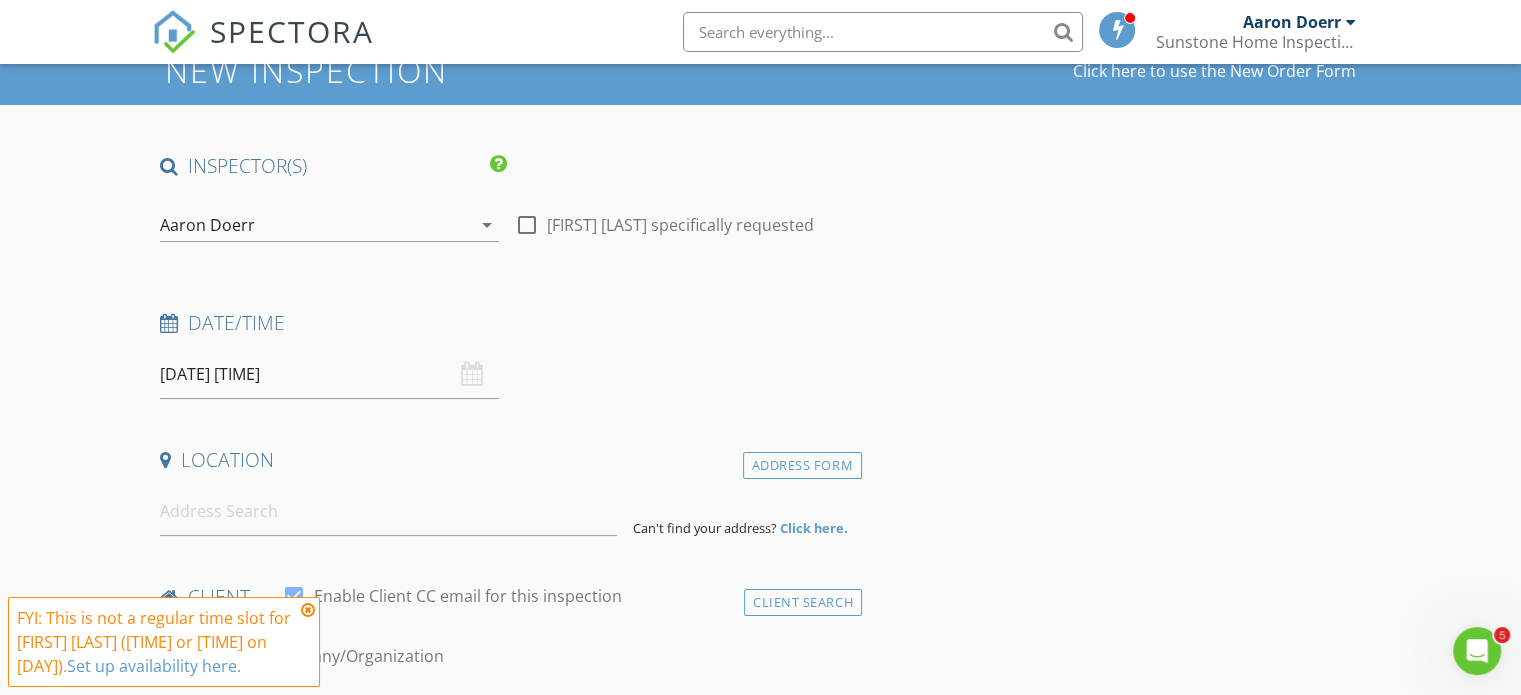 click on "[DATE] [TIME]" at bounding box center [329, 374] 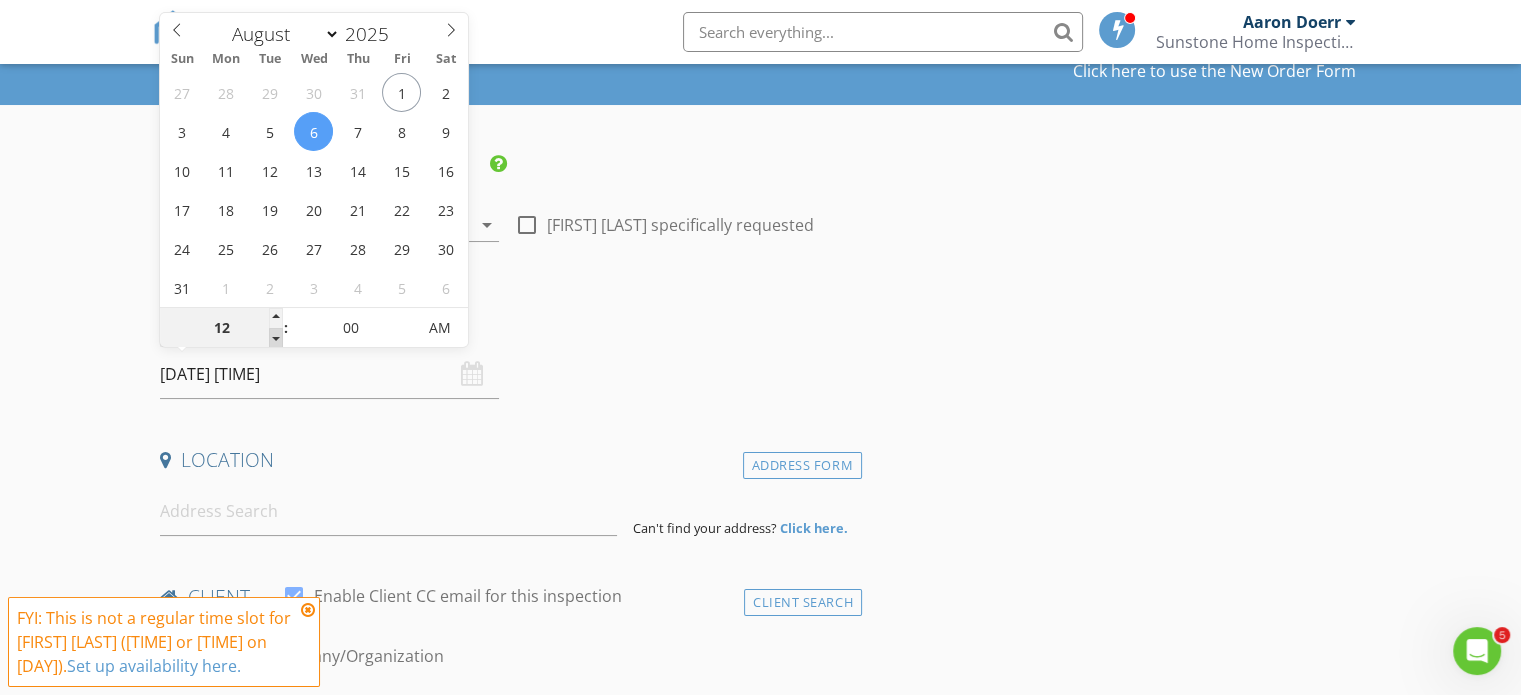 type on "11" 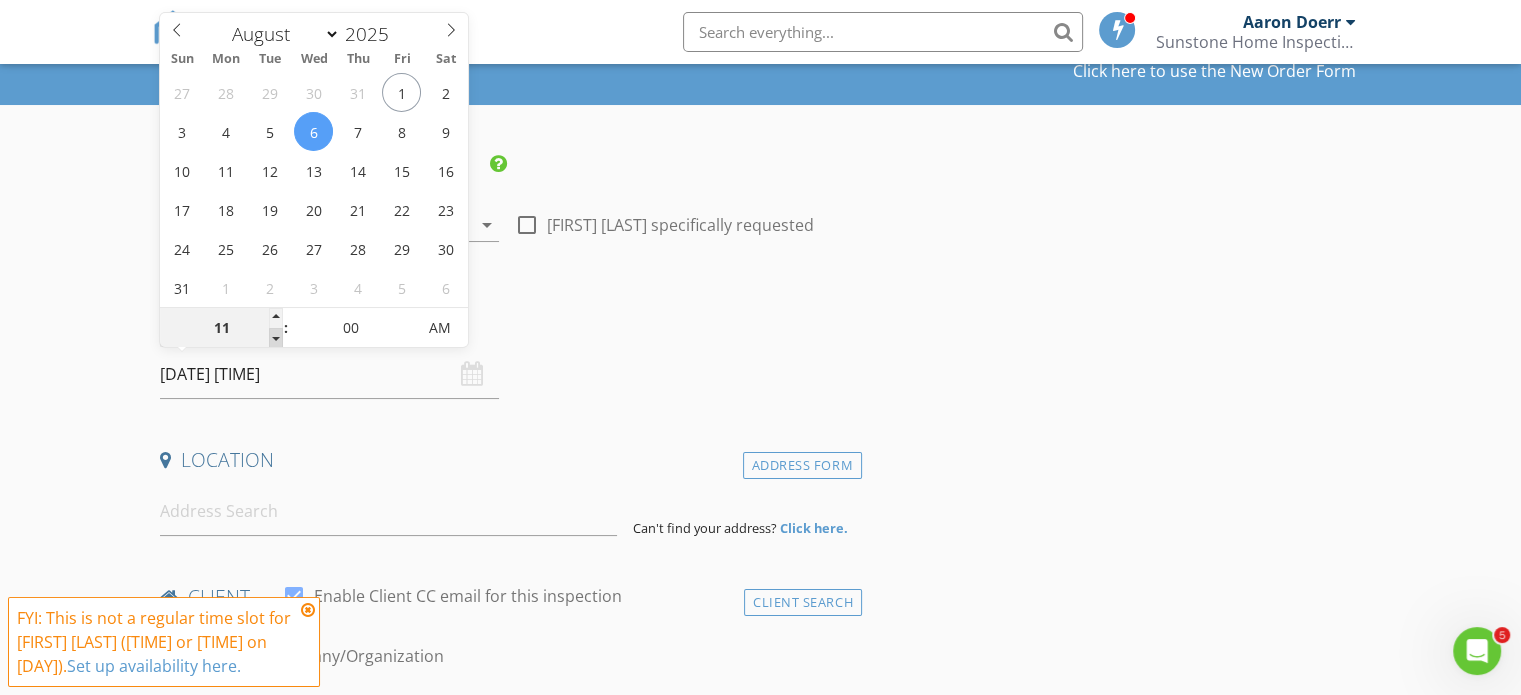 click at bounding box center (276, 338) 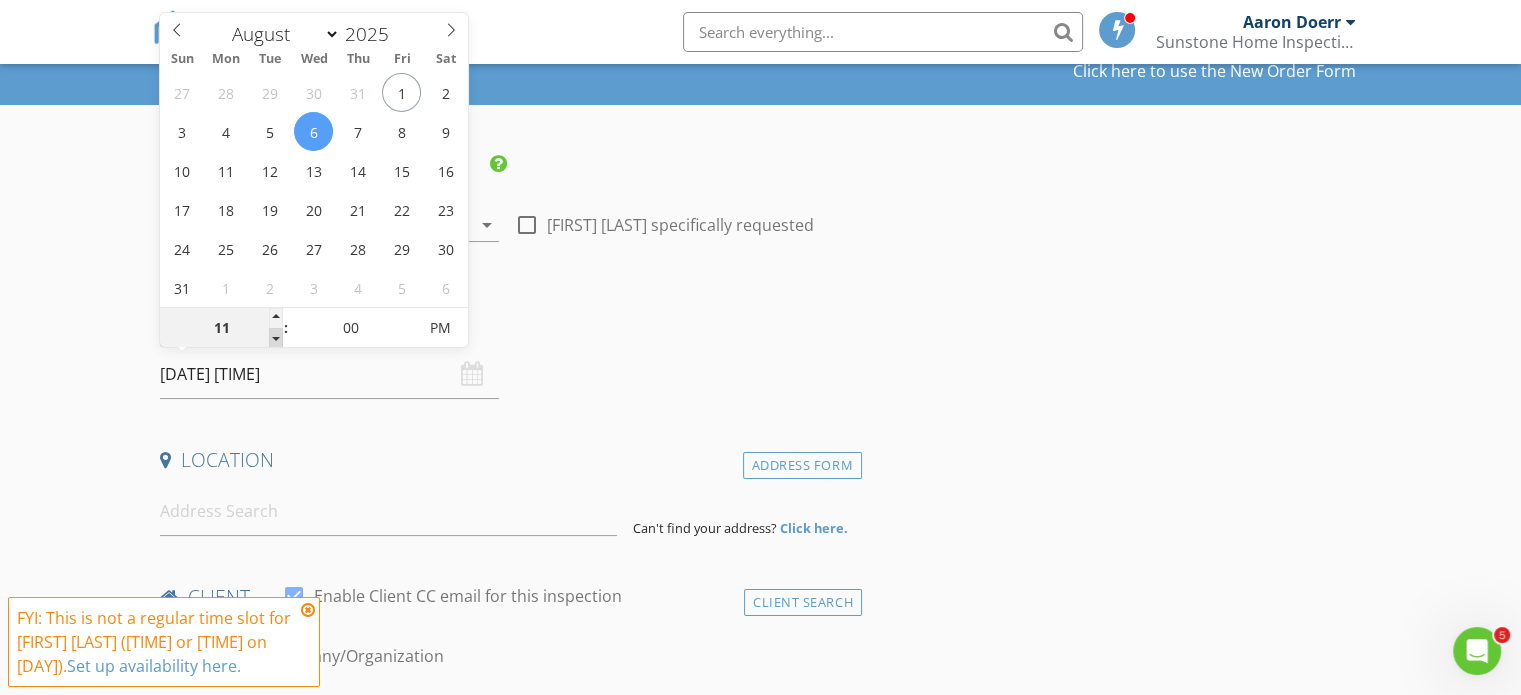 type on "10" 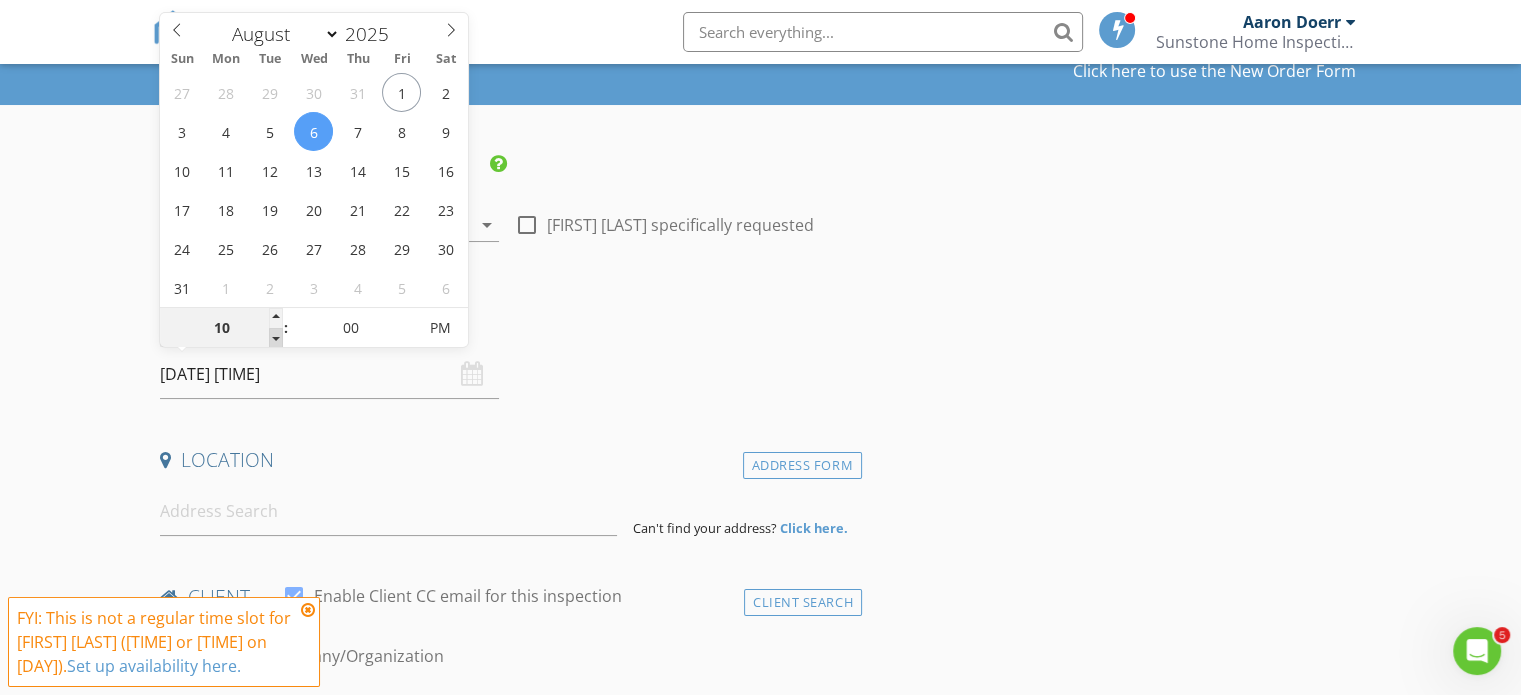 click at bounding box center [276, 338] 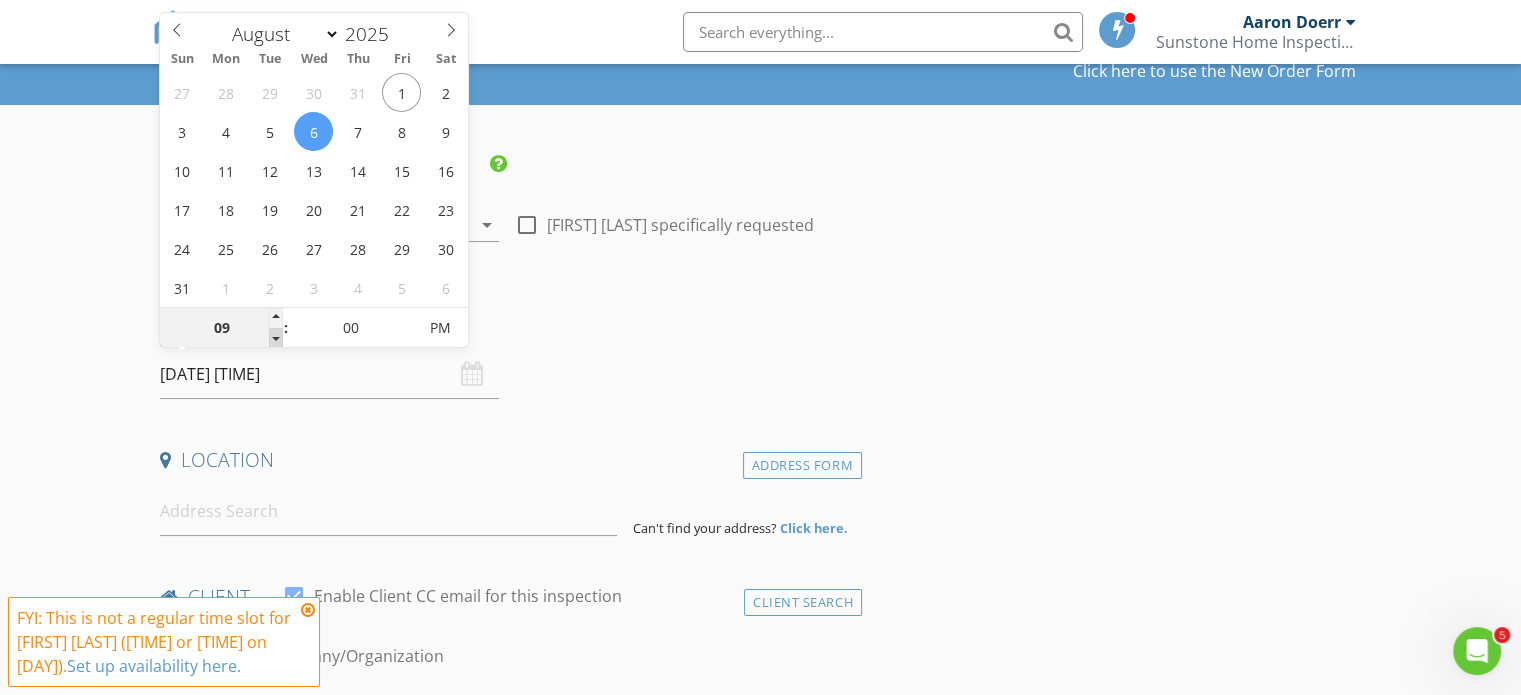 click at bounding box center [276, 338] 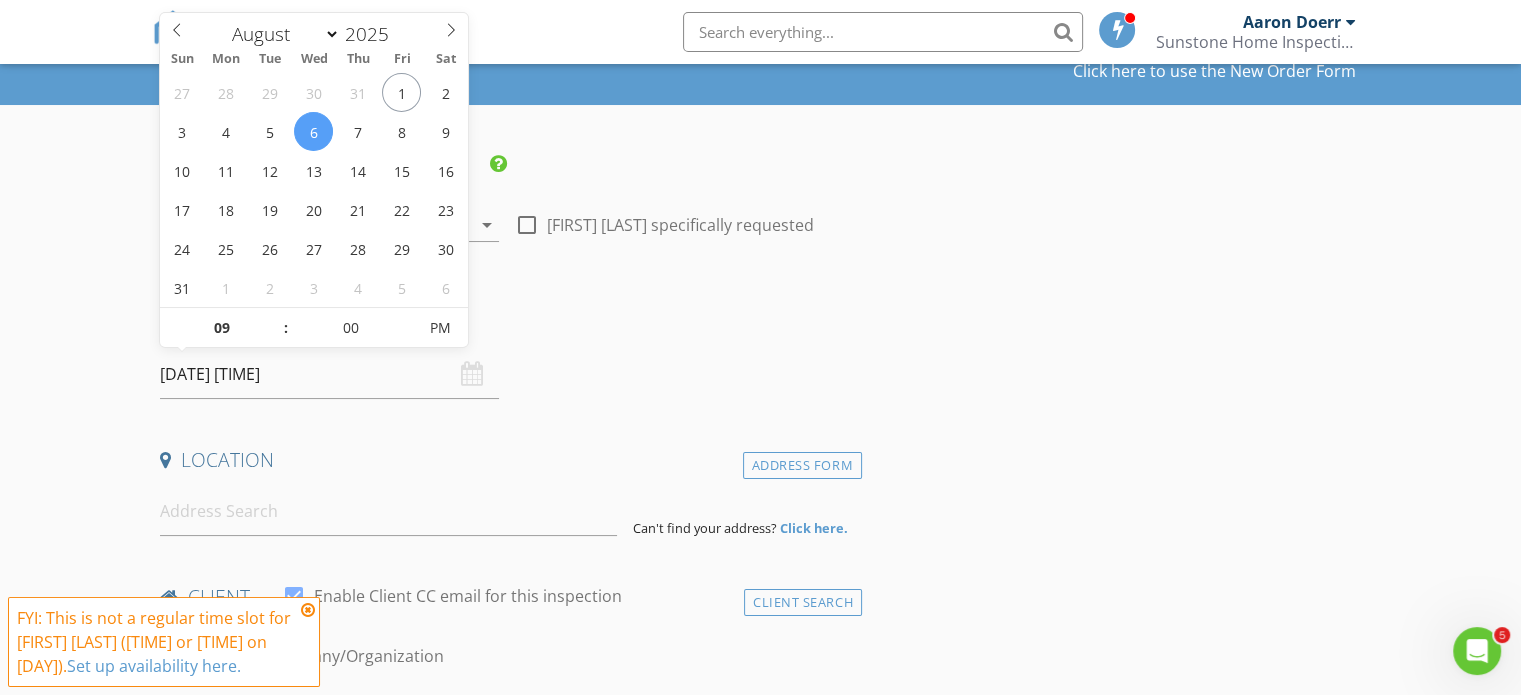 click on "Date/Time
08/06/2025 9:00 PM" at bounding box center [507, 354] 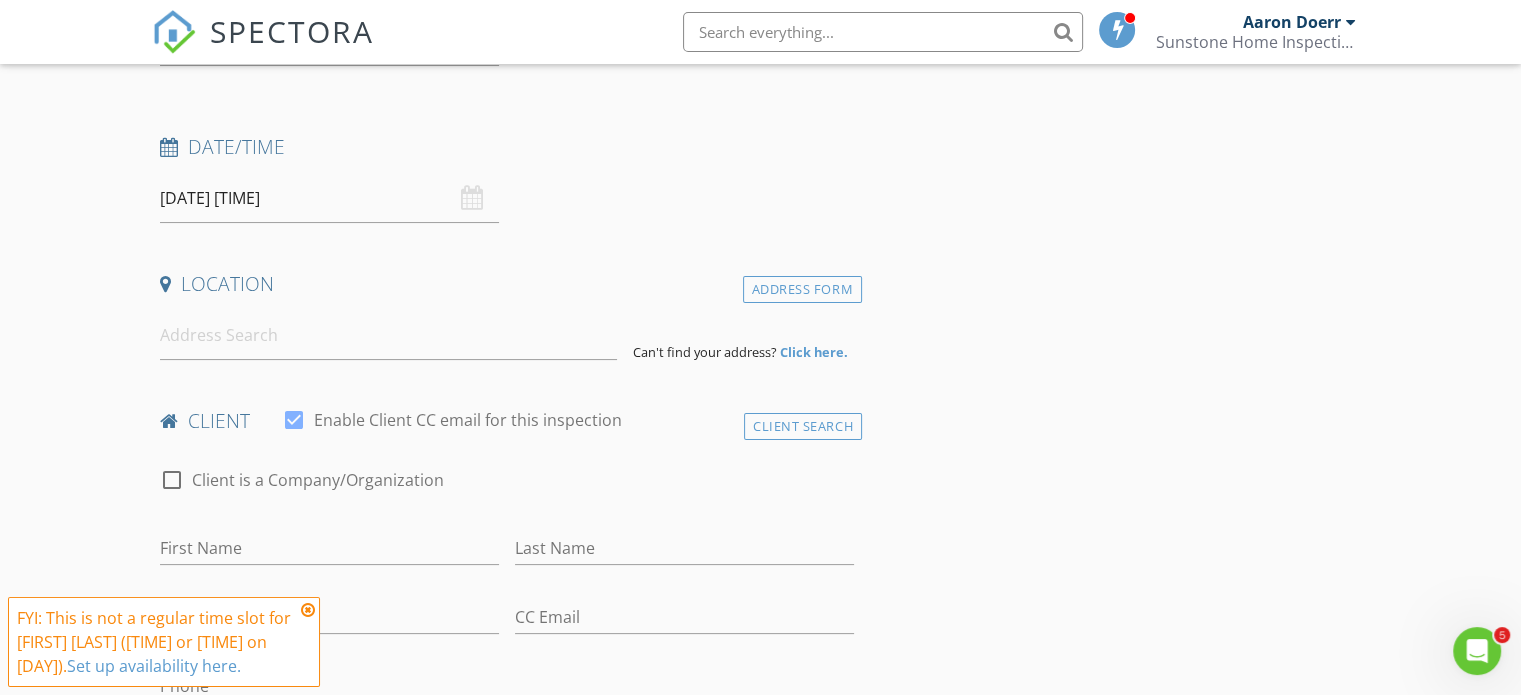 scroll, scrollTop: 300, scrollLeft: 0, axis: vertical 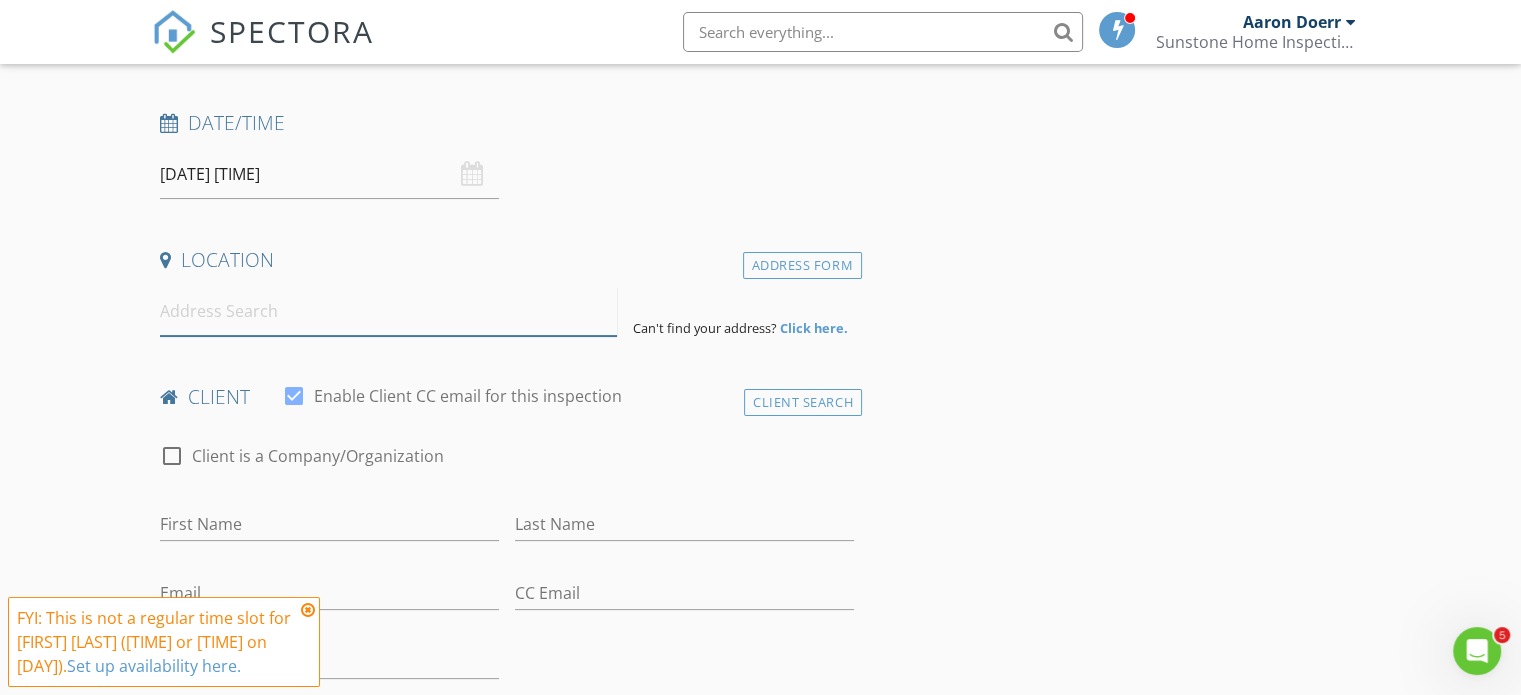 click at bounding box center (388, 311) 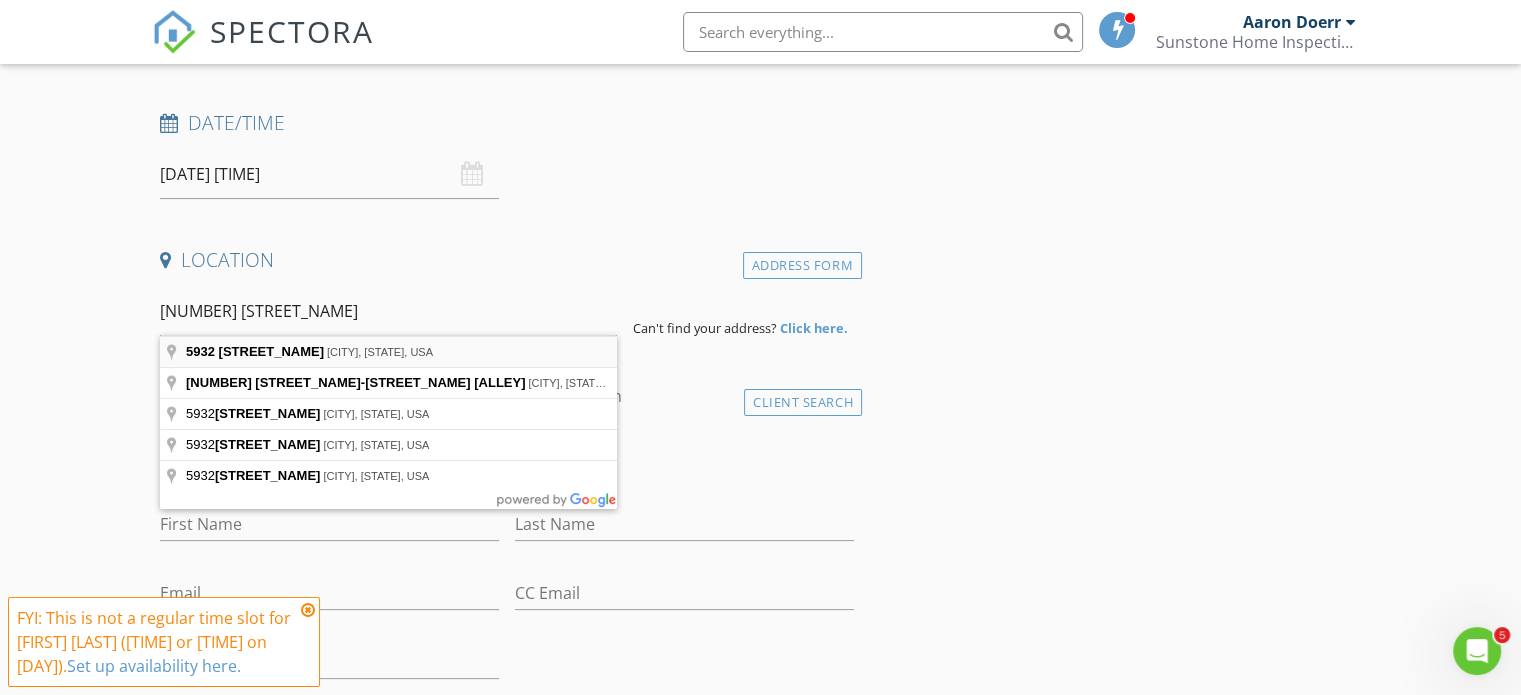type on "5932 Northeast 29th Avenue, Portland, OR, USA" 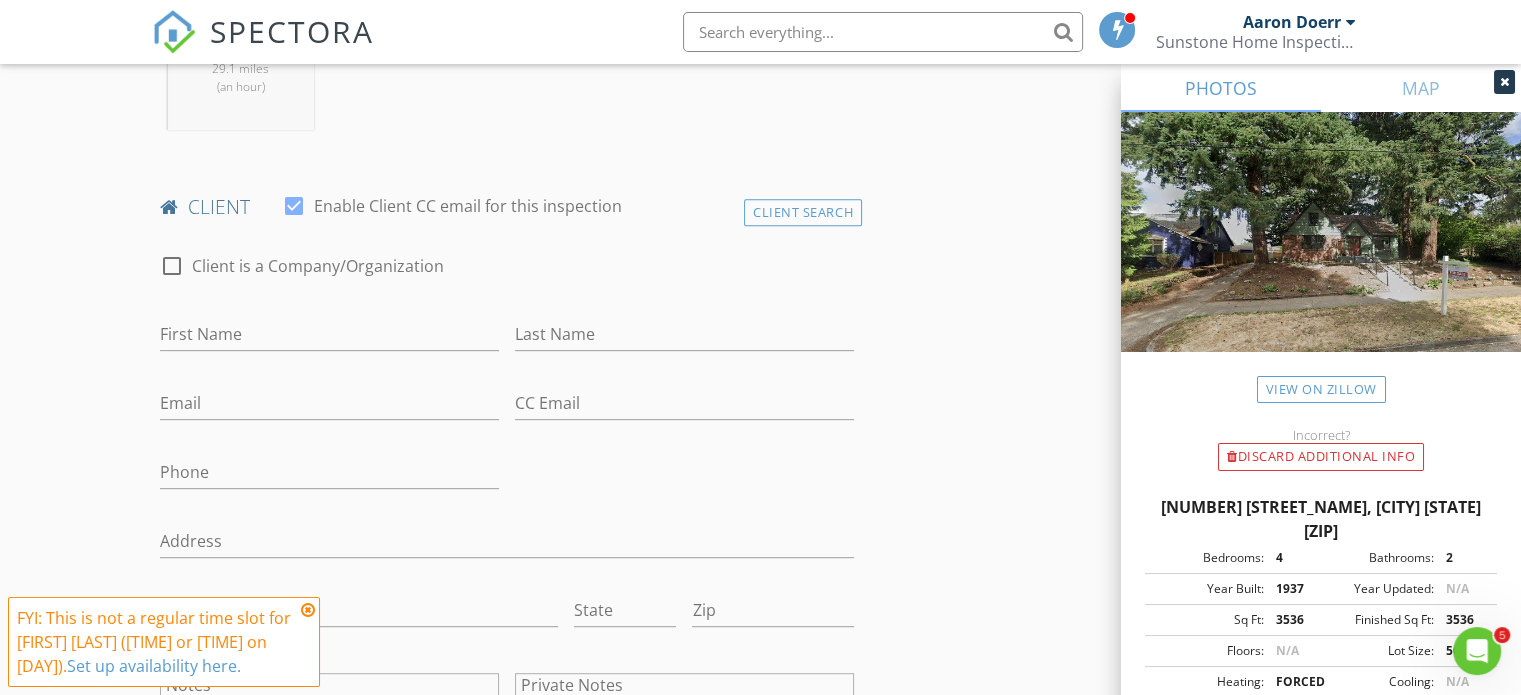 scroll, scrollTop: 900, scrollLeft: 0, axis: vertical 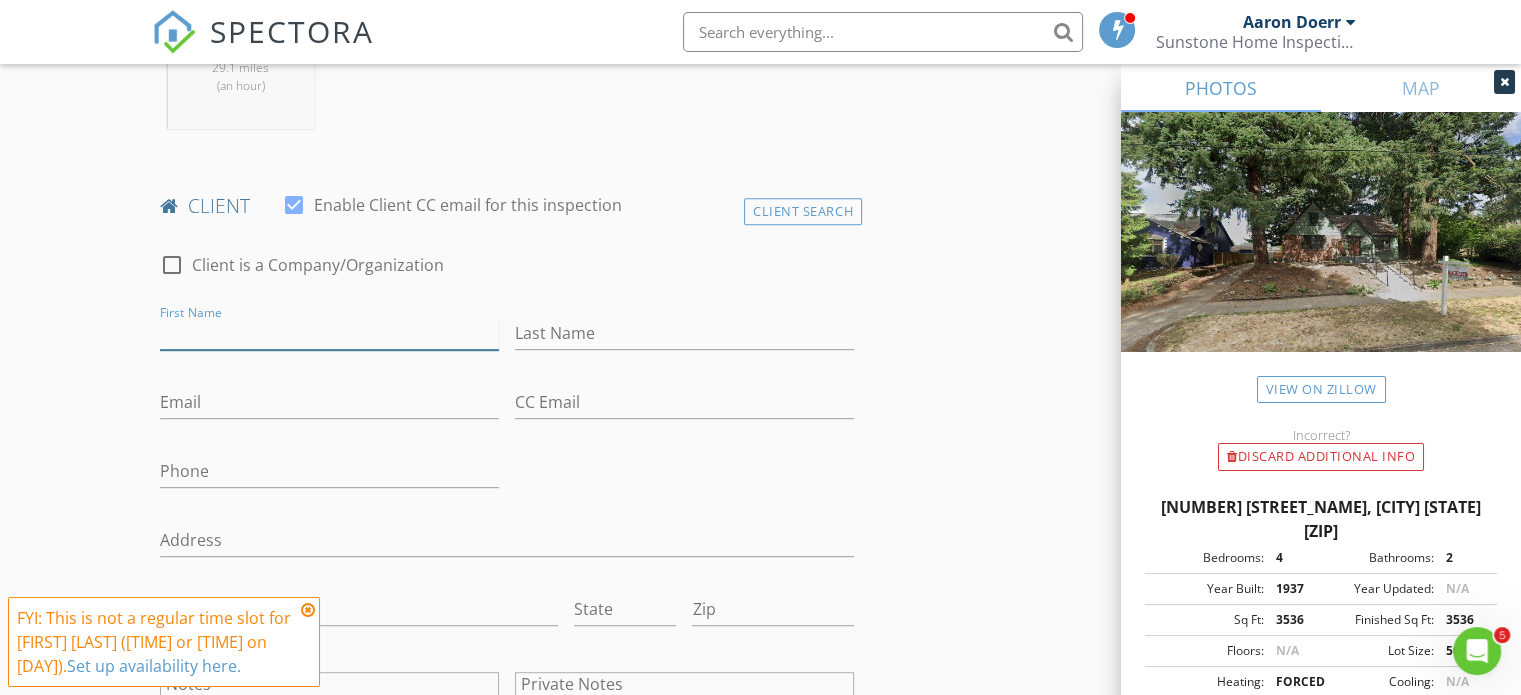 click on "First Name" at bounding box center (329, 333) 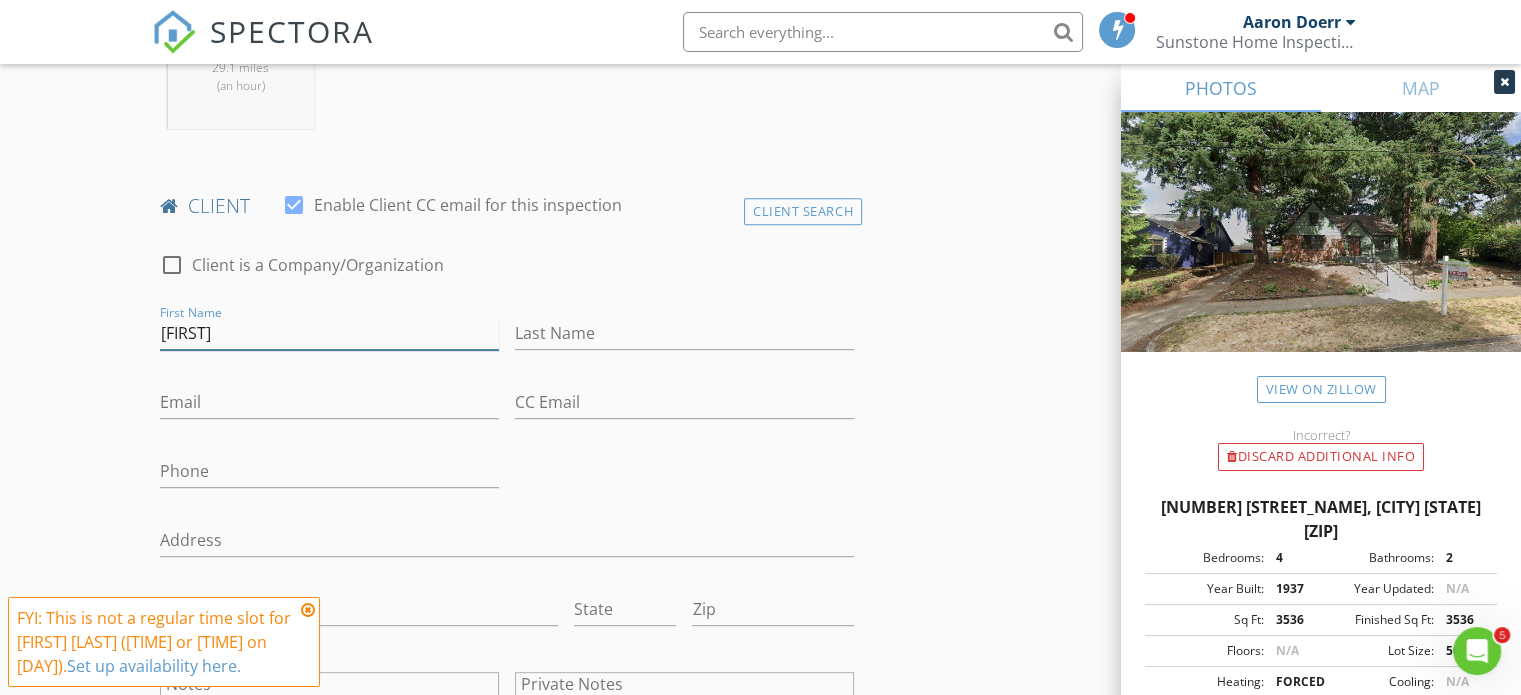 type on "Katherine" 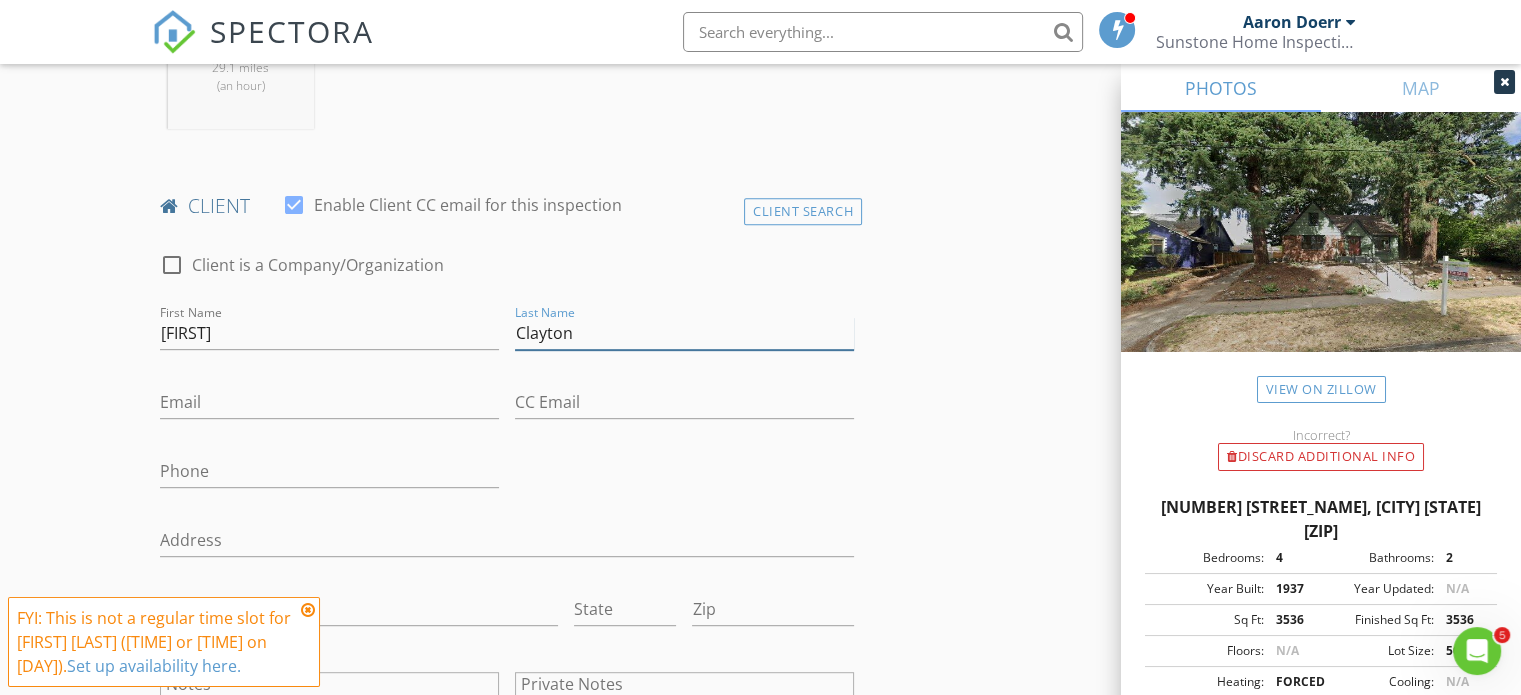 type on "Clayton" 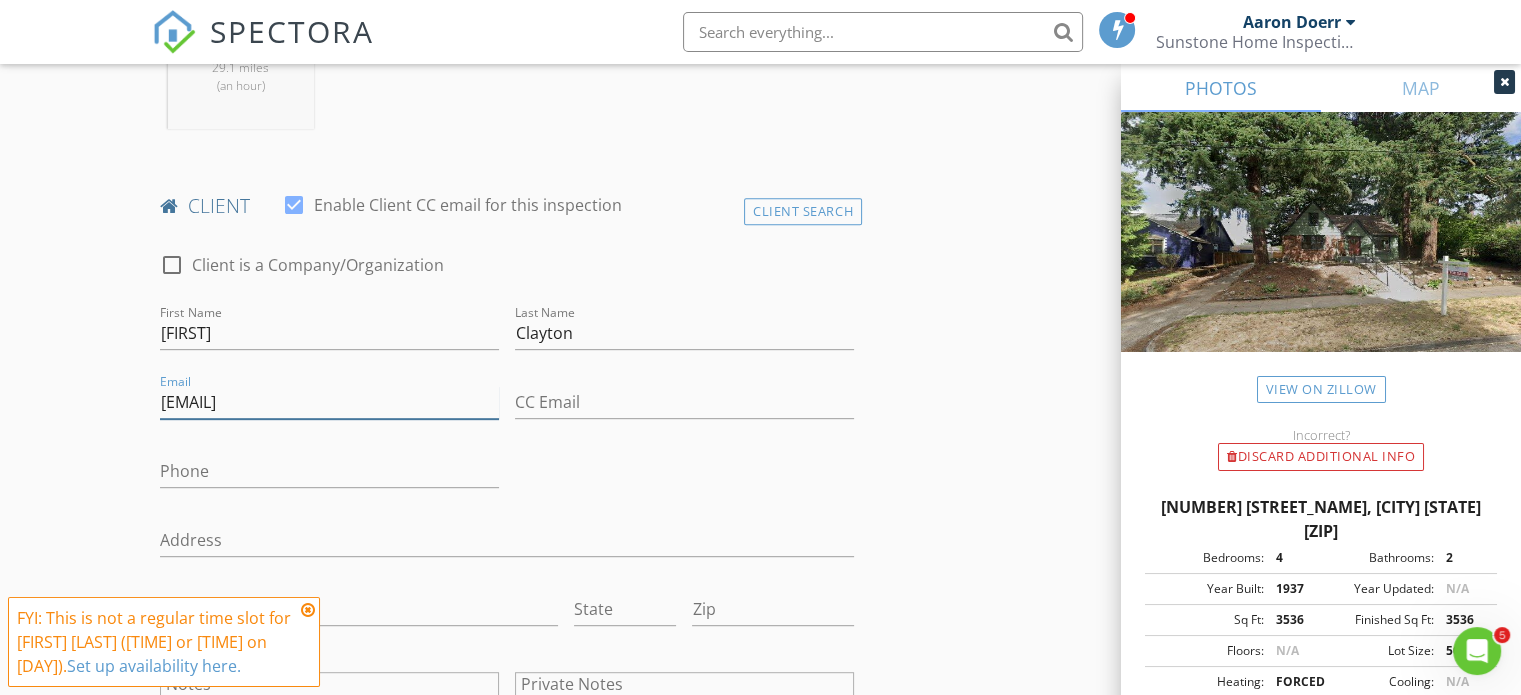 type on "katclayton@gmail.com" 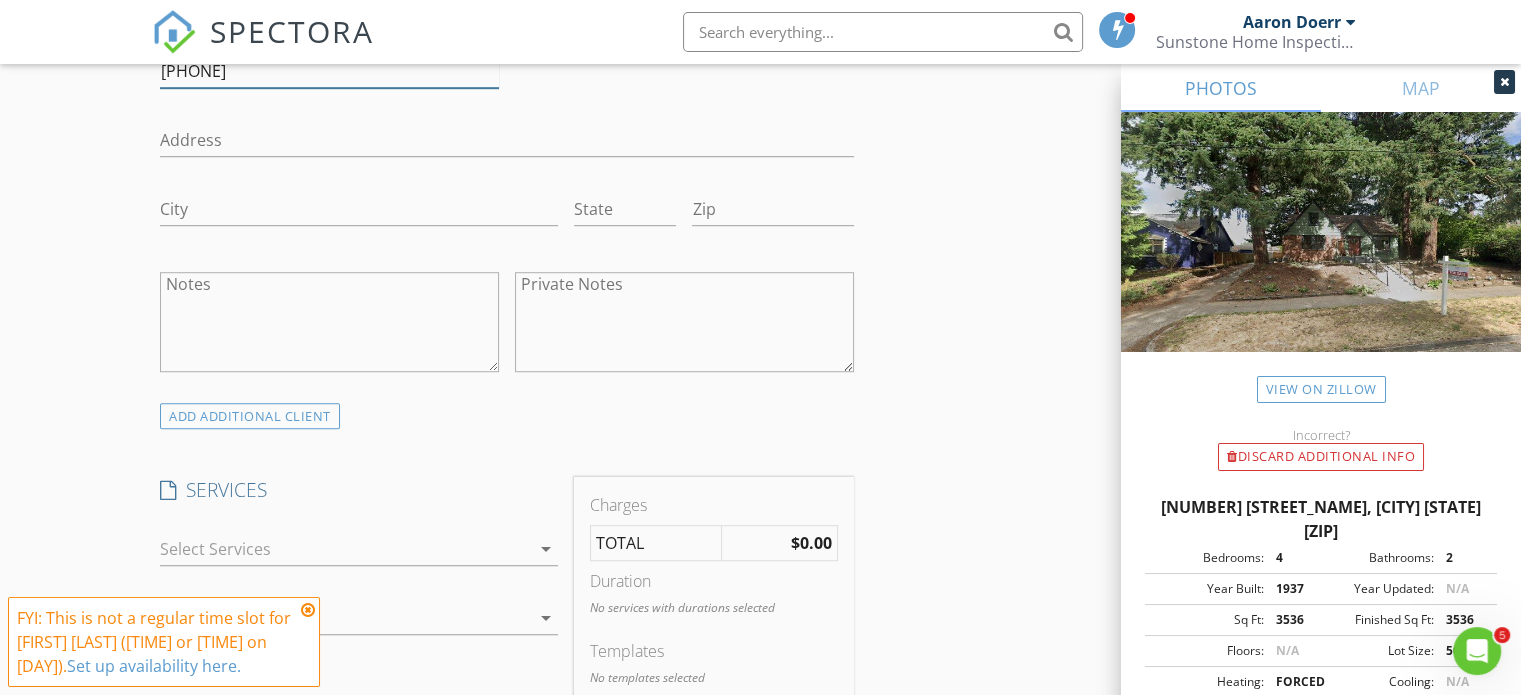 scroll, scrollTop: 1400, scrollLeft: 0, axis: vertical 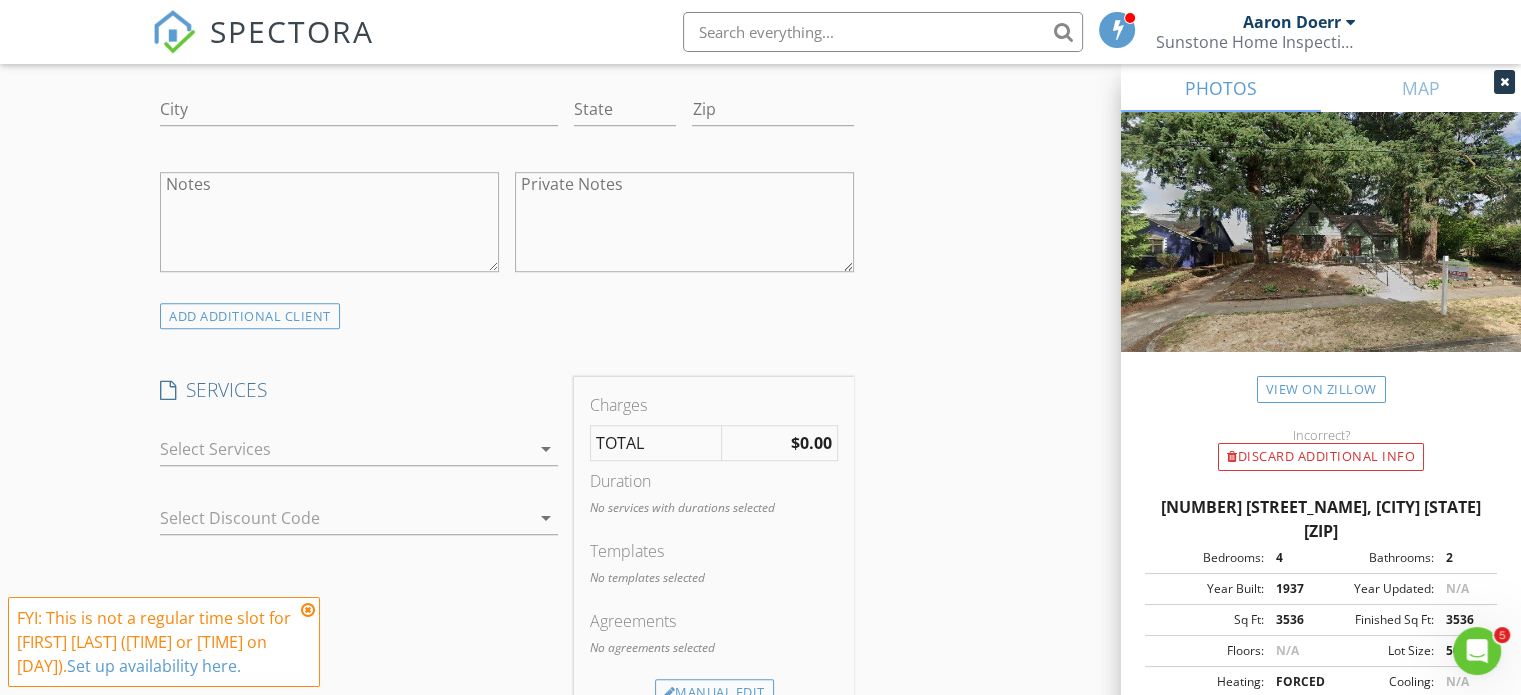type on "512-413-4612" 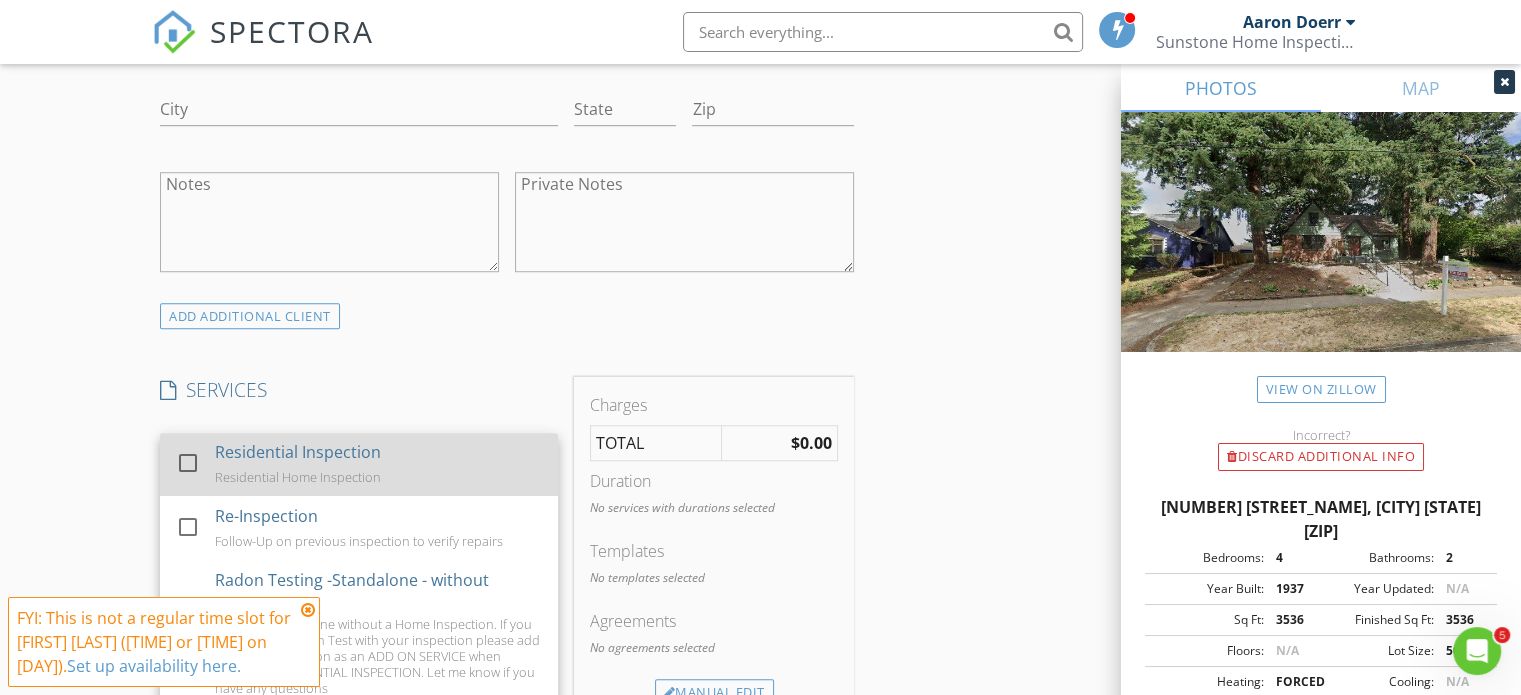 scroll, scrollTop: 0, scrollLeft: 0, axis: both 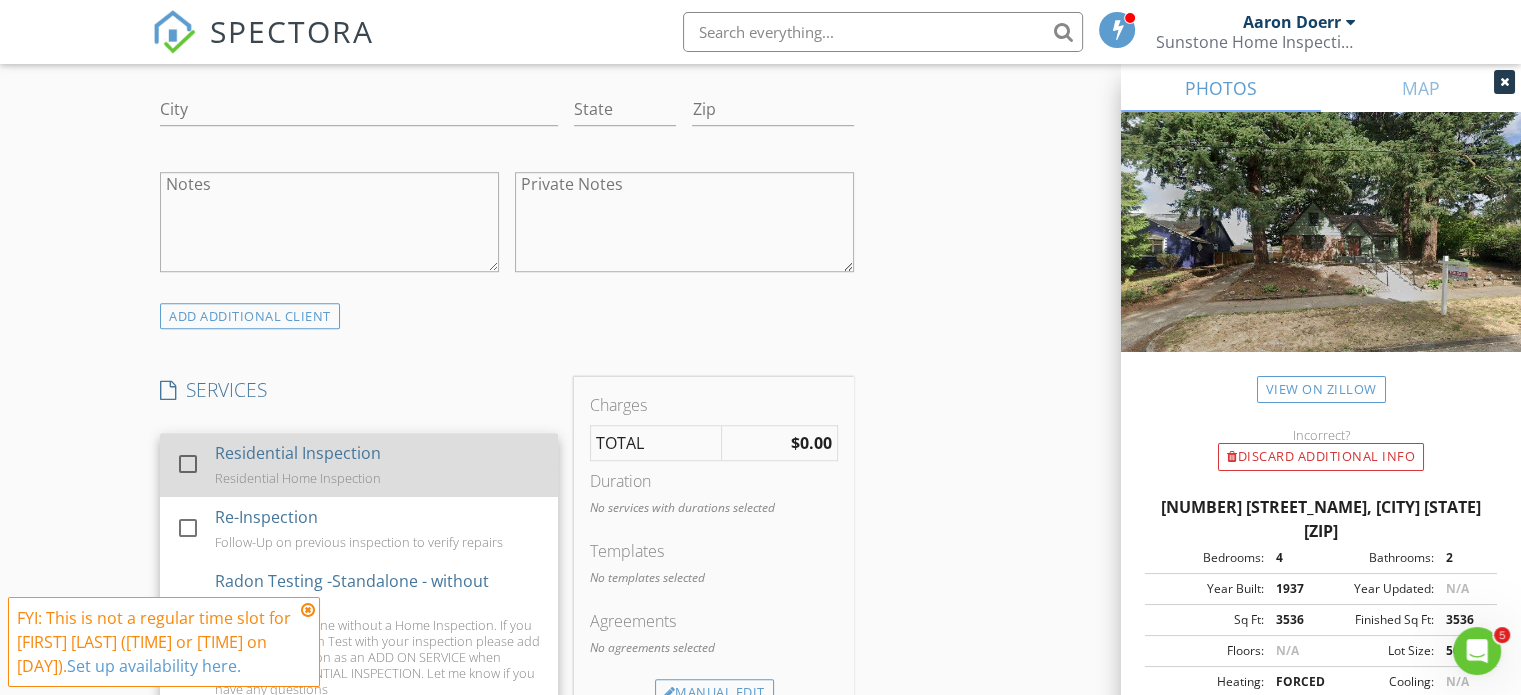 click on "Residential Inspection" at bounding box center [298, 453] 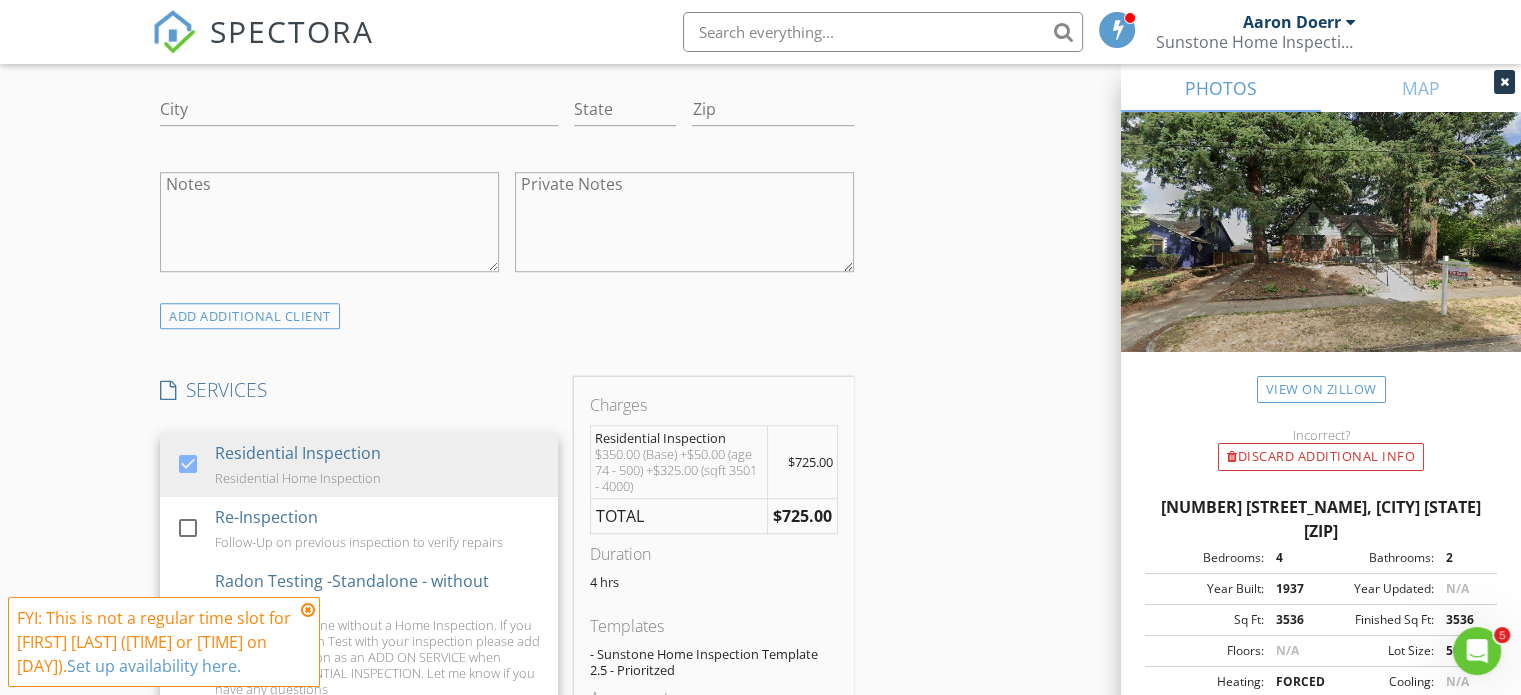 click on "New Inspection
Click here to use the New Order Form
INSPECTOR(S)
check_box   Aaron Doerr   PRIMARY   Aaron Doerr arrow_drop_down   check_box_outline_blank Aaron Doerr specifically requested
Date/Time
08/06/2025 9:00 PM
Location
Address Search       Address 5932 NE 29th Ave   Unit   City Portland   State OR   Zip 97211   County Multnomah     Square Feet 3536   Year Built 1937   Foundation arrow_drop_down     Aaron Doerr     29.1 miles     (an hour)
client
check_box Enable Client CC email for this inspection   Client Search     check_box_outline_blank Client is a Company/Organization     First Name Katherine   Last Name Clayton   Email katclayton@gmail.com   CC Email   Phone 512-413-4612   Address   City   State   Zip       Notes   Private Notes
ADD ADDITIONAL client
check_box       Re-Inspection" at bounding box center [760, 514] 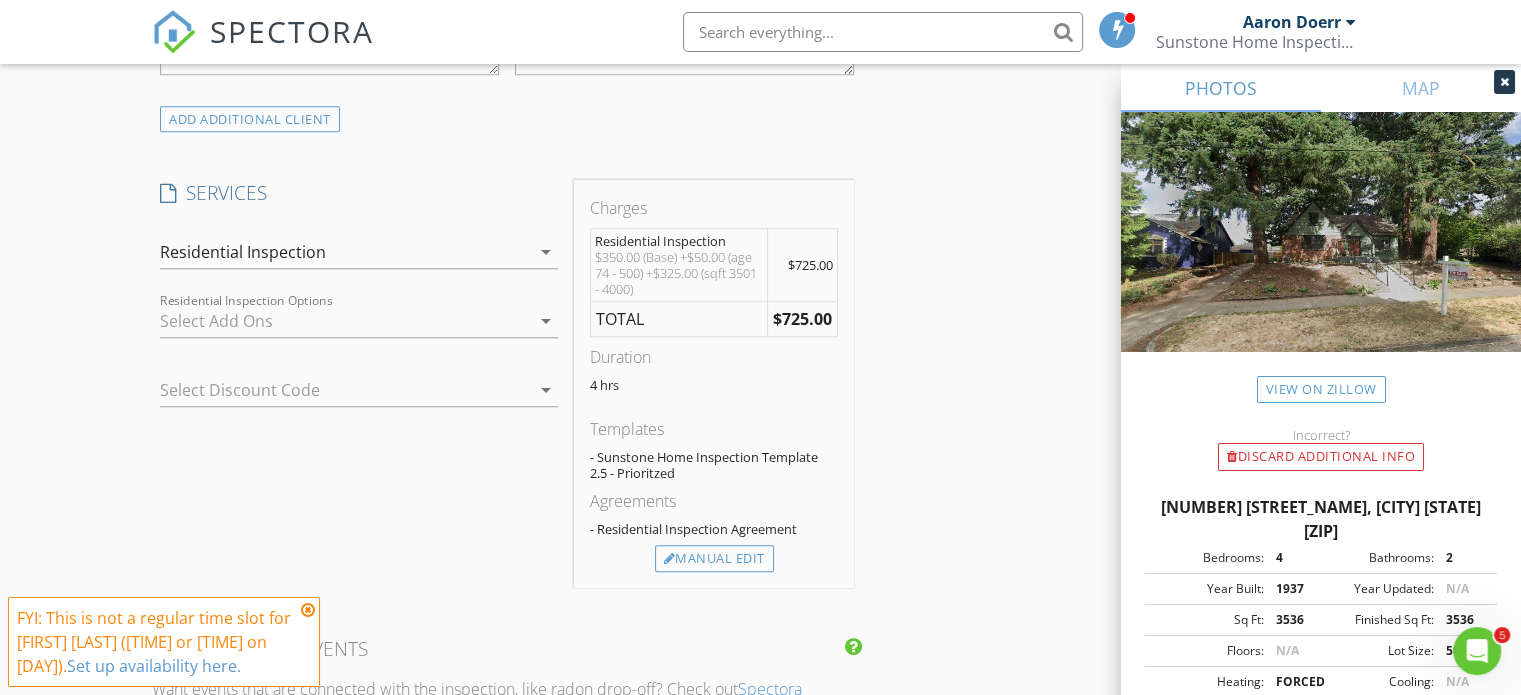 scroll, scrollTop: 1600, scrollLeft: 0, axis: vertical 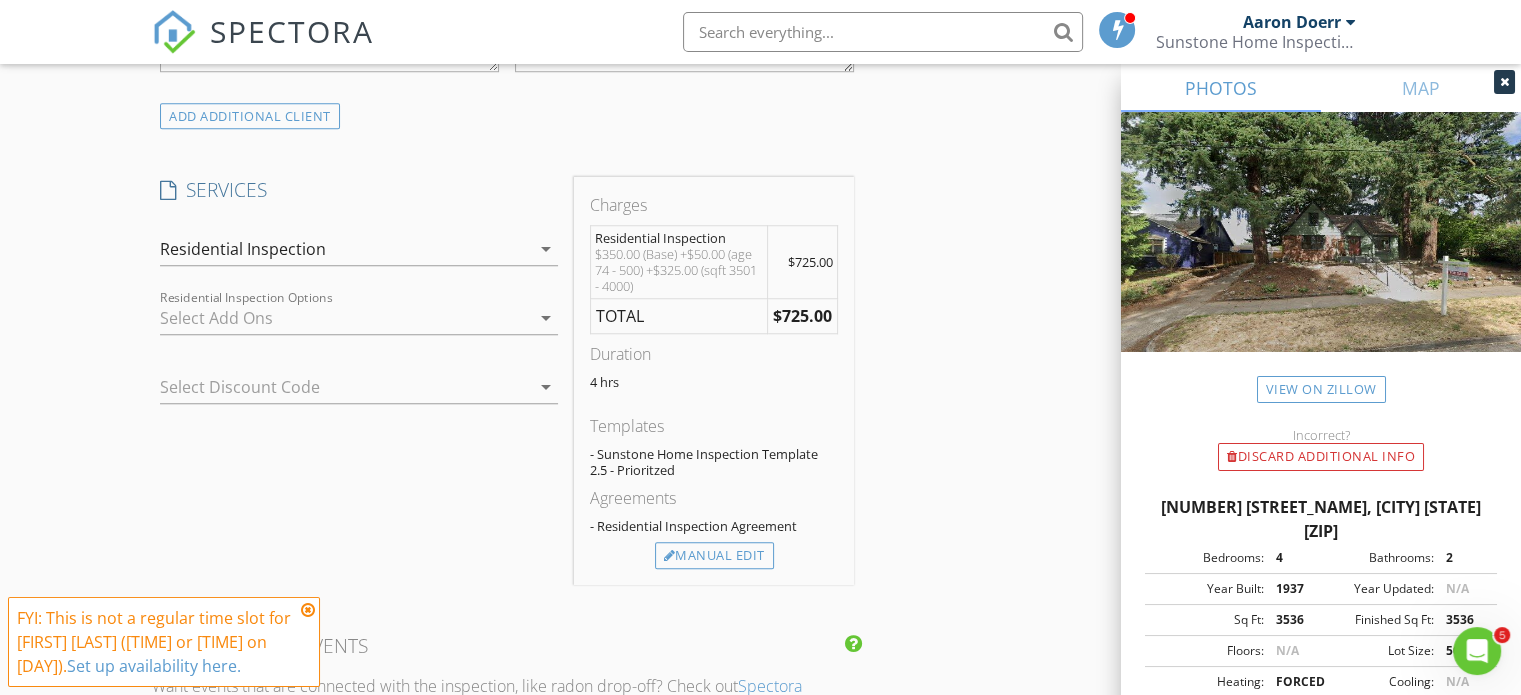 click at bounding box center [345, 318] 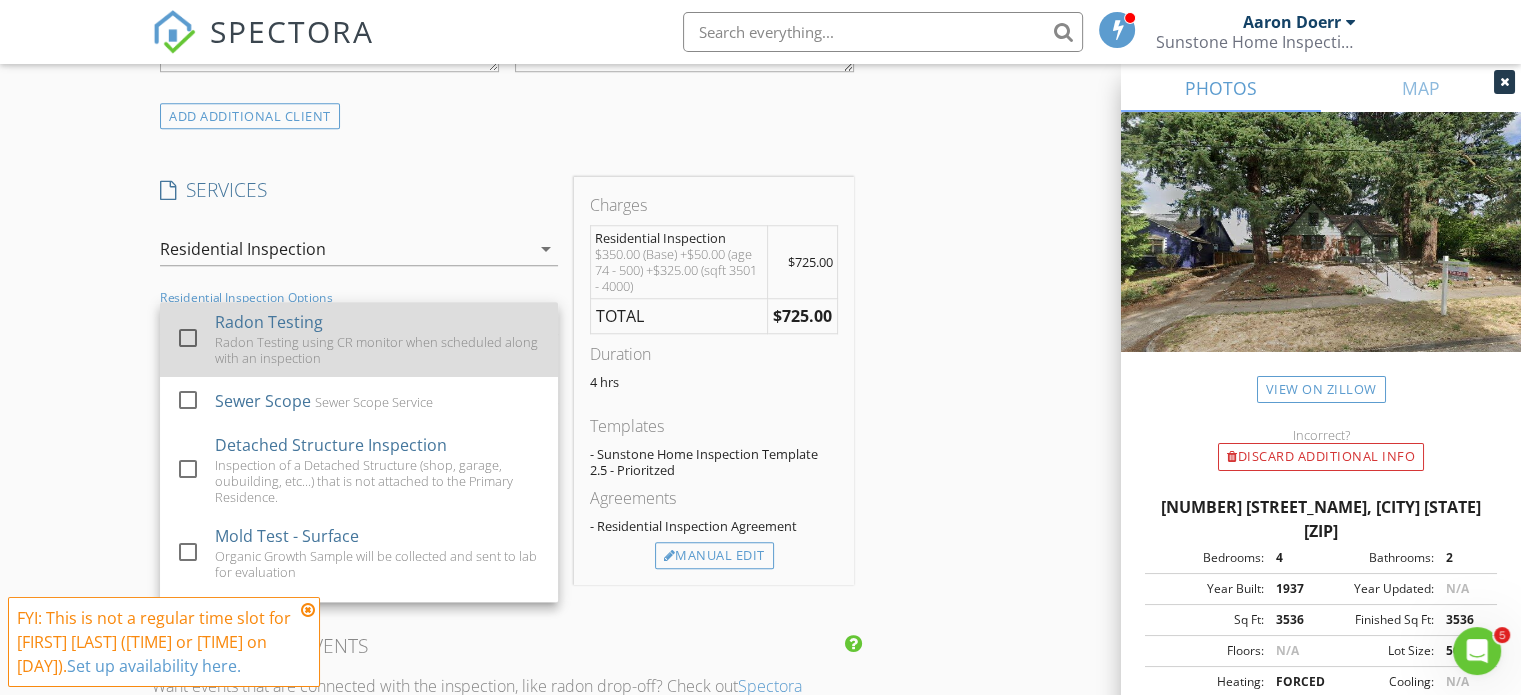 click on "Radon Testing using CR monitor when scheduled along with an inspection" at bounding box center [379, 350] 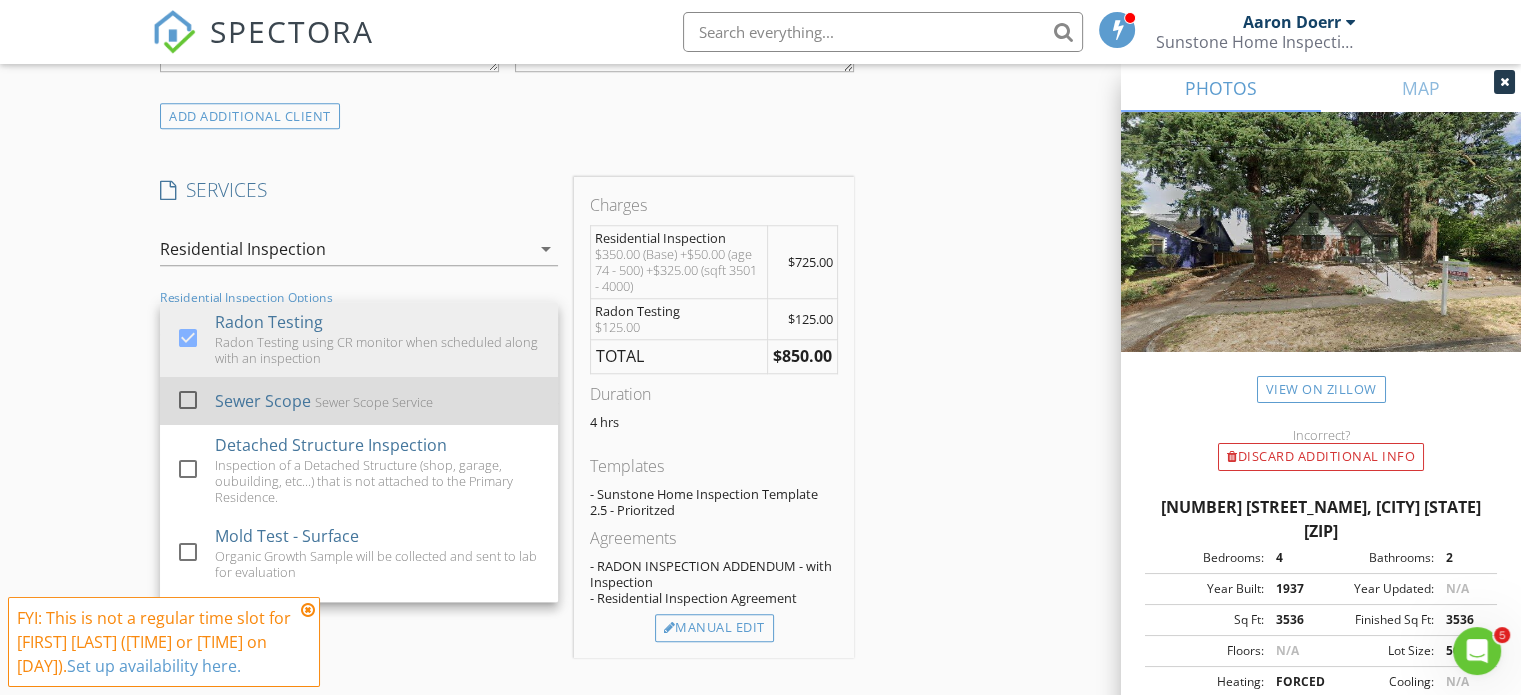 click on "Sewer Scope" at bounding box center (263, 401) 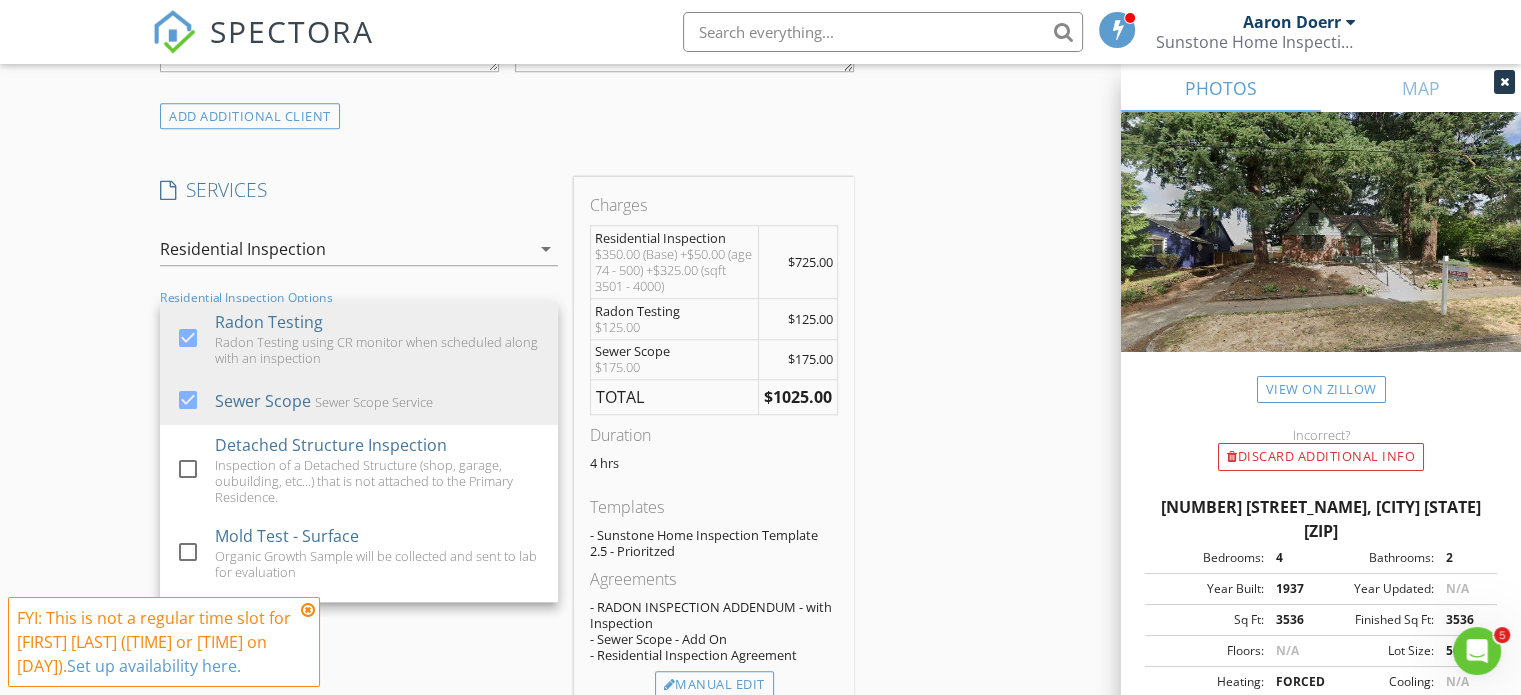 click on "New Inspection
Click here to use the New Order Form
INSPECTOR(S)
check_box   Aaron Doerr   PRIMARY   Aaron Doerr arrow_drop_down   check_box_outline_blank Aaron Doerr specifically requested
Date/Time
08/06/2025 9:00 PM
Location
Address Search       Address 5932 NE 29th Ave   Unit   City Portland   State OR   Zip 97211   County Multnomah     Square Feet 3536   Year Built 1937   Foundation arrow_drop_down     Aaron Doerr     29.1 miles     (an hour)
client
check_box Enable Client CC email for this inspection   Client Search     check_box_outline_blank Client is a Company/Organization     First Name Katherine   Last Name Clayton   Email katclayton@gmail.com   CC Email   Phone 512-413-4612   Address   City   State   Zip       Notes   Private Notes
ADD ADDITIONAL client
check_box       Re-Inspection" at bounding box center [760, 379] 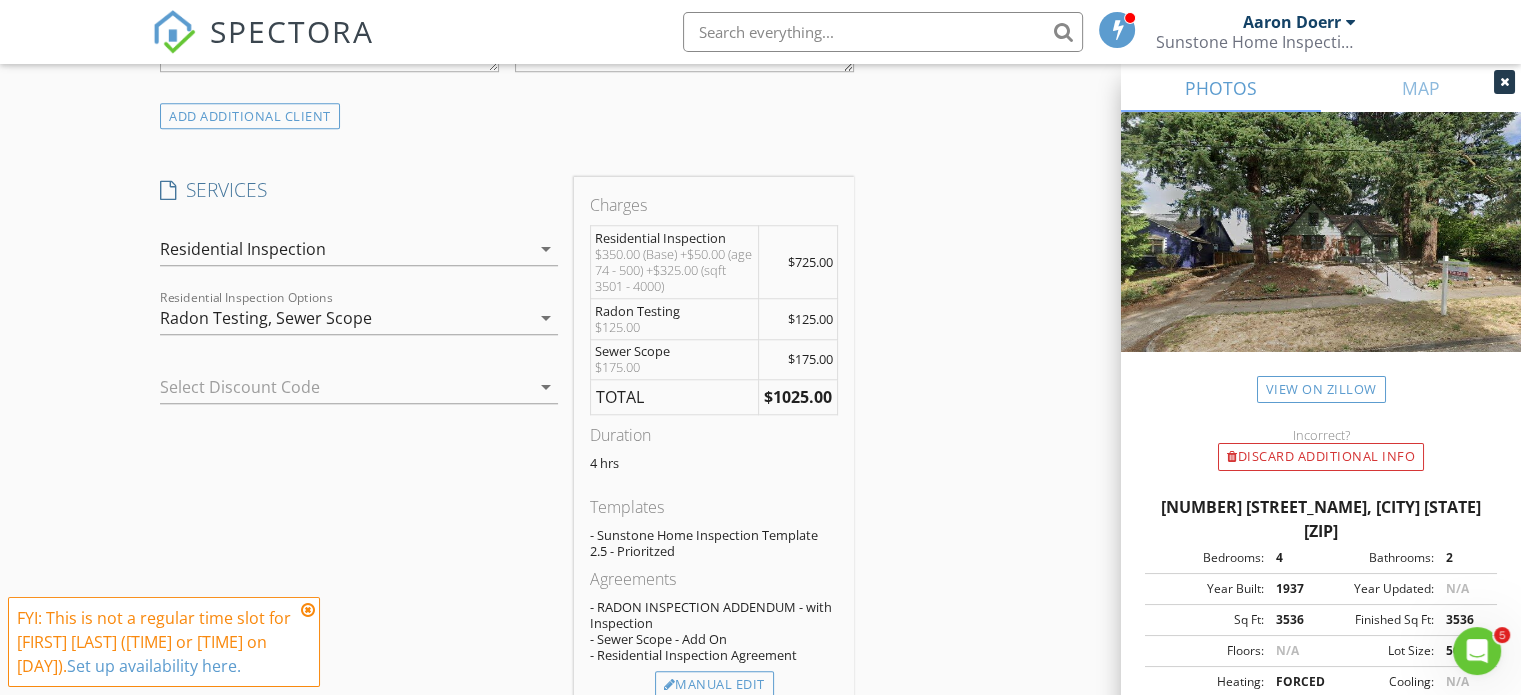 click on "FYI: This is not a regular time slot for Aaron Doerr (02:00 PM or 09:00 AM on Wednesdays).  Set up availability here." at bounding box center (164, 642) 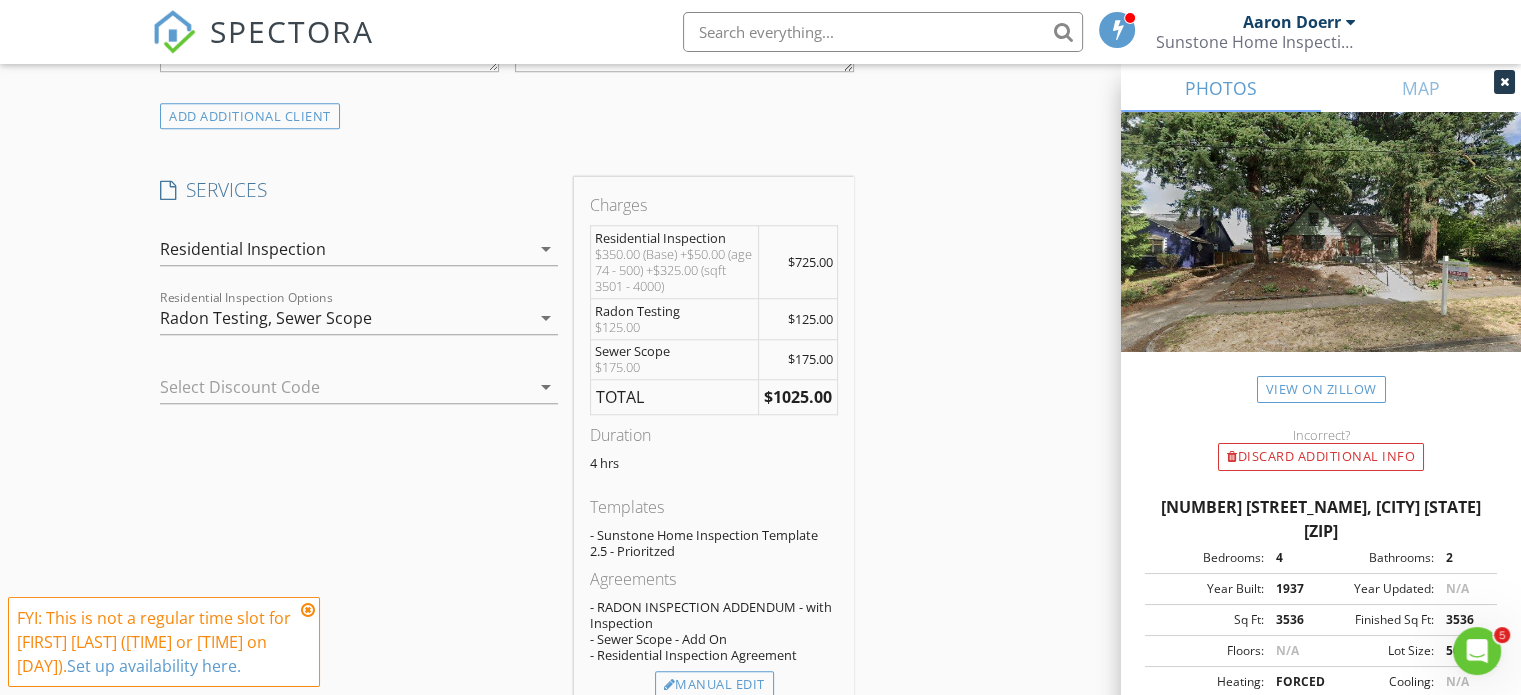 click at bounding box center (308, 610) 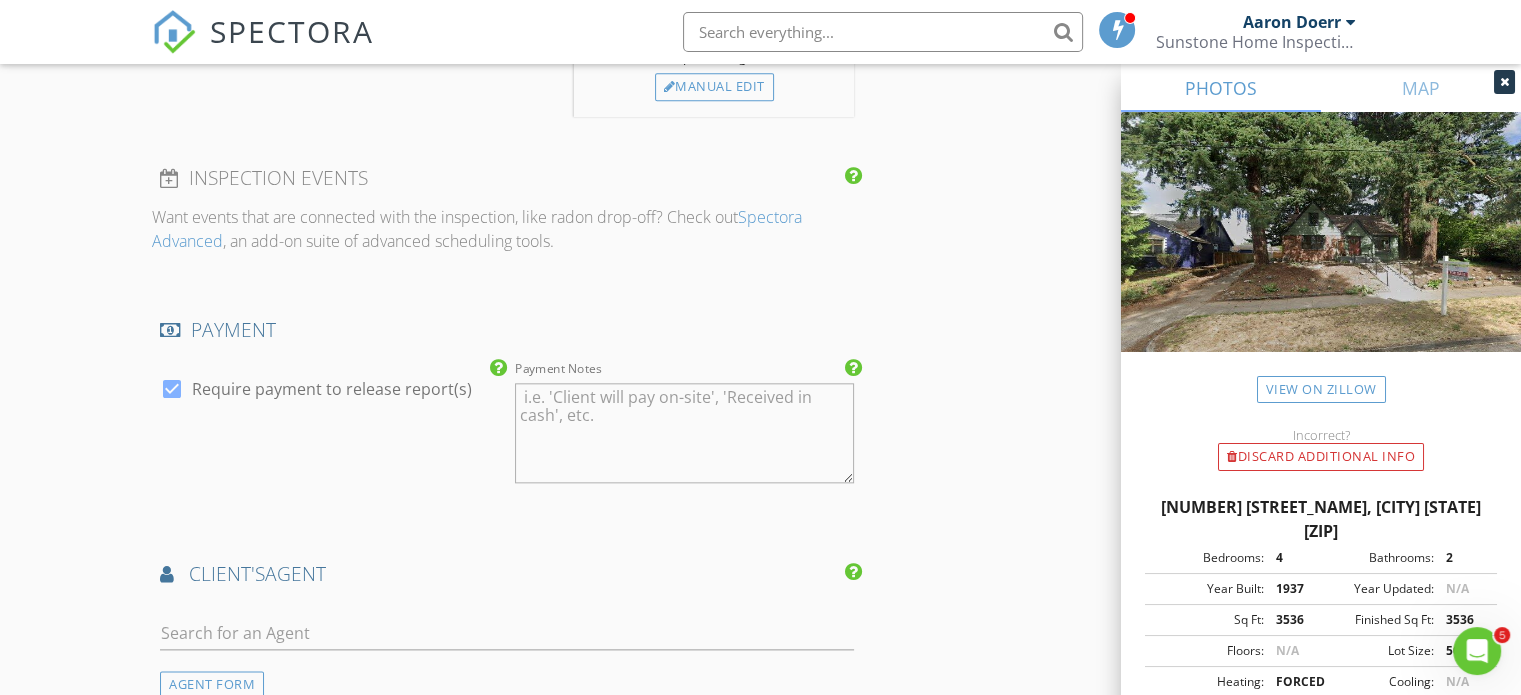 scroll, scrollTop: 2200, scrollLeft: 0, axis: vertical 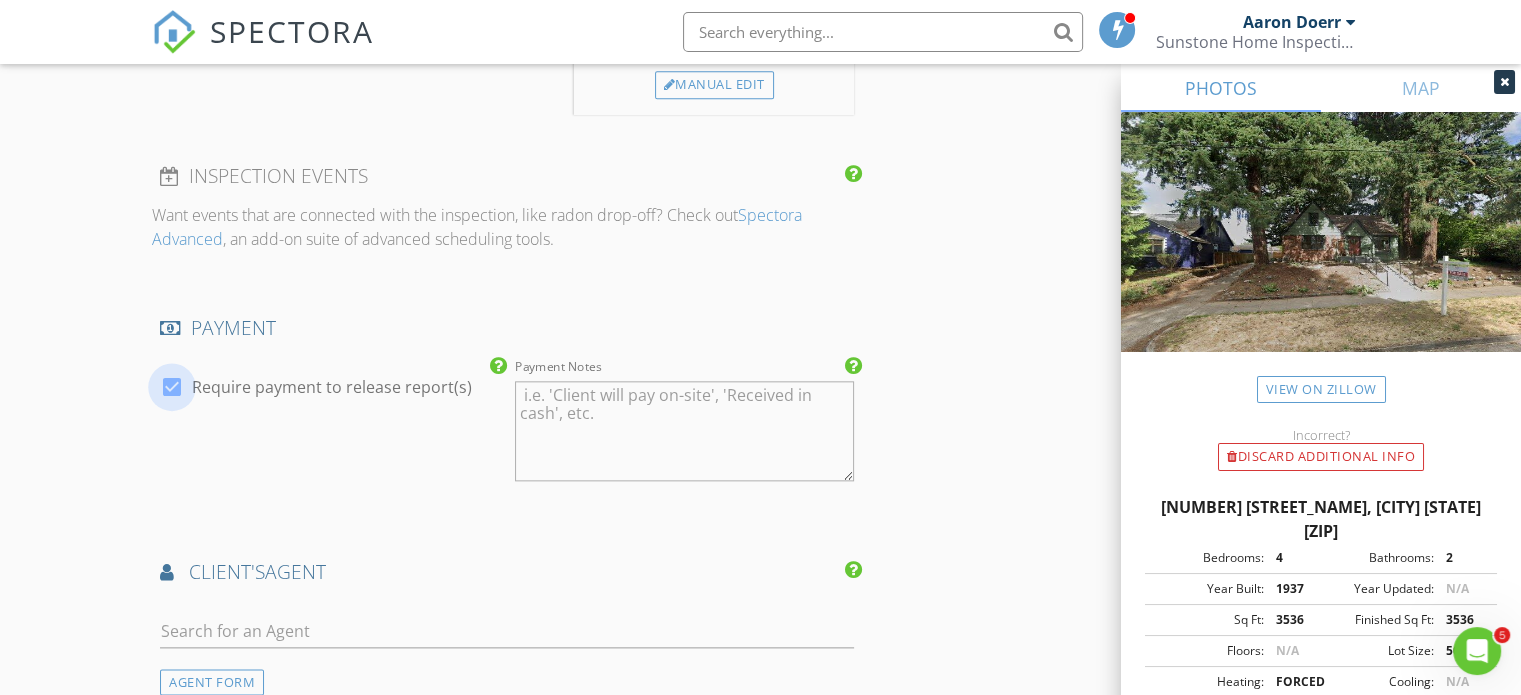 click at bounding box center [172, 387] 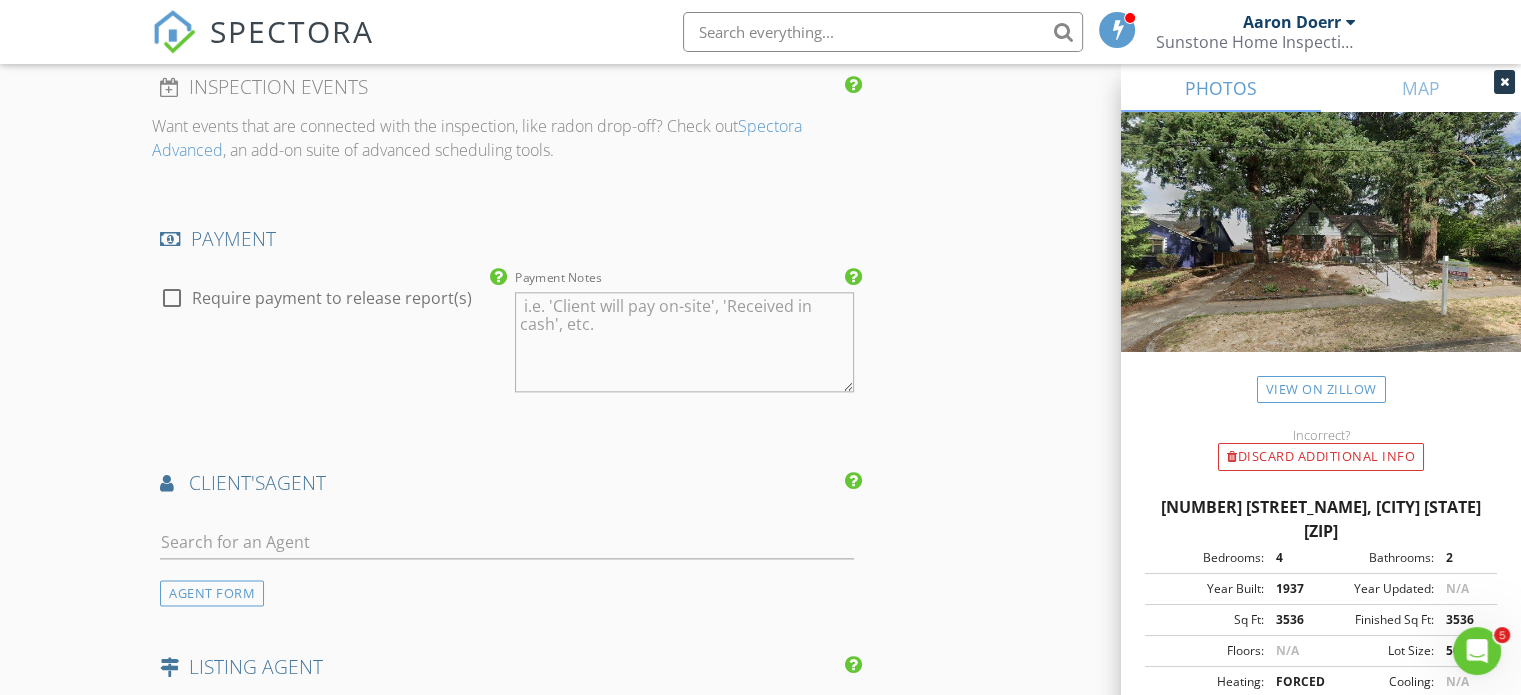 scroll, scrollTop: 2500, scrollLeft: 0, axis: vertical 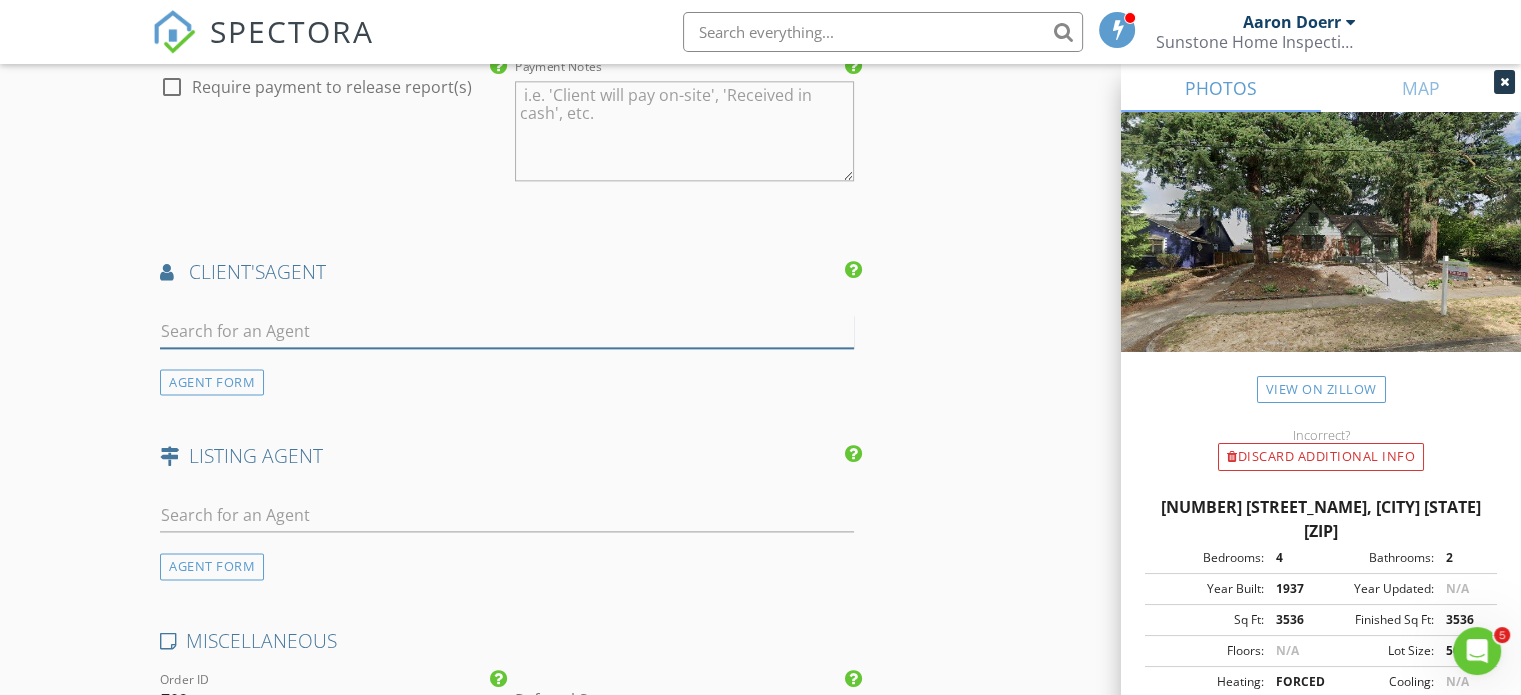 click at bounding box center (507, 331) 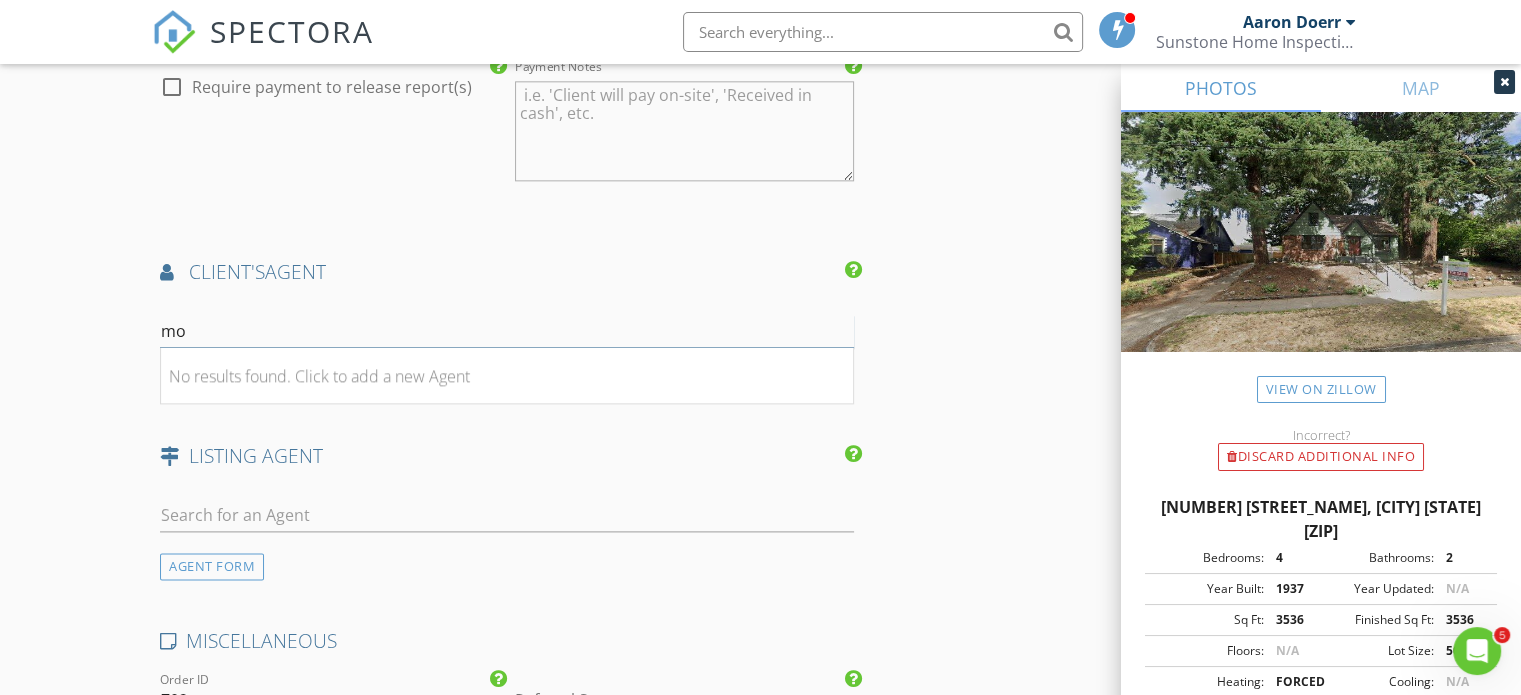 type on "m" 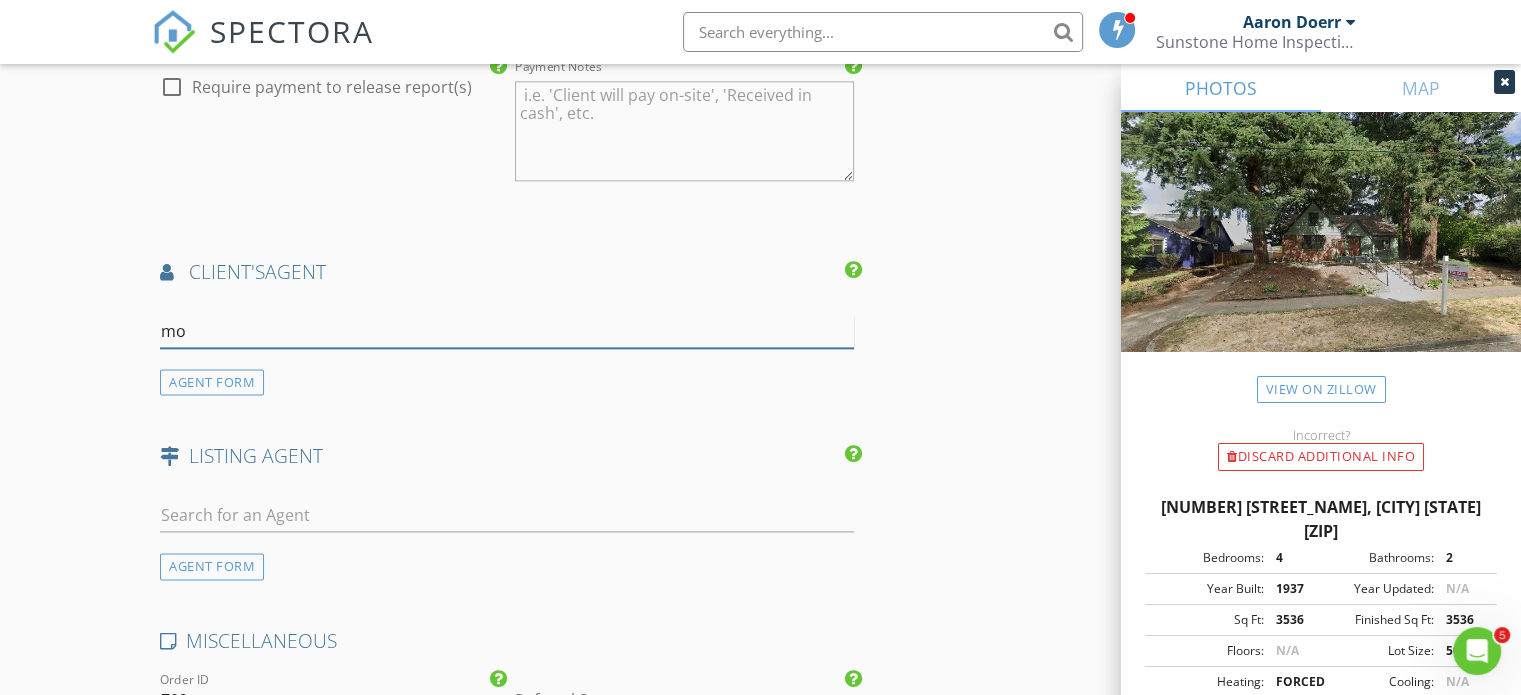 type on "m" 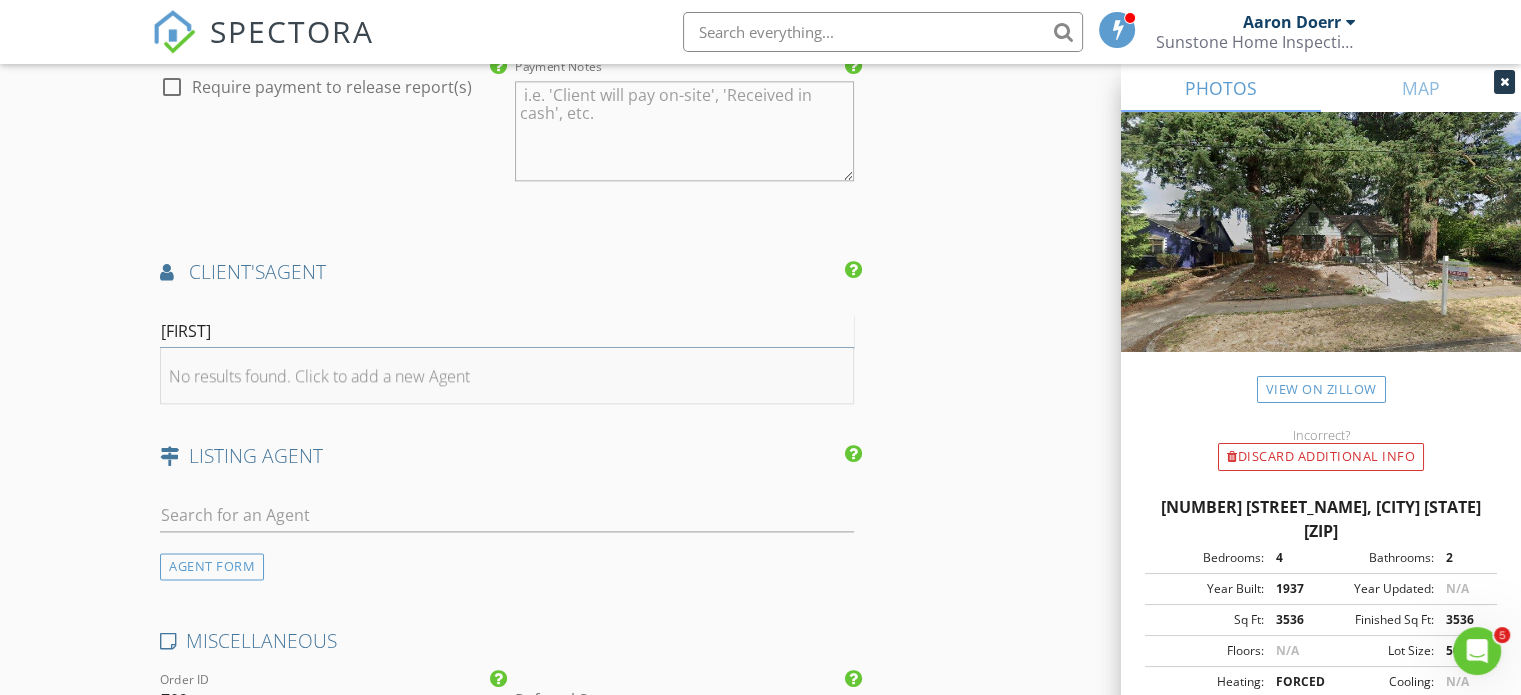 type on "[PERSON]" 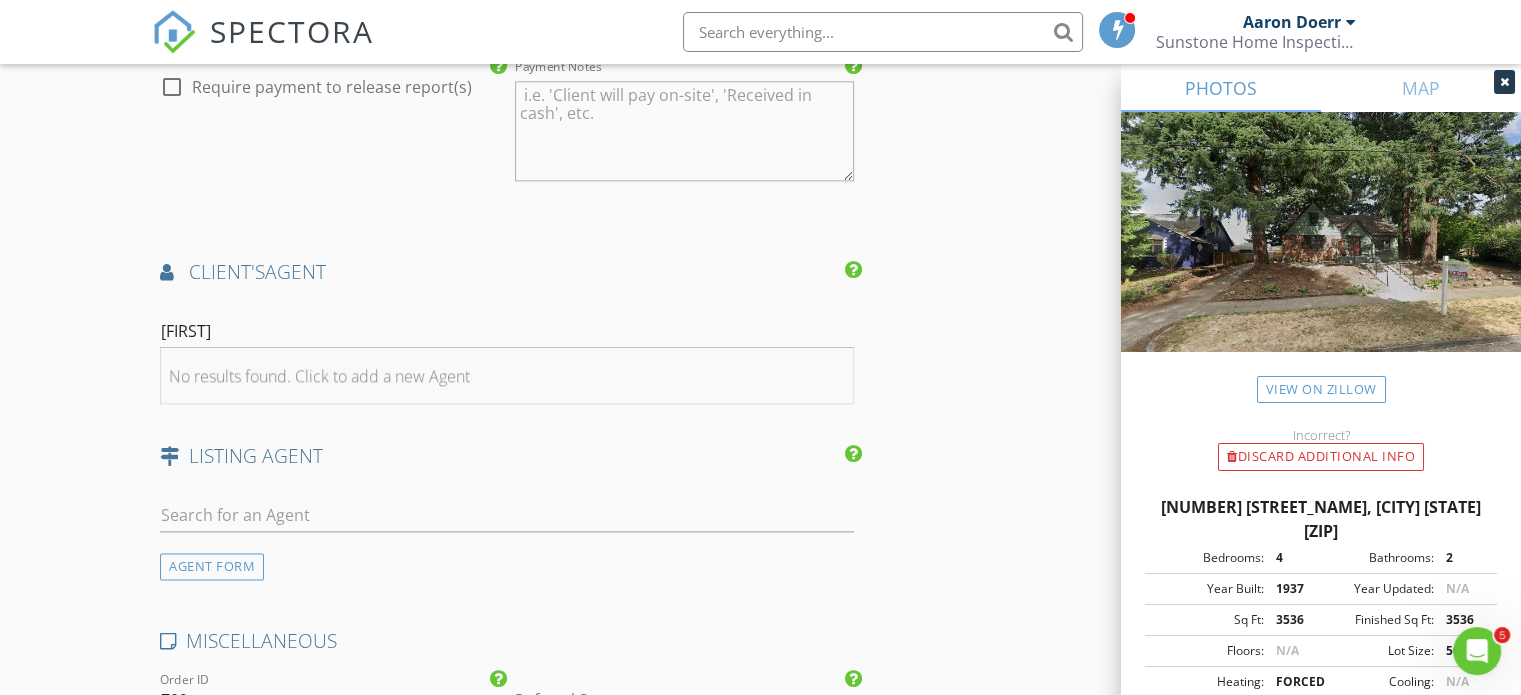 click on "No results found. Click to add a new Agent" at bounding box center [319, 376] 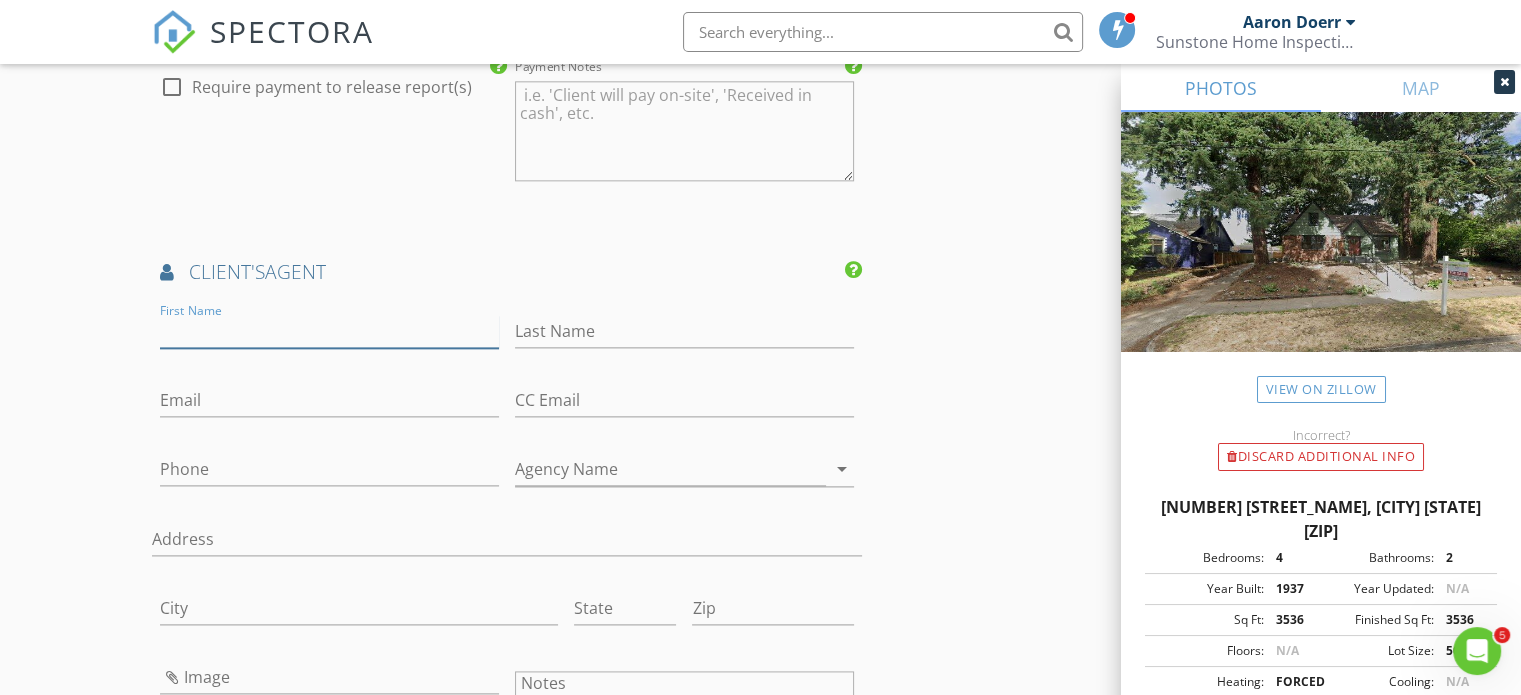 click on "First Name" at bounding box center (329, 331) 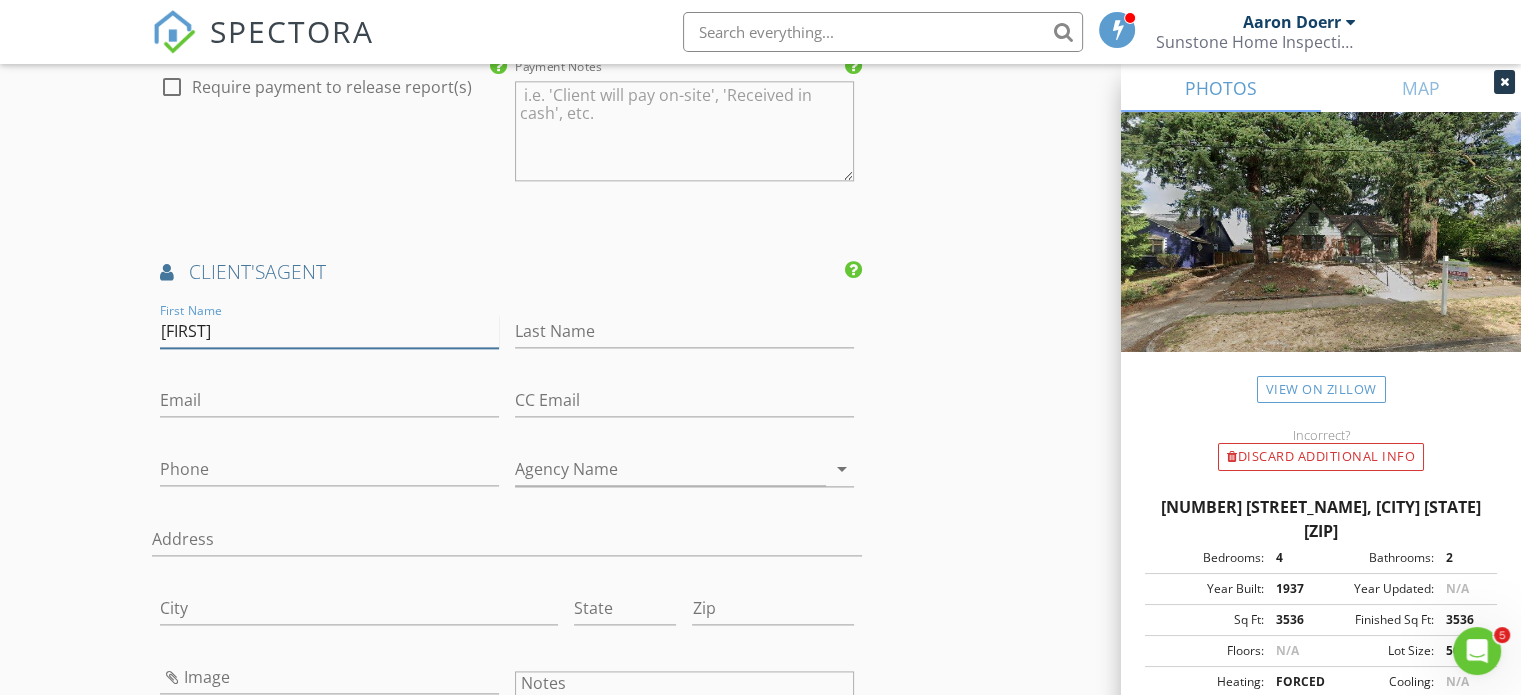 type on "[PERSON]" 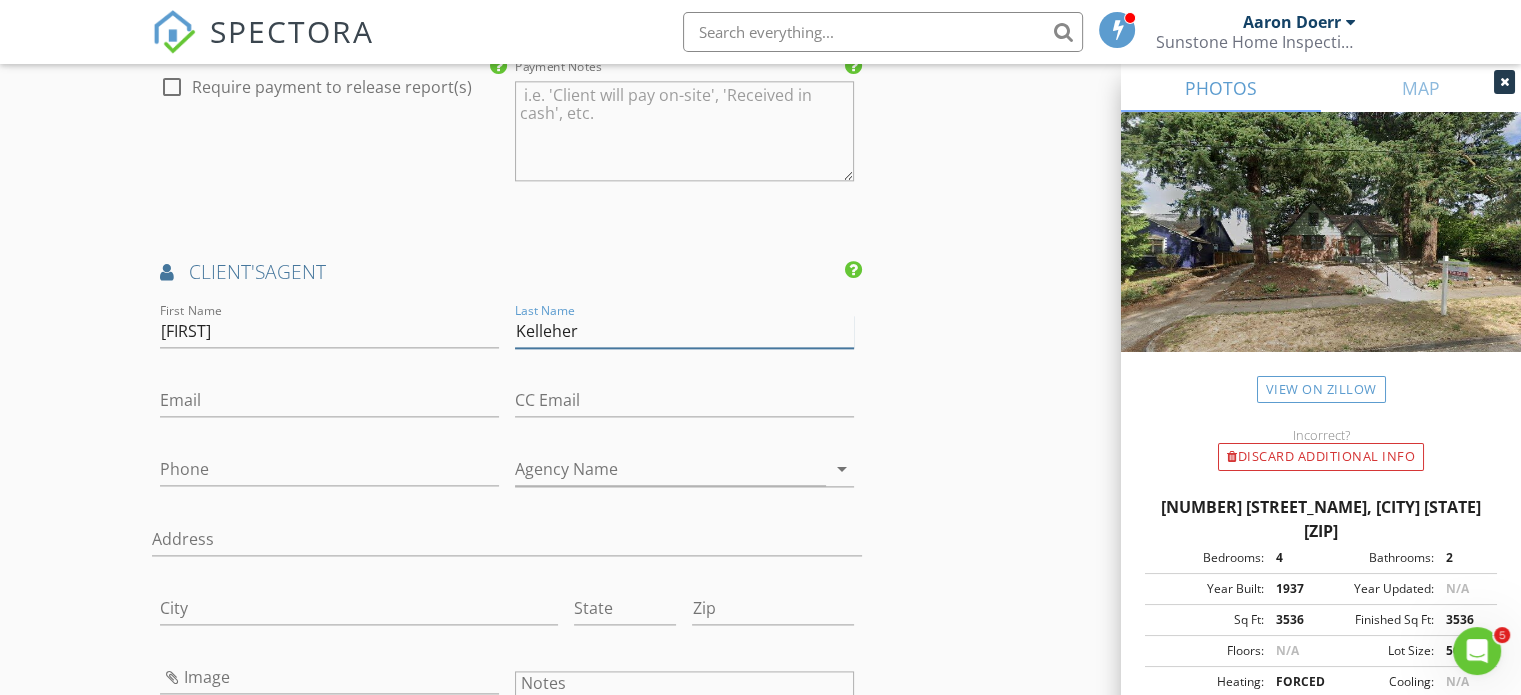type on "Kelleher" 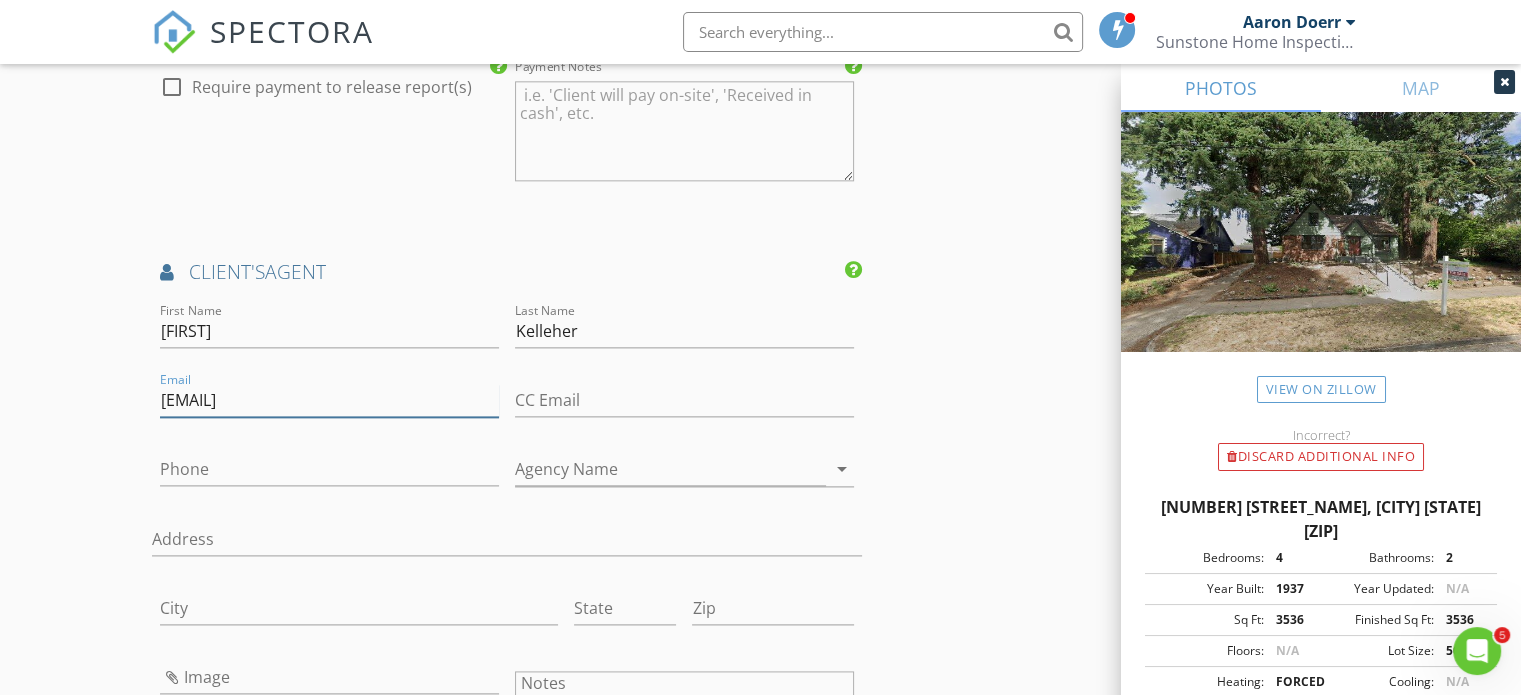 type on "mona@theopt.com" 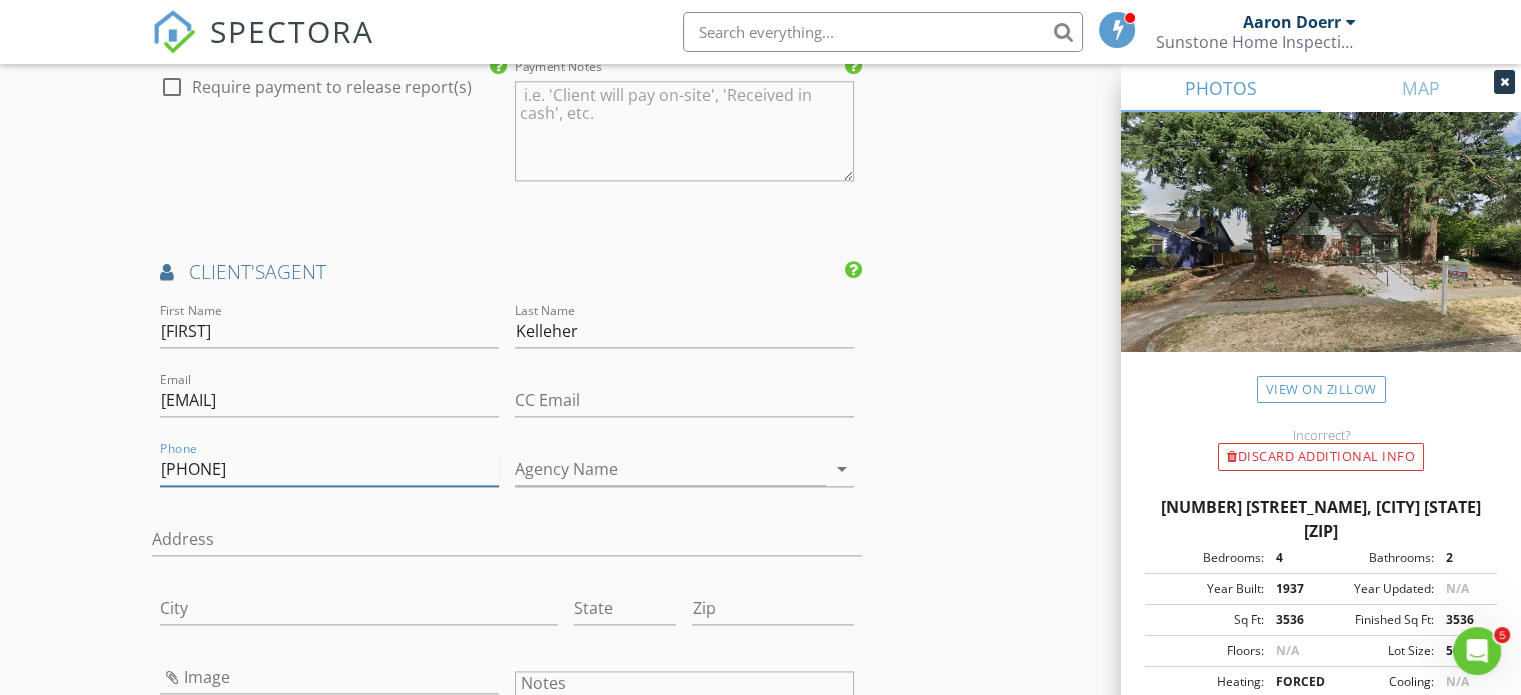 scroll, scrollTop: 2600, scrollLeft: 0, axis: vertical 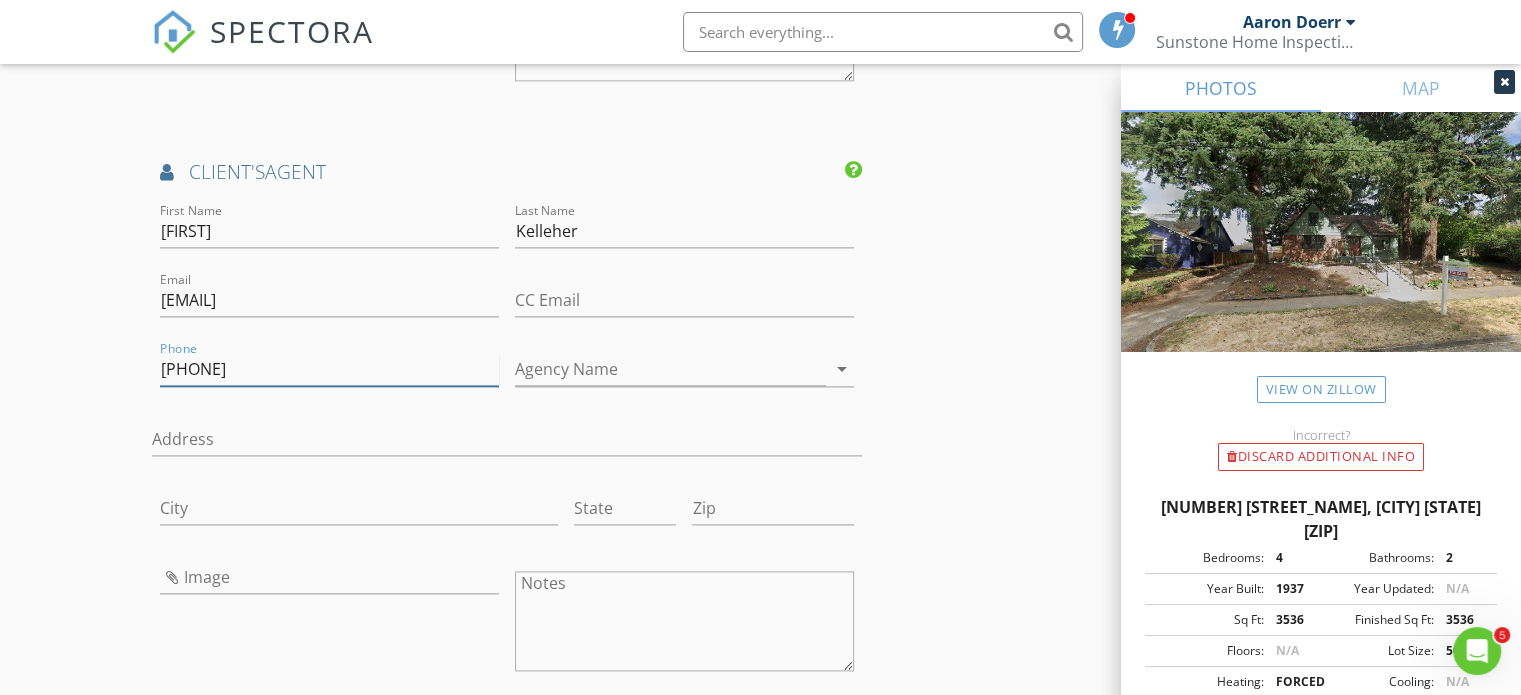 type on "503-758-2389" 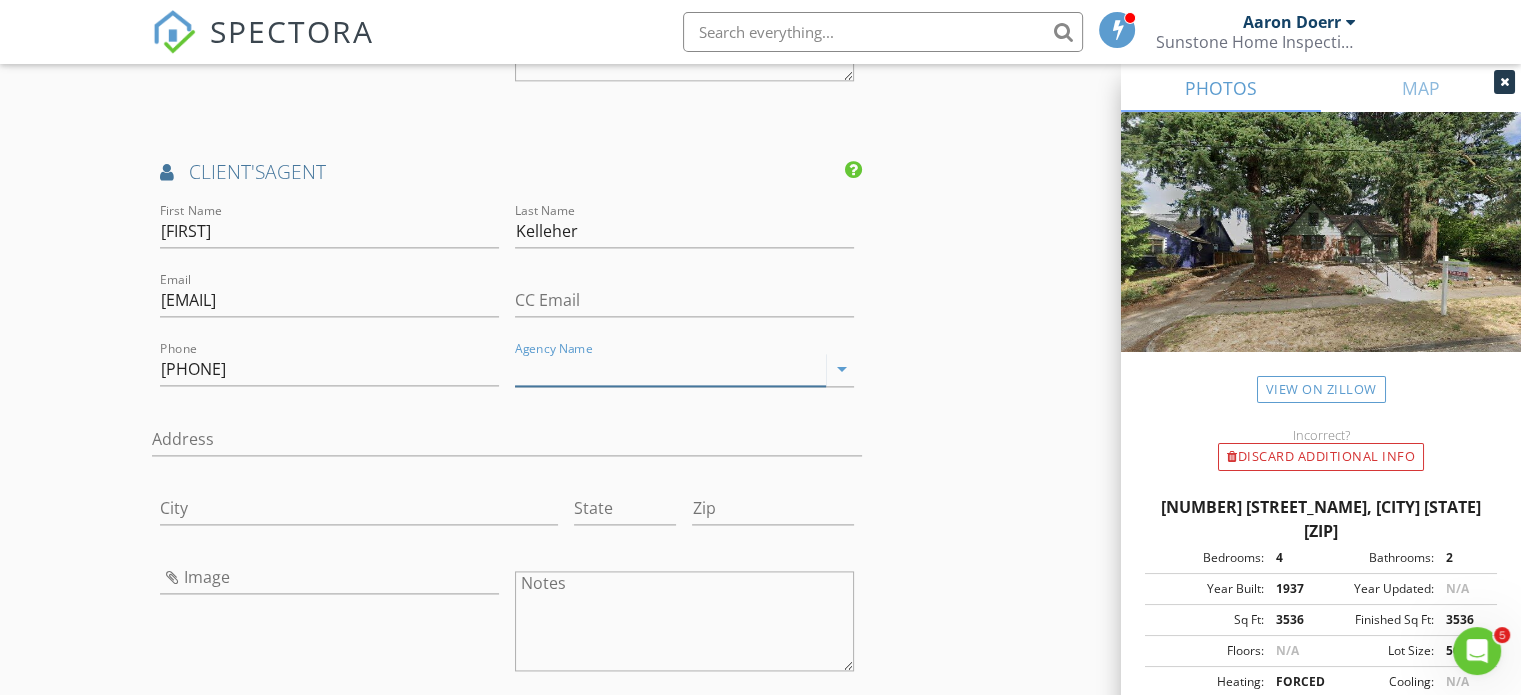 click on "Agency Name" at bounding box center (670, 369) 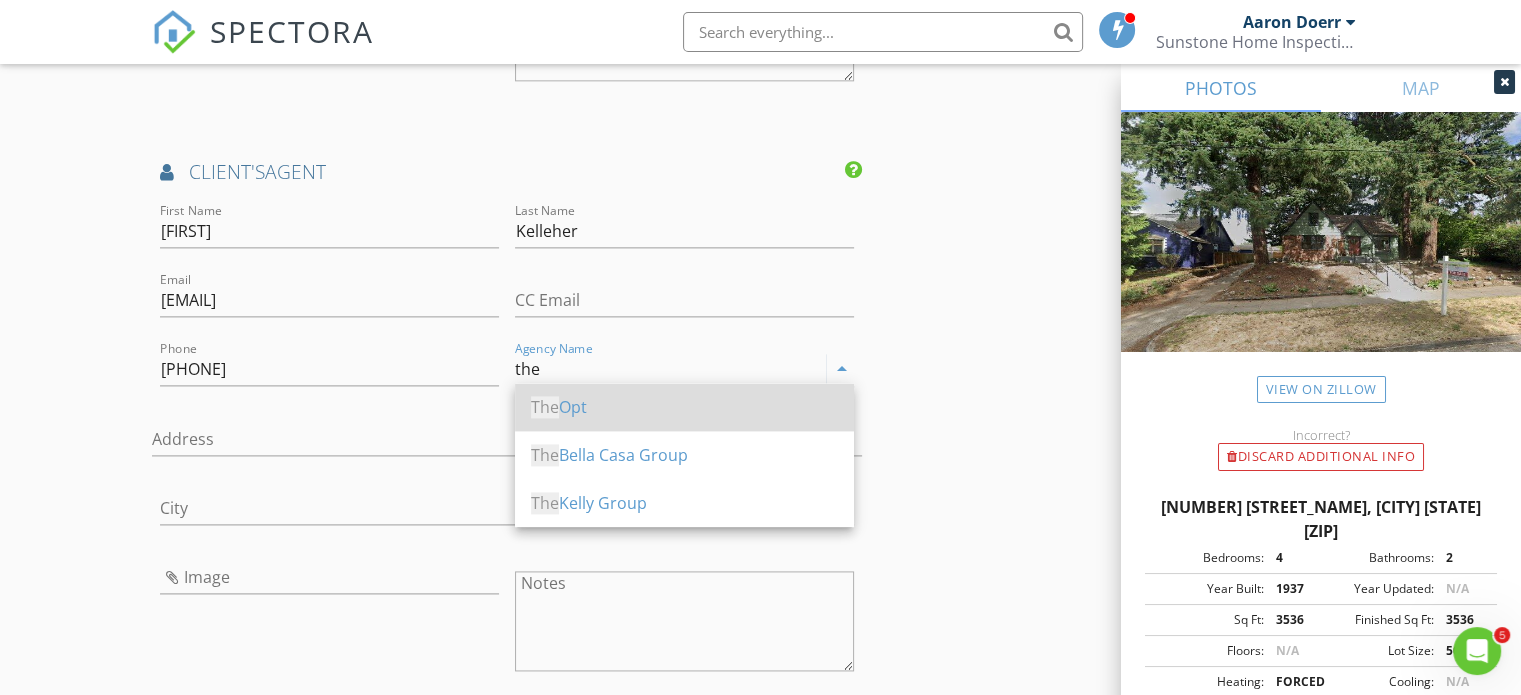 click on "The  Opt" at bounding box center [684, 407] 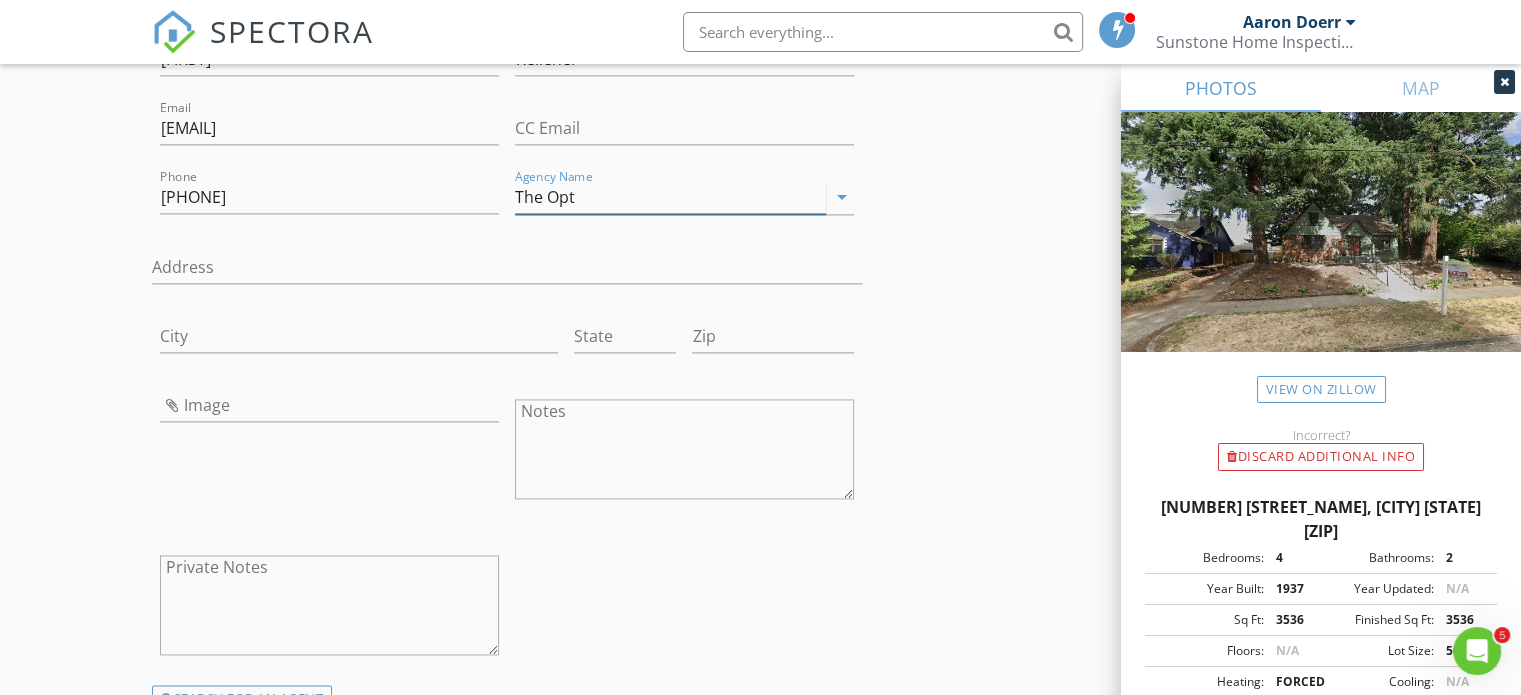 scroll, scrollTop: 2800, scrollLeft: 0, axis: vertical 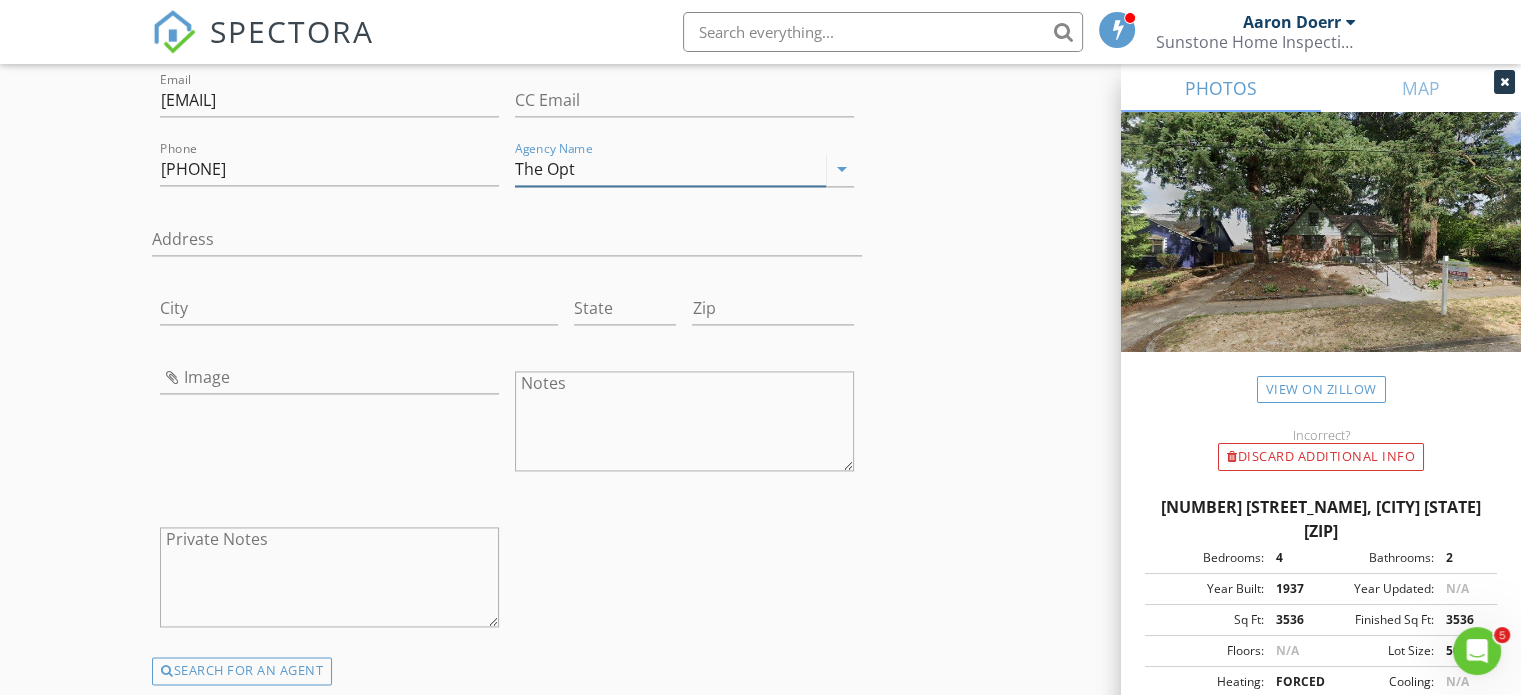 type on "The Opt" 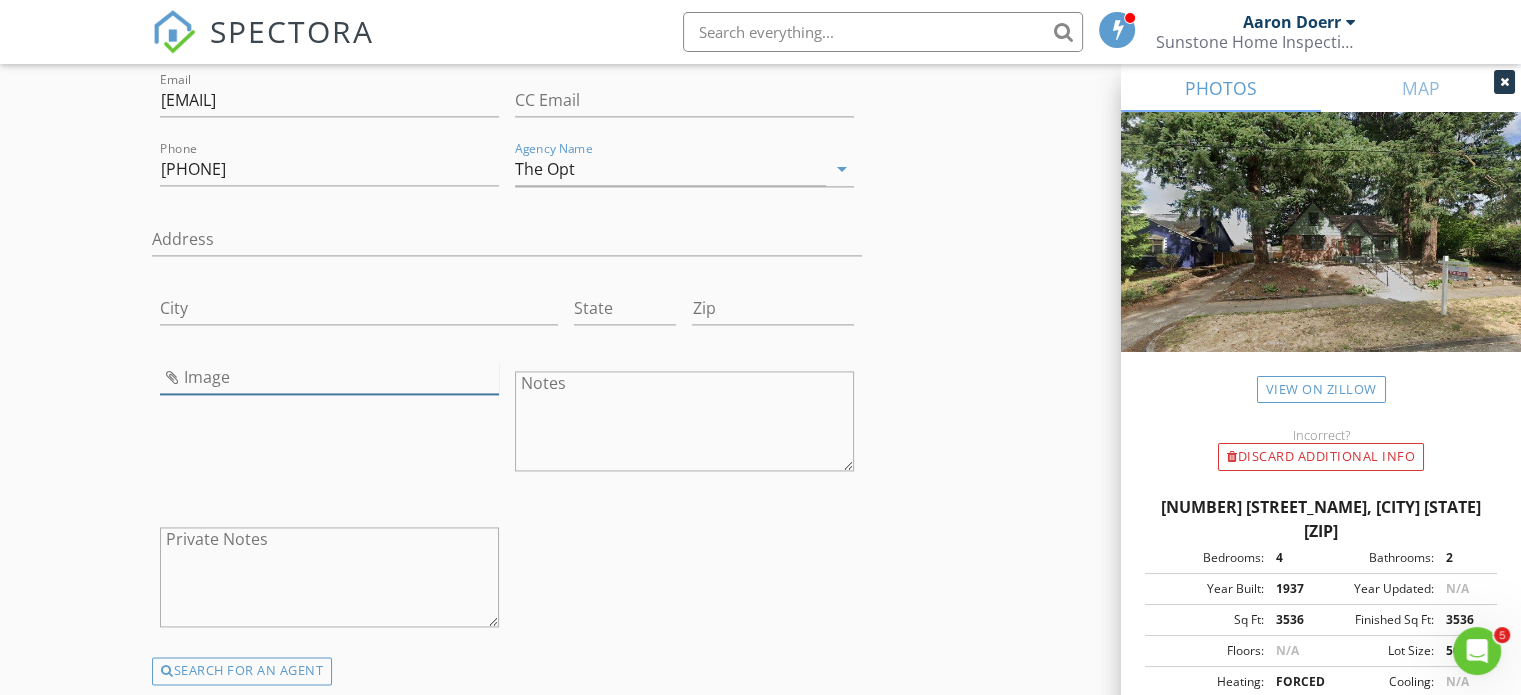 click at bounding box center (329, 377) 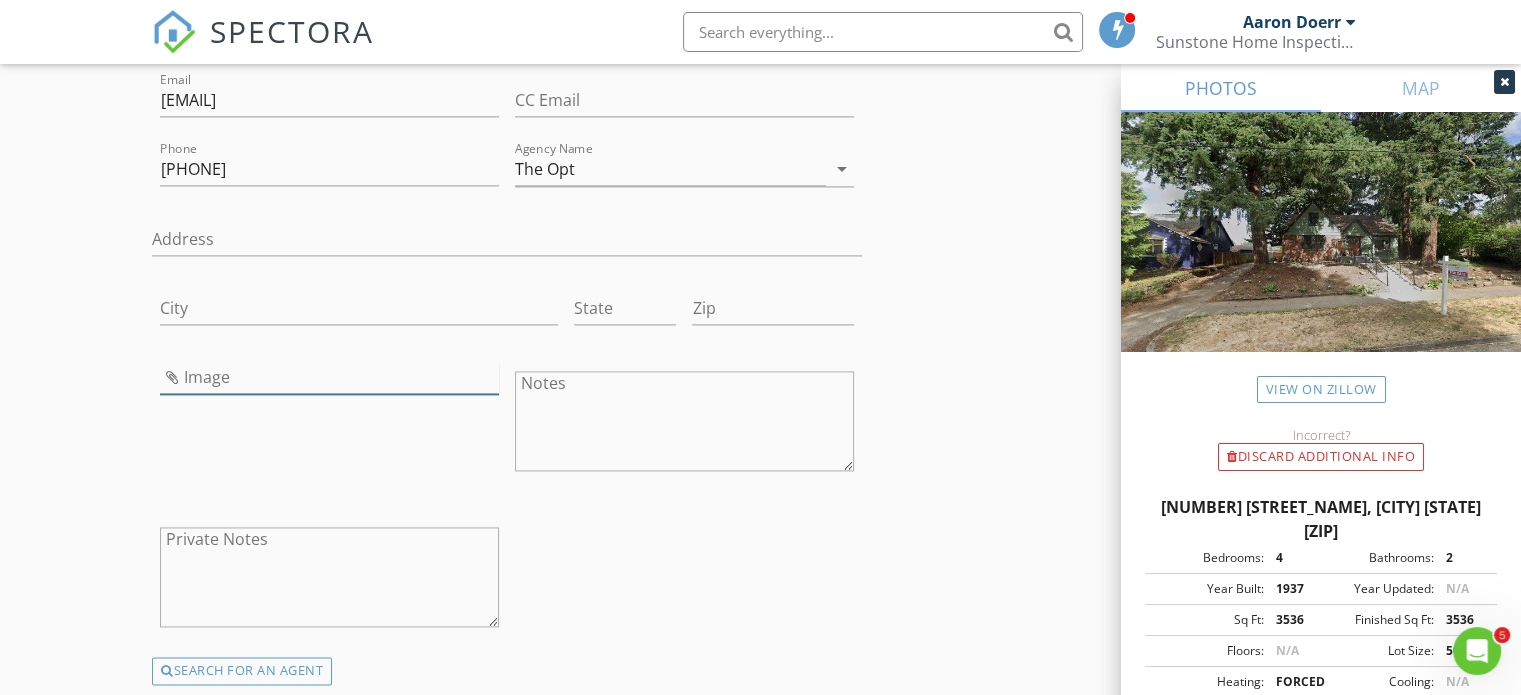 type on "monakelleher.png" 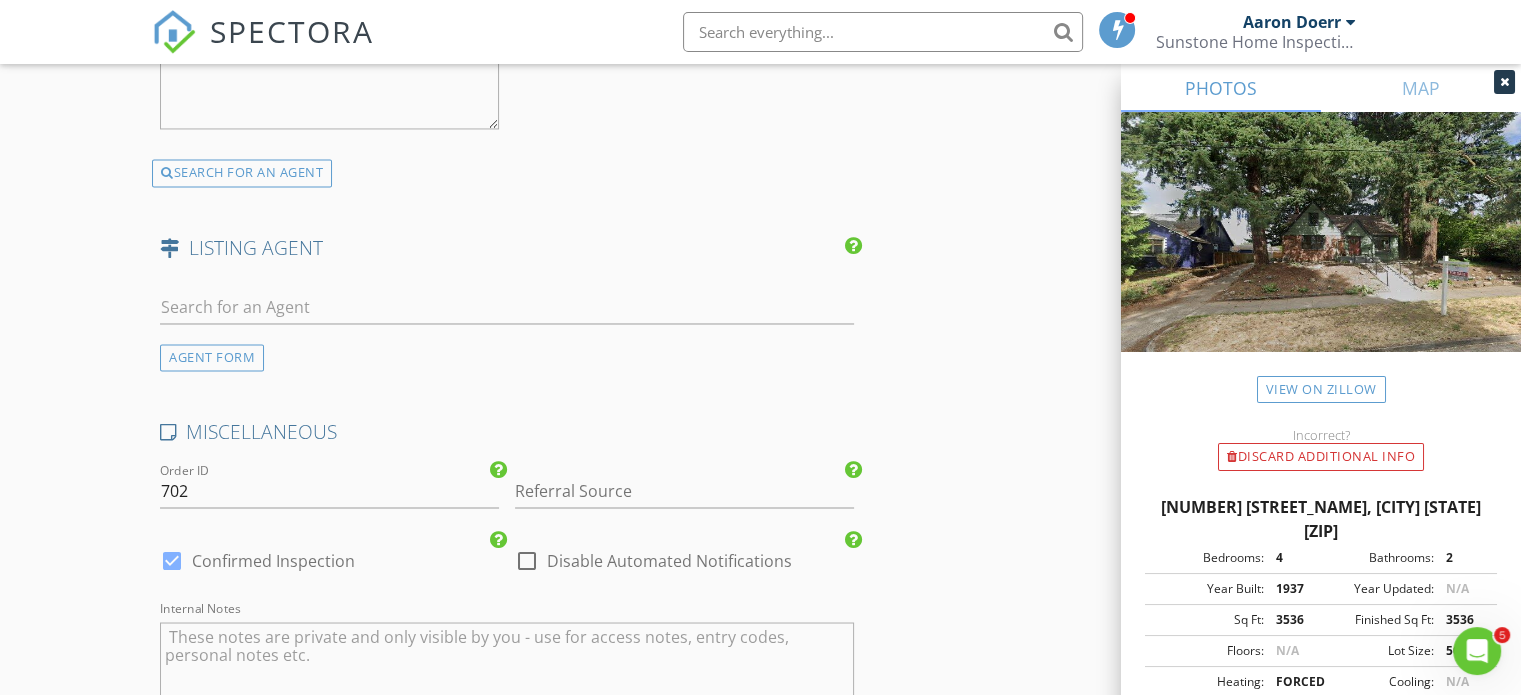 scroll, scrollTop: 3300, scrollLeft: 0, axis: vertical 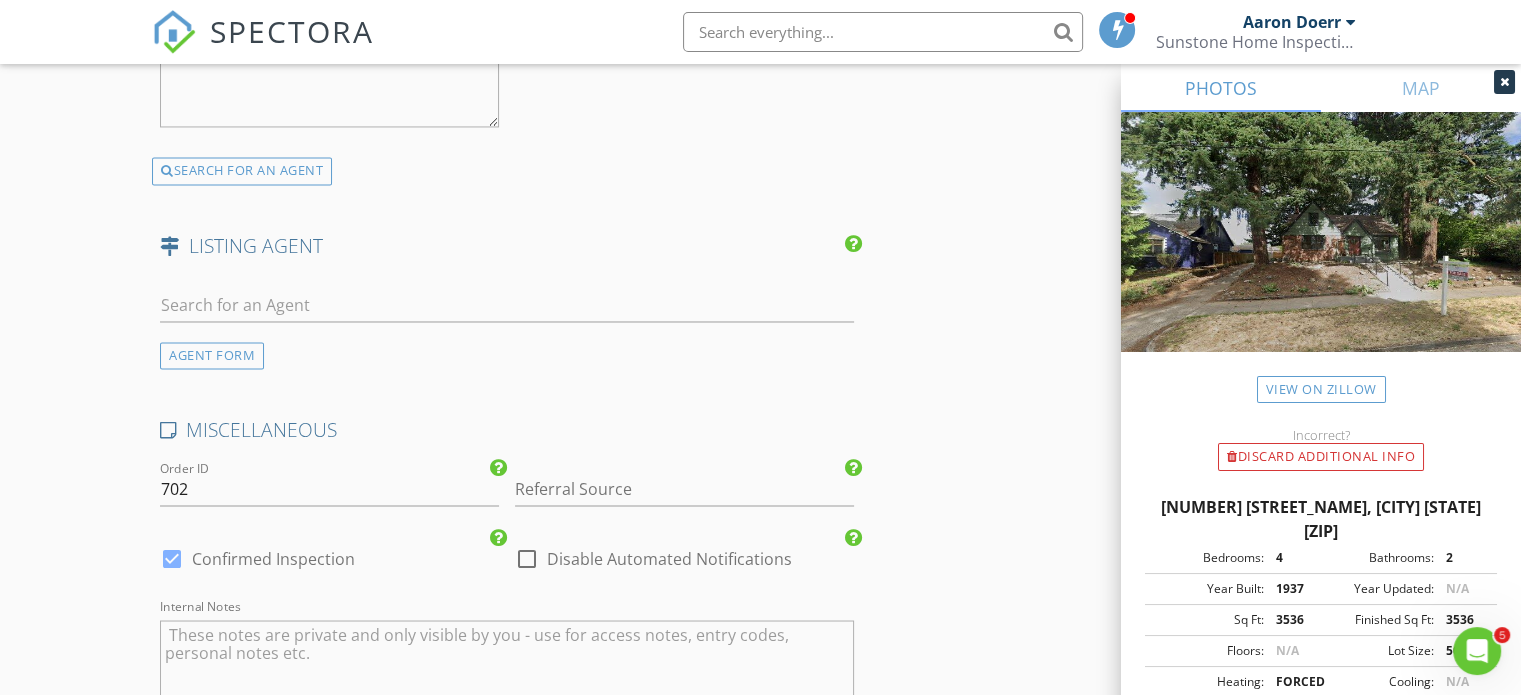click at bounding box center [172, 558] 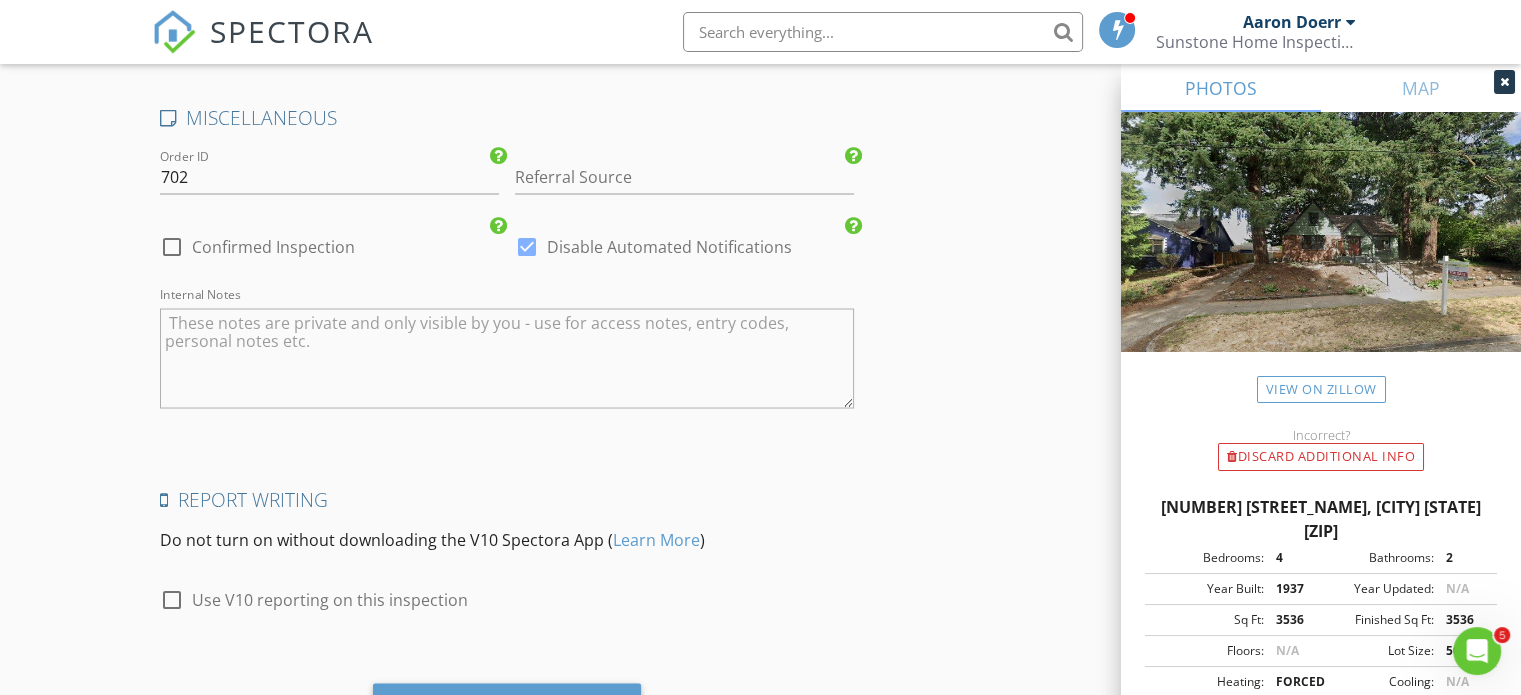 scroll, scrollTop: 3708, scrollLeft: 0, axis: vertical 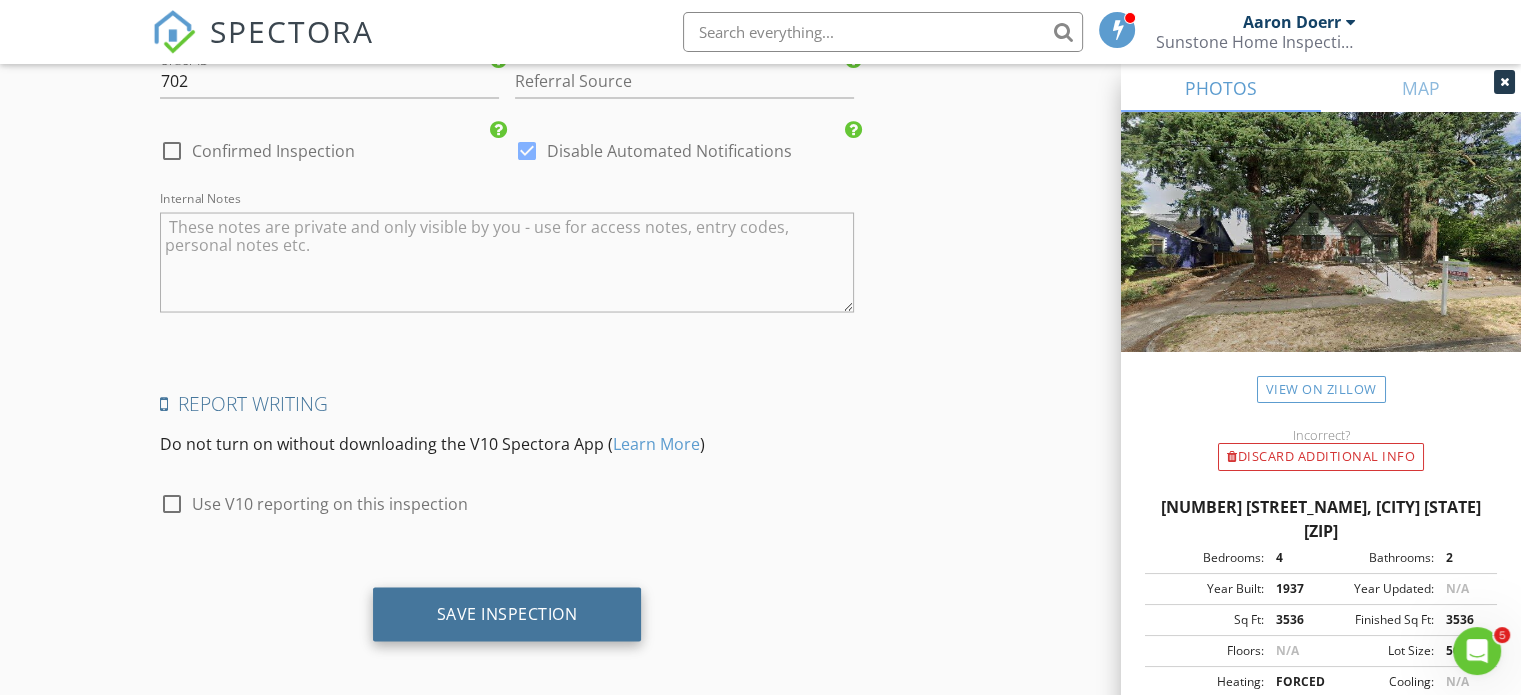 click on "Save Inspection" at bounding box center (507, 613) 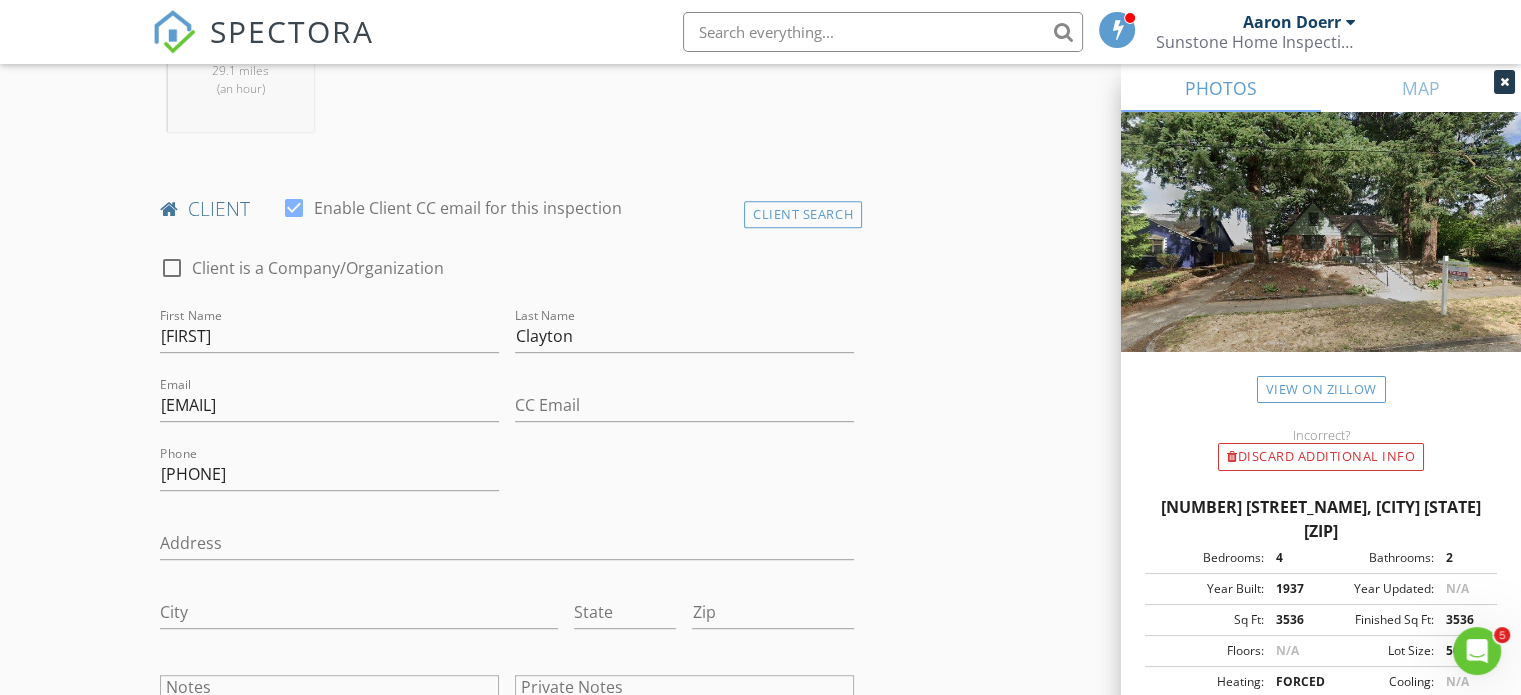 scroll, scrollTop: 900, scrollLeft: 0, axis: vertical 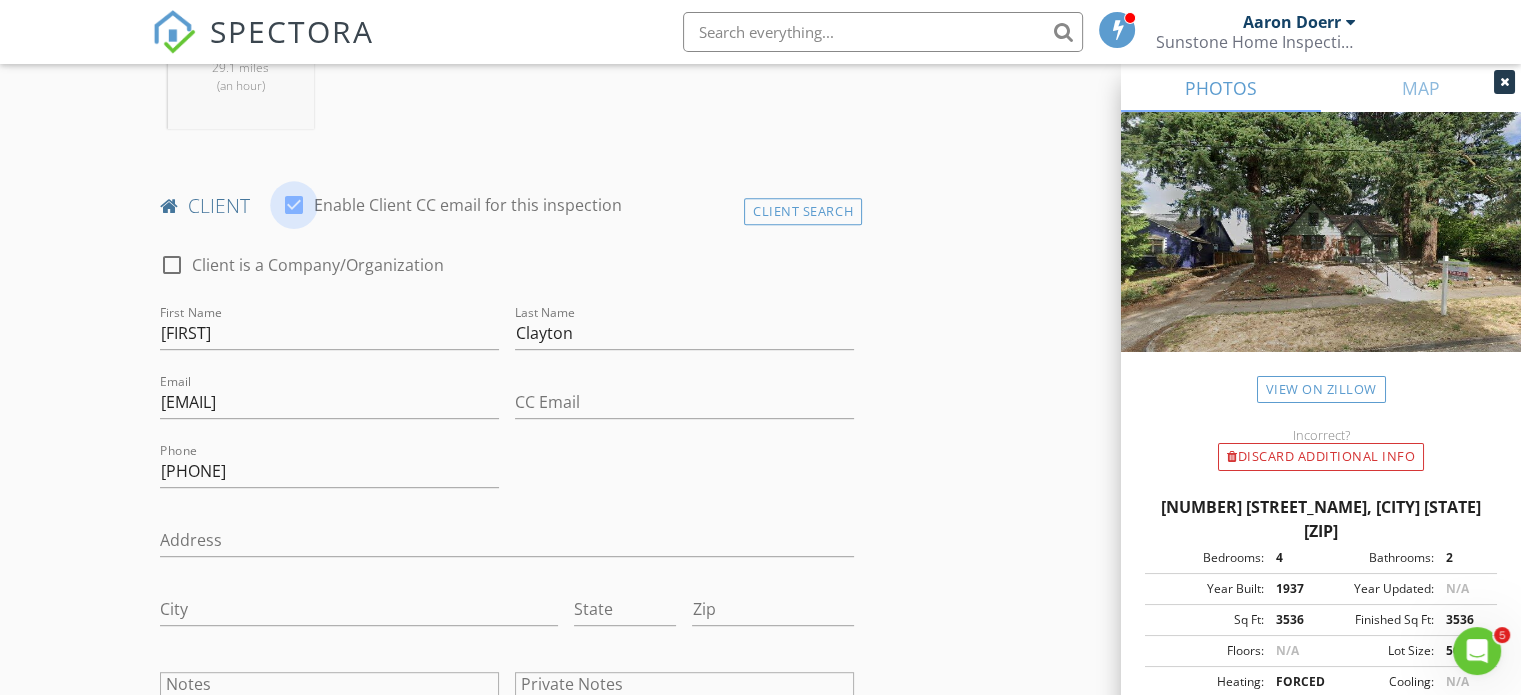 click at bounding box center [294, 205] 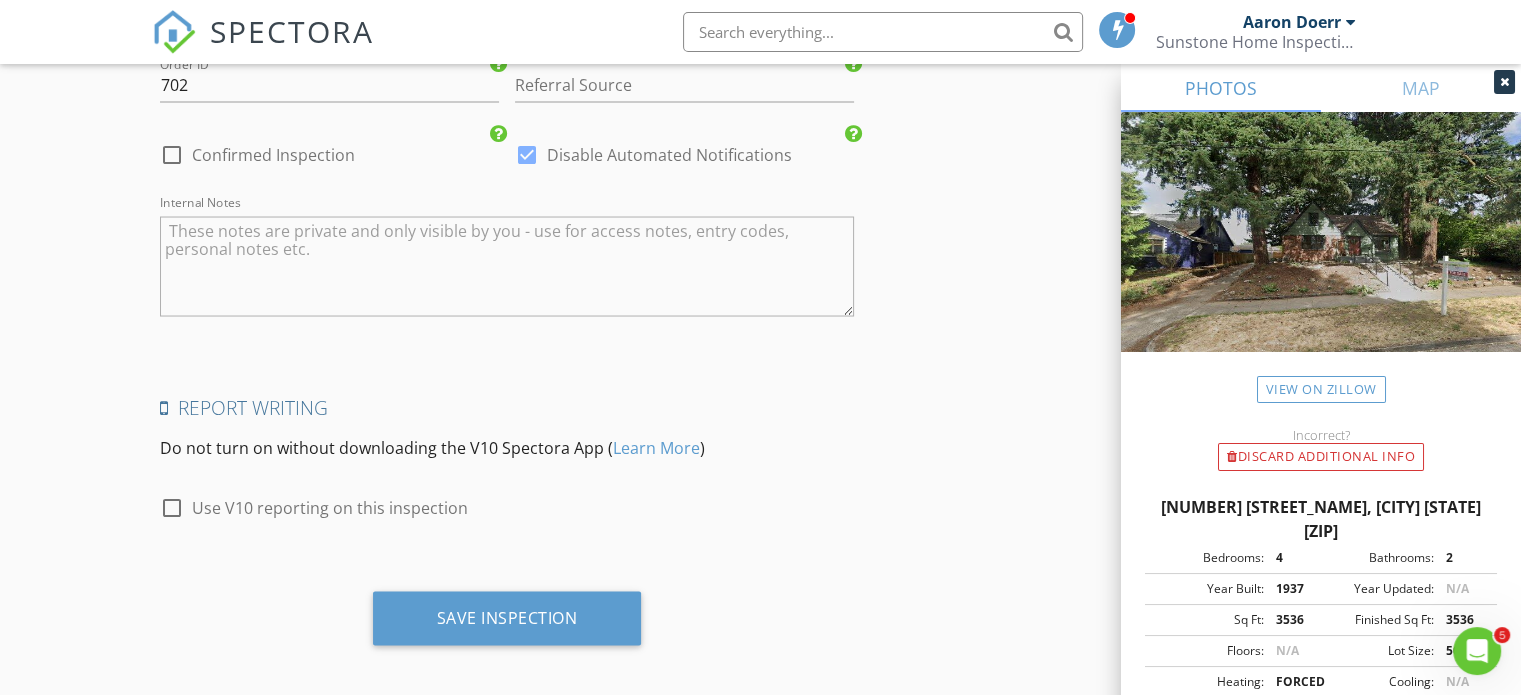 scroll, scrollTop: 3708, scrollLeft: 0, axis: vertical 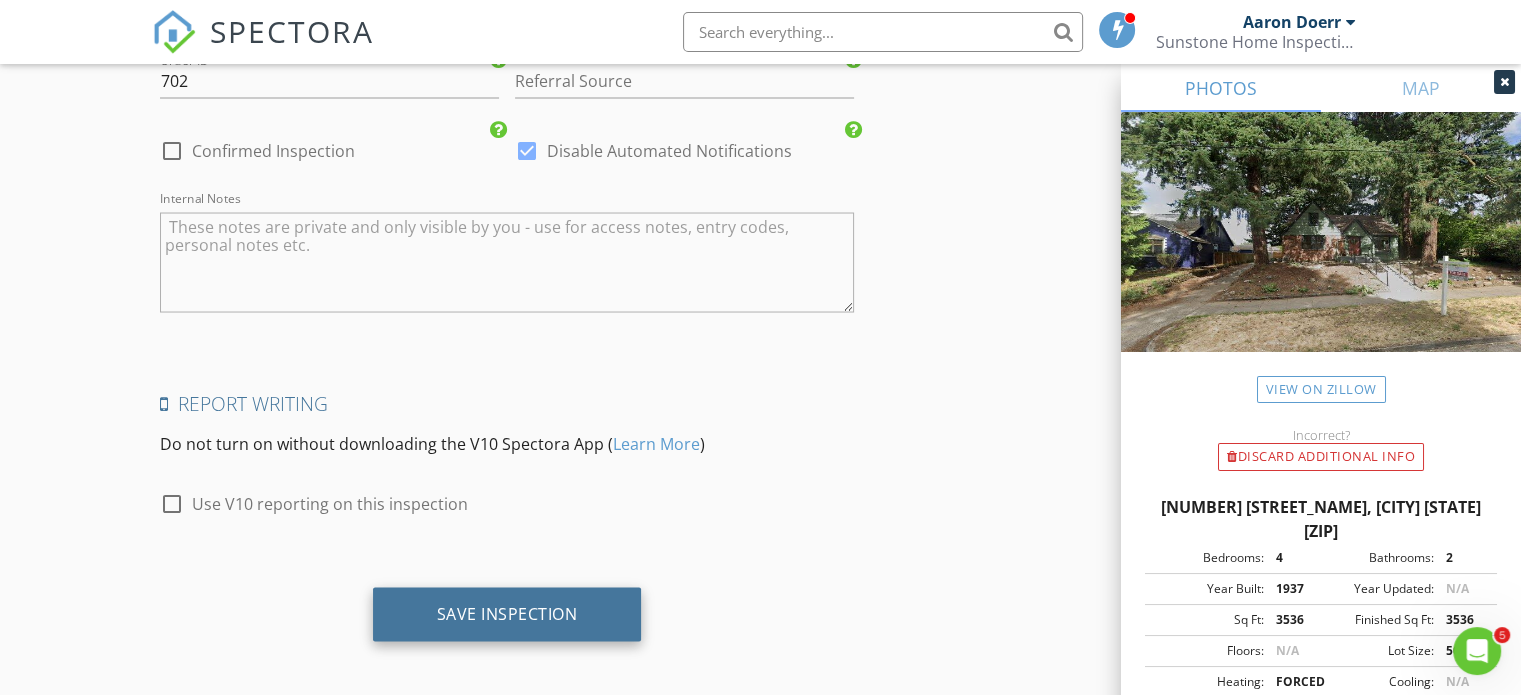 click on "Save Inspection" at bounding box center (507, 613) 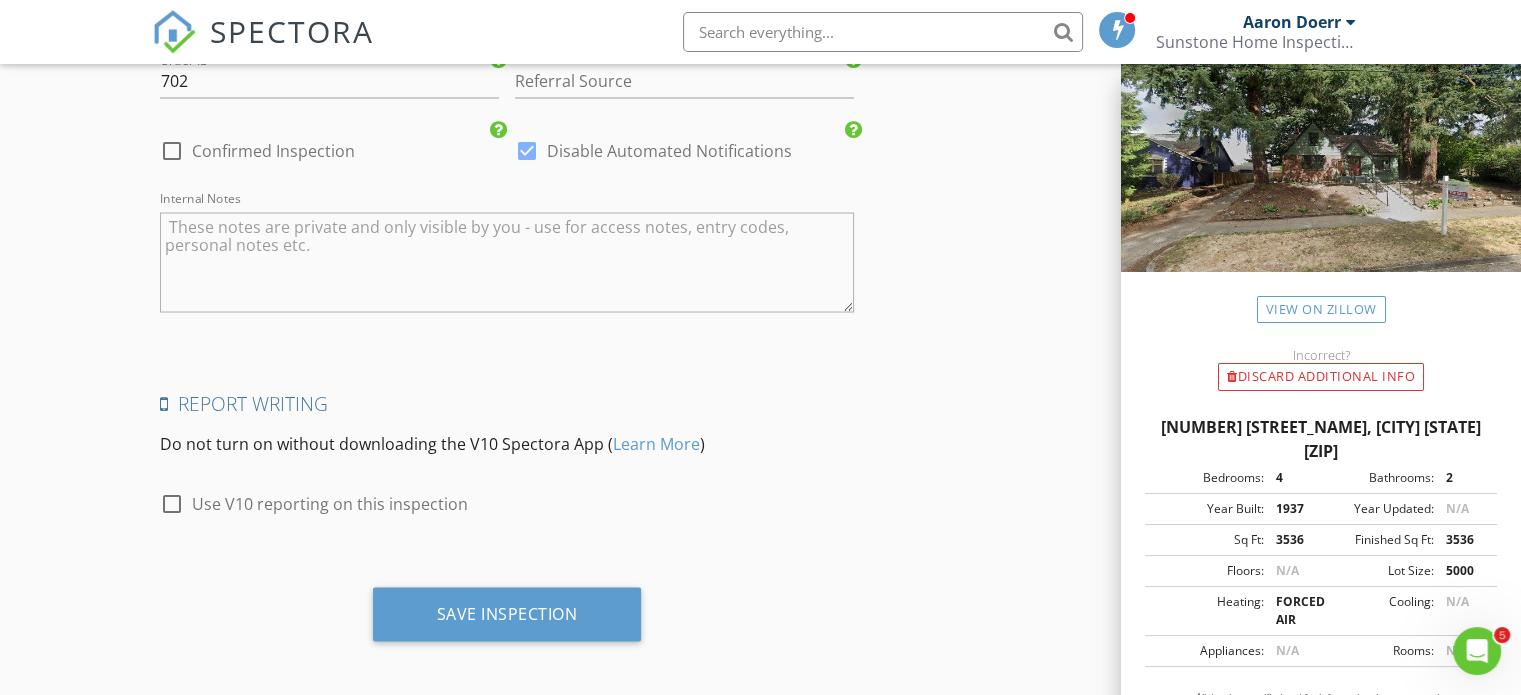 scroll, scrollTop: 87, scrollLeft: 0, axis: vertical 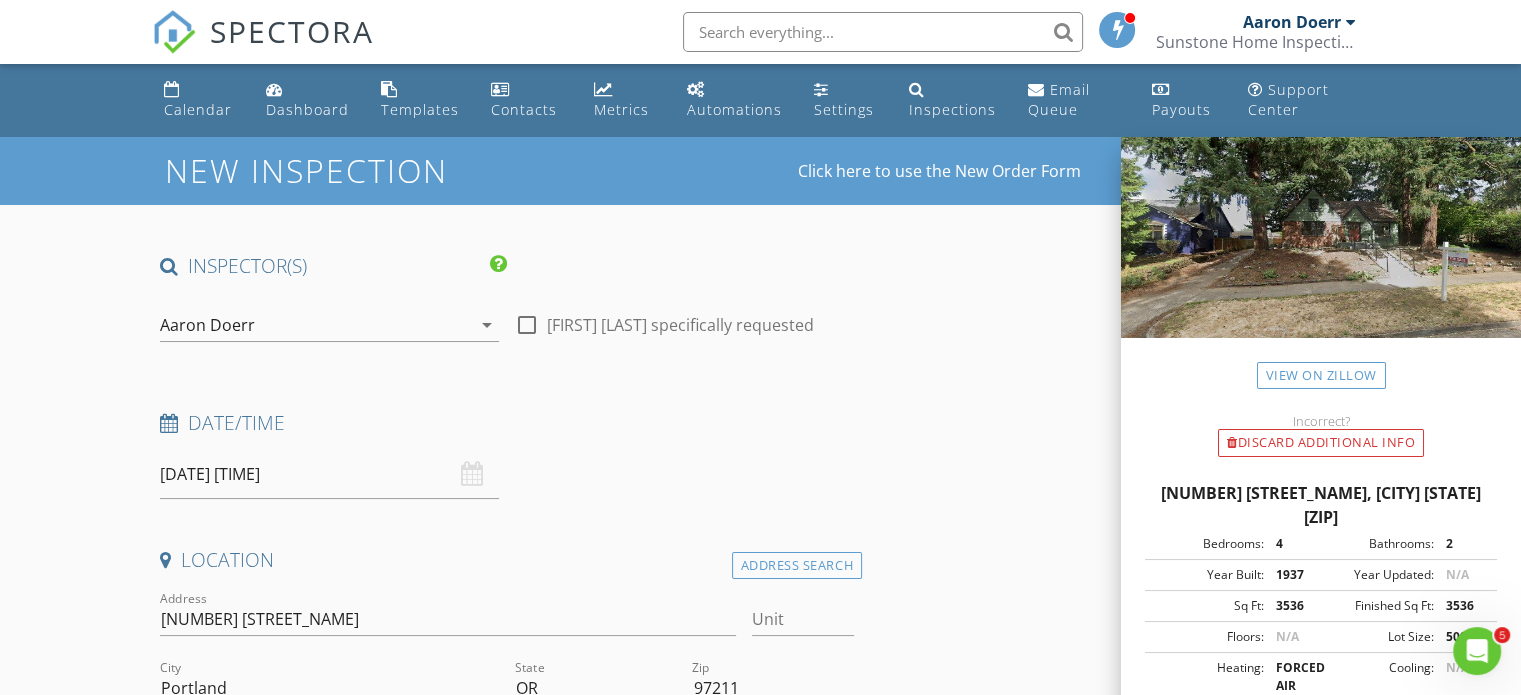 click at bounding box center (1118, 29) 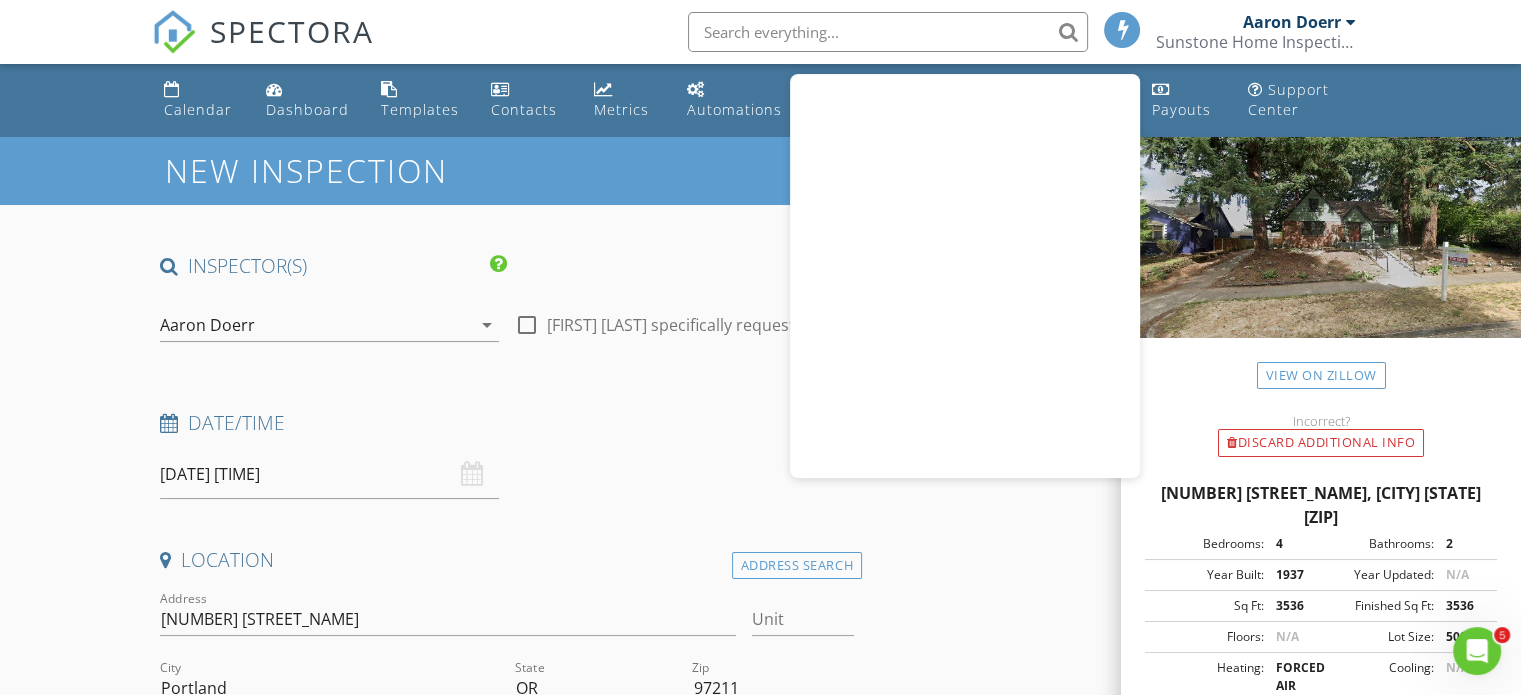 click on "SPECTORA
Aaron Doerr
Sunstone Home Inspection LLC
Role:
Inspector
Change Role
Dashboard
New Inspection
Inspections
Calendar
Template Editor
Contacts
Automations
Team
Metrics
Payments
Data Exports
Billing
Reporting
Advanced
Settings
What's New
Sign Out" at bounding box center [760, 32] 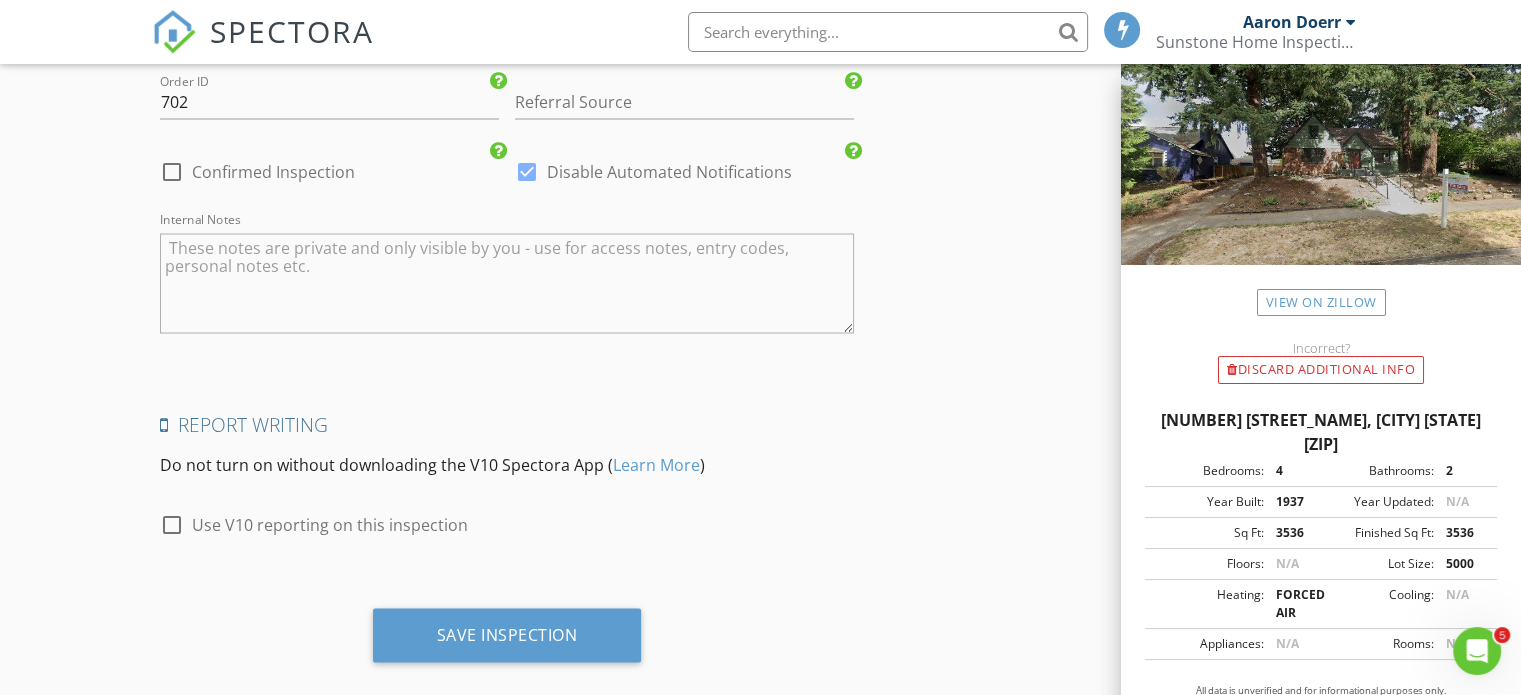scroll, scrollTop: 3708, scrollLeft: 0, axis: vertical 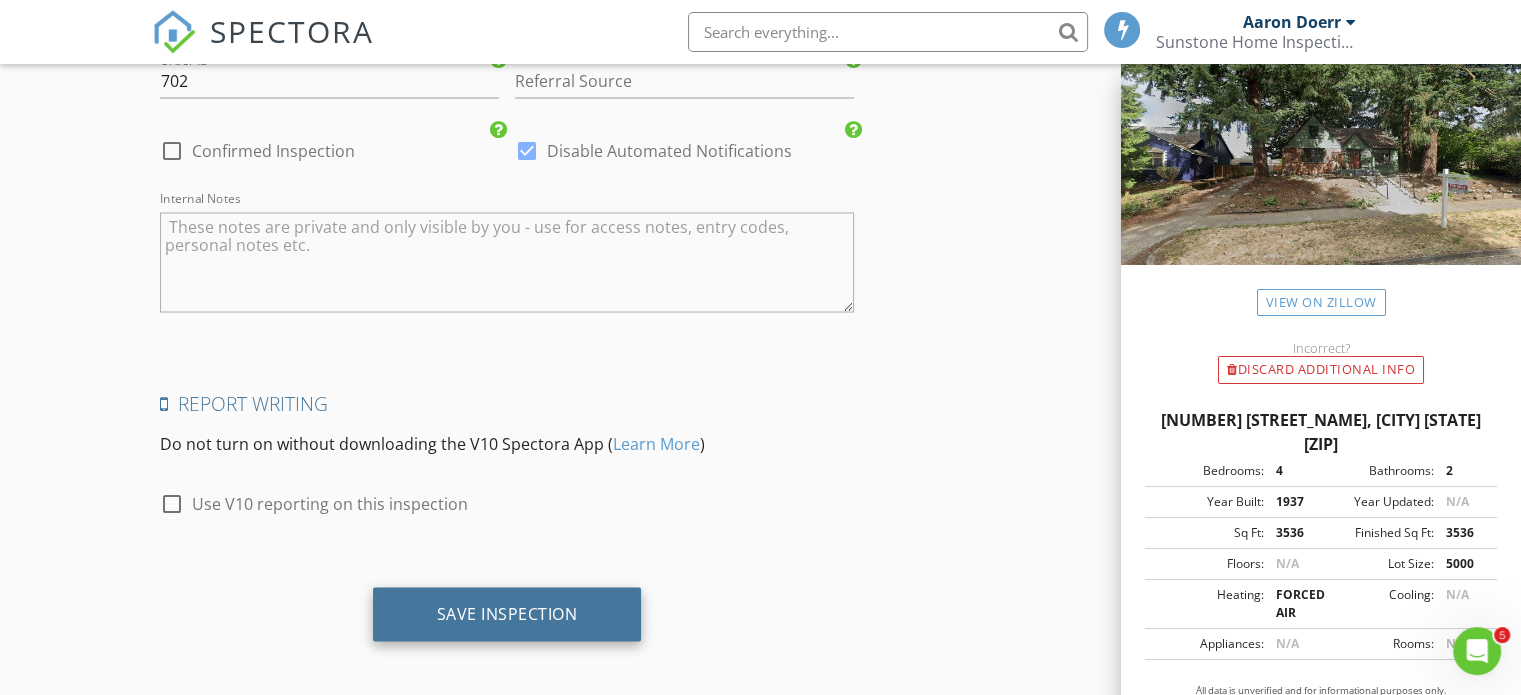click on "Save Inspection" at bounding box center [507, 613] 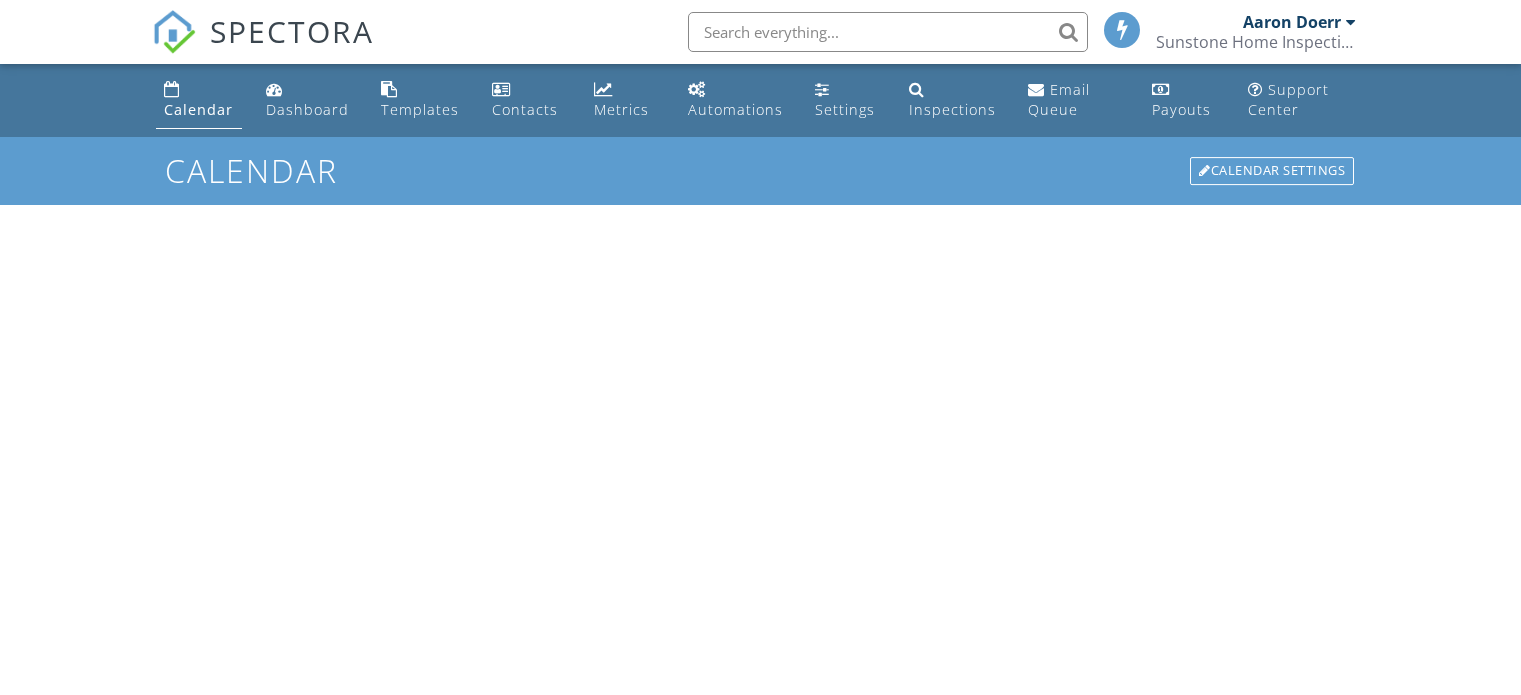 scroll, scrollTop: 0, scrollLeft: 0, axis: both 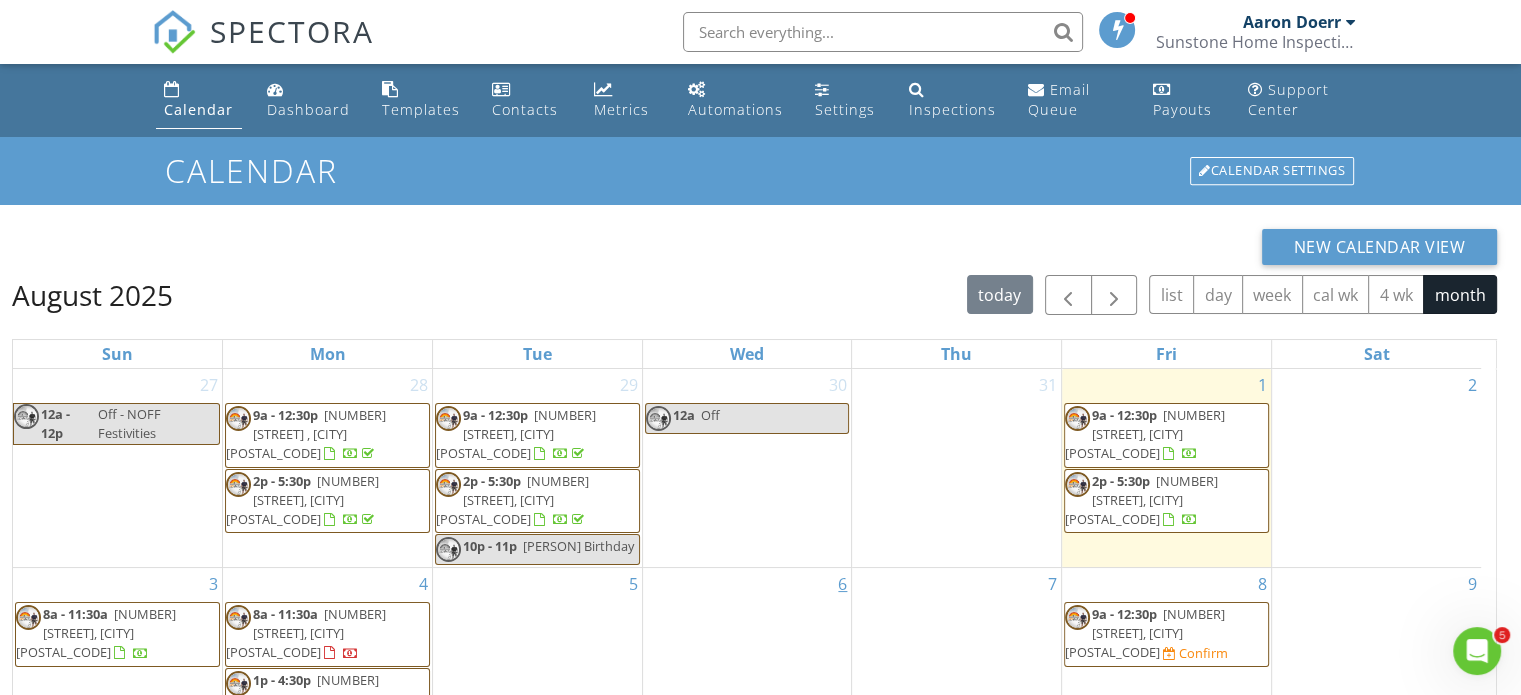 click on "6" at bounding box center [842, 584] 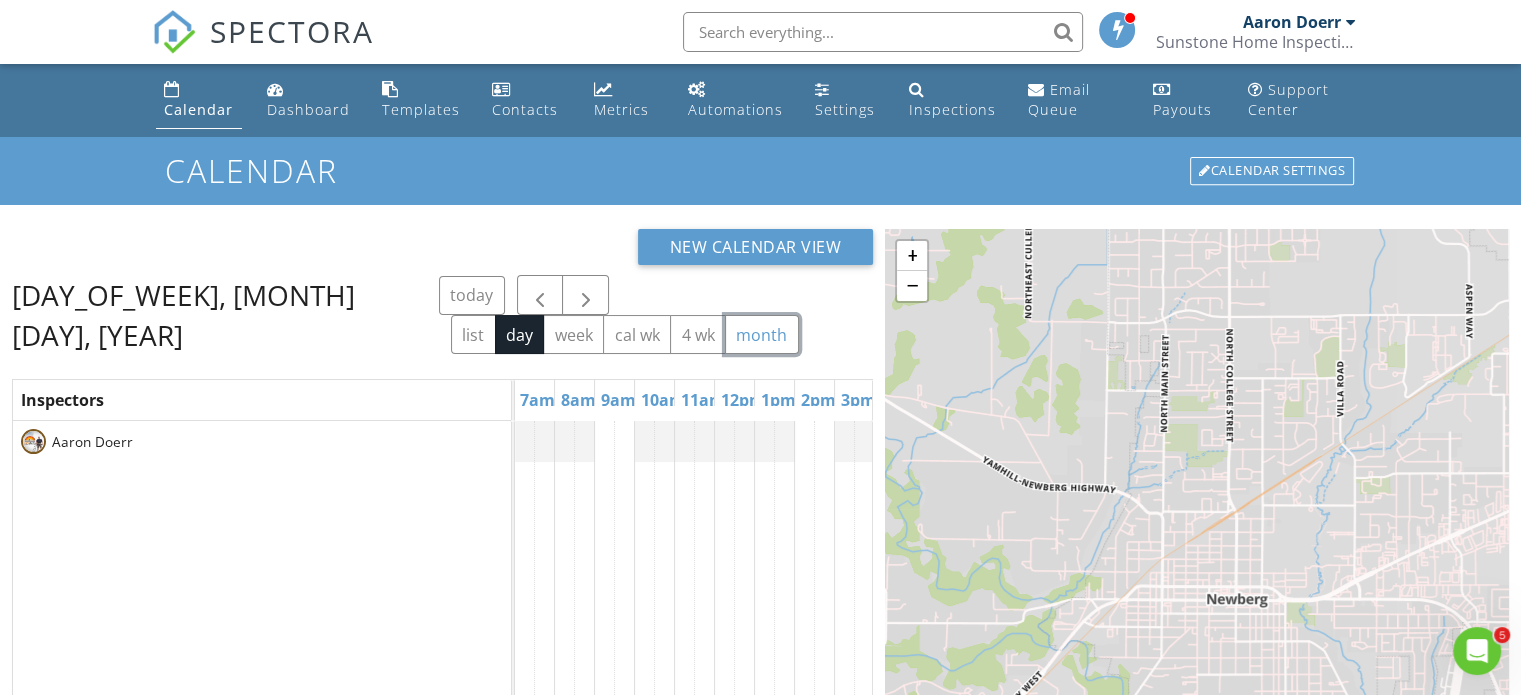 click on "month" at bounding box center (762, 334) 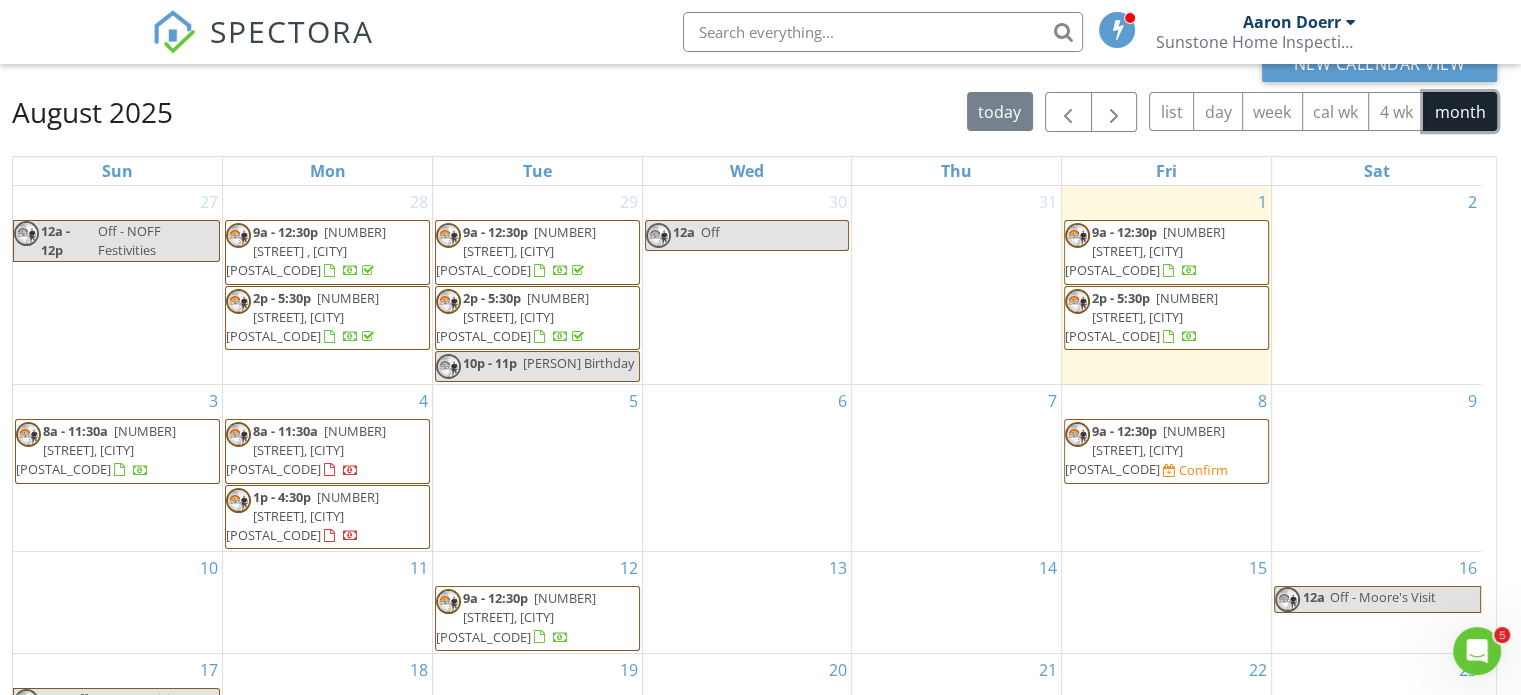 scroll, scrollTop: 200, scrollLeft: 0, axis: vertical 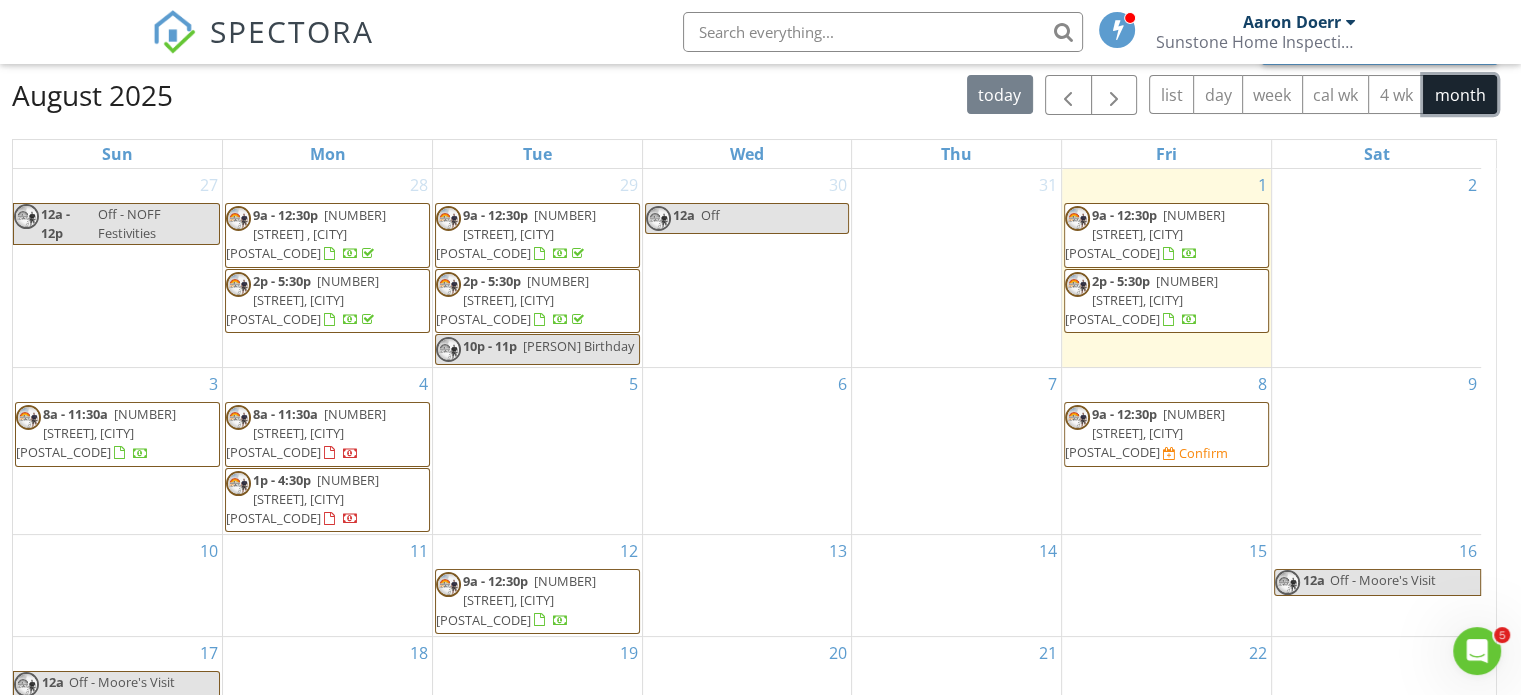 click on "6" at bounding box center (747, 451) 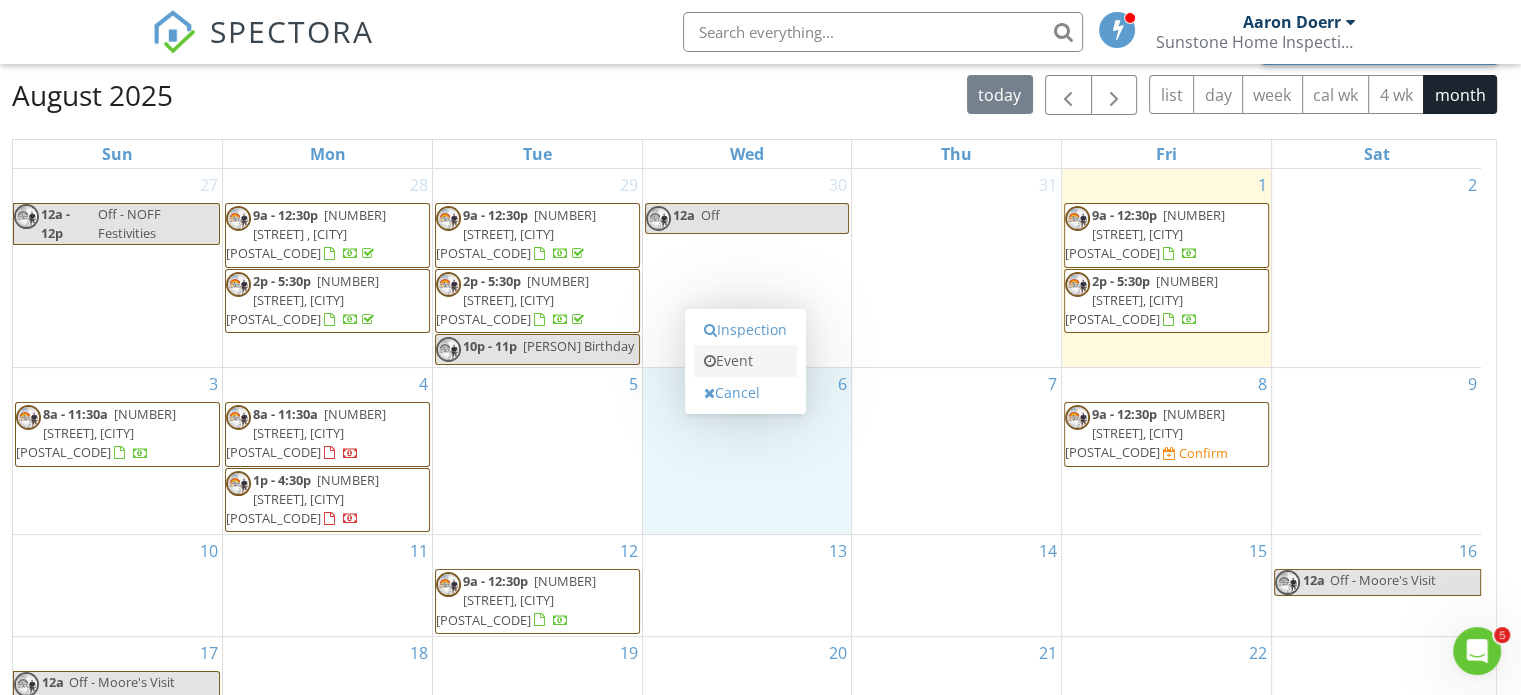 click on "Event" at bounding box center (745, 361) 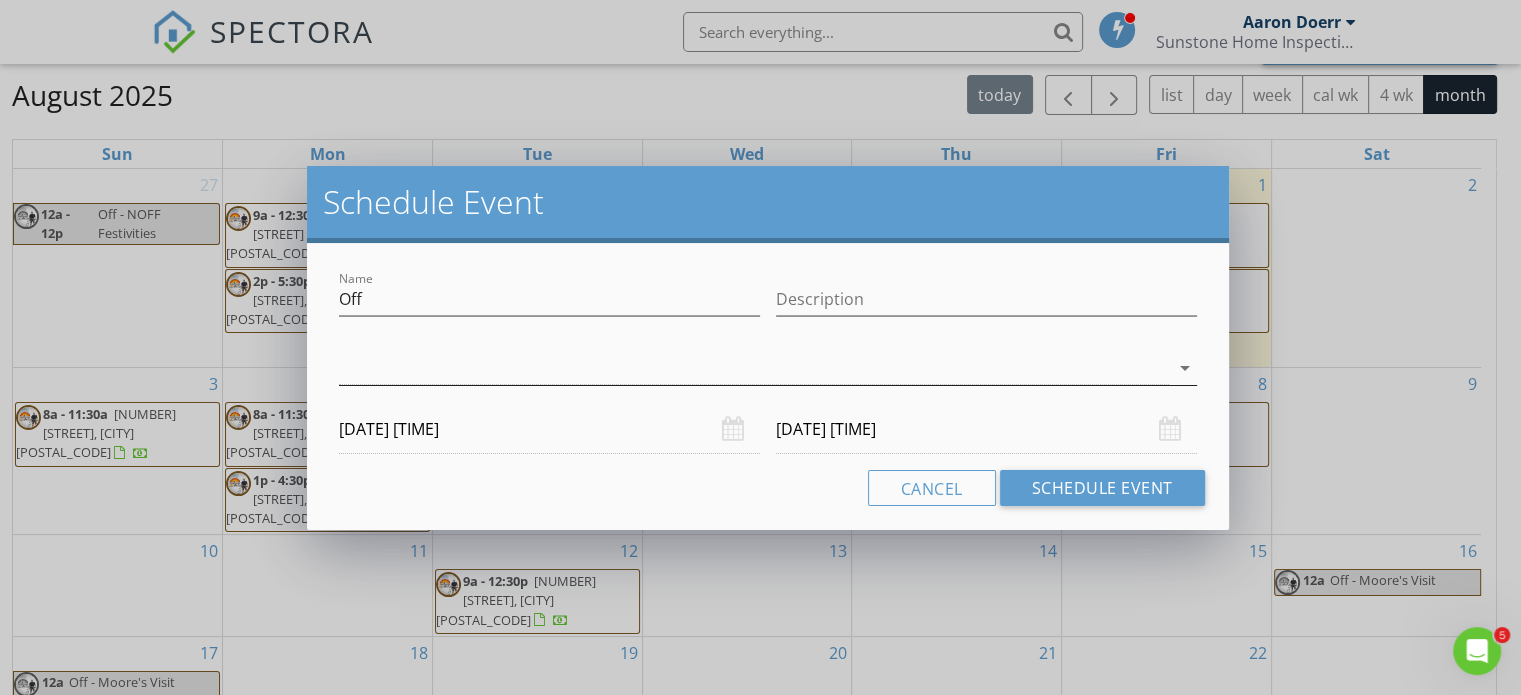 click at bounding box center [754, 368] 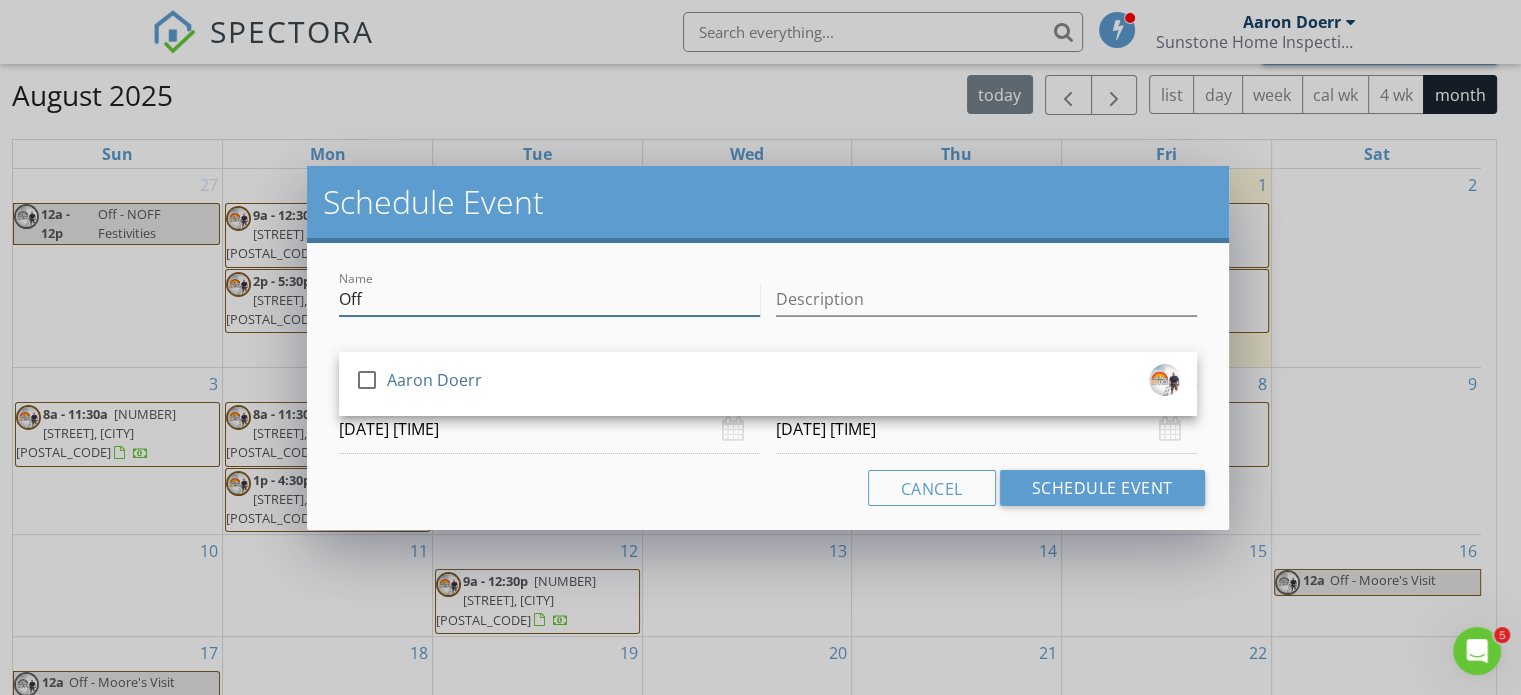 click on "Off" at bounding box center [549, 299] 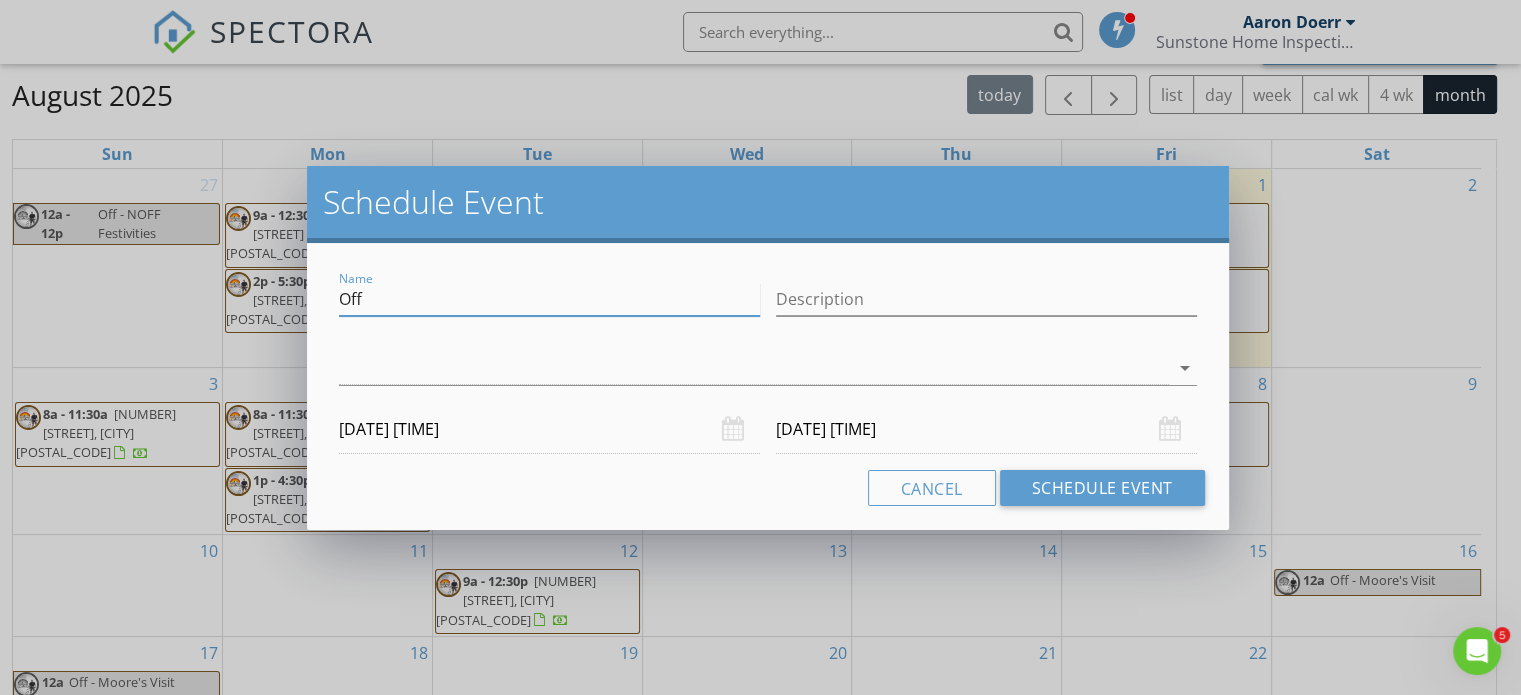 drag, startPoint x: 403, startPoint y: 303, endPoint x: 286, endPoint y: 303, distance: 117 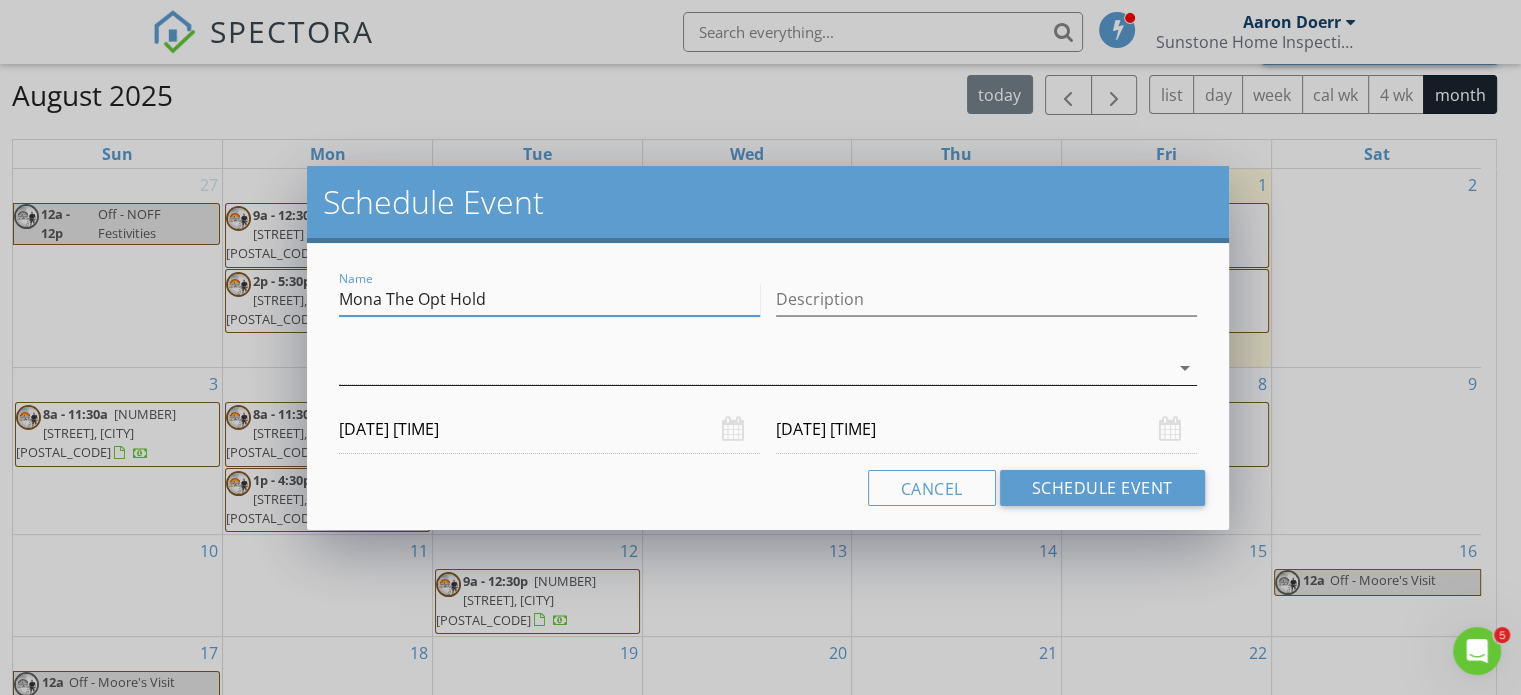 type on "Mona The Opt Hold" 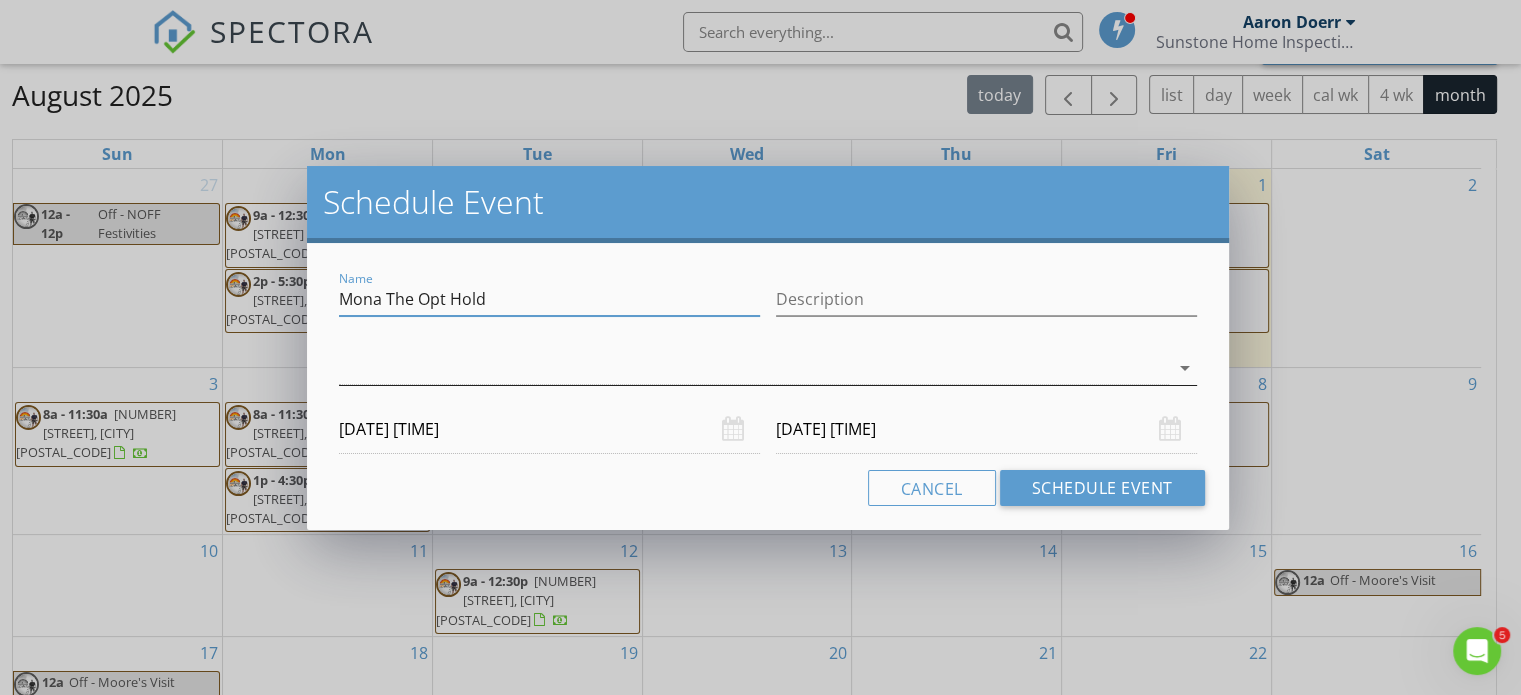 click on "arrow_drop_down" at bounding box center [768, 368] 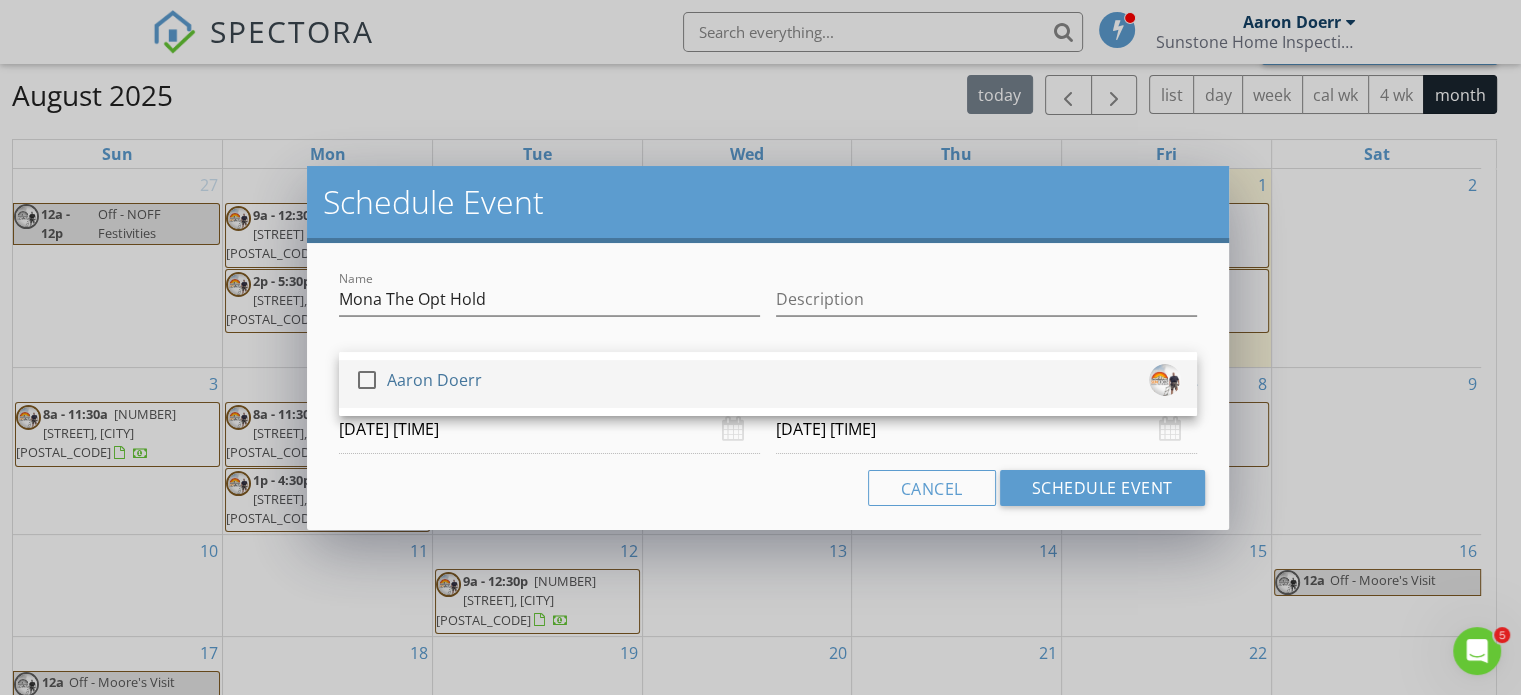 click on "Aaron Doerr" at bounding box center (434, 380) 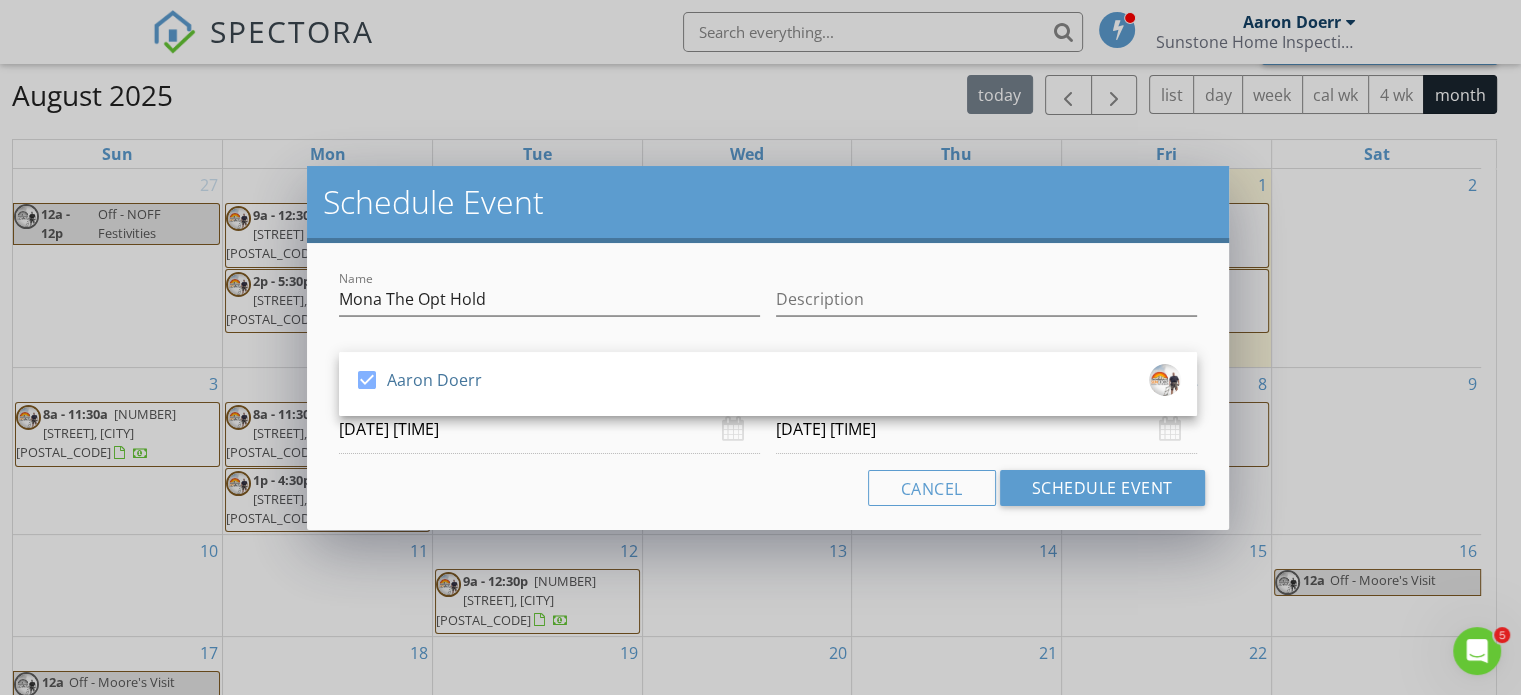 click on "[DATE] [TIME]" at bounding box center (549, 429) 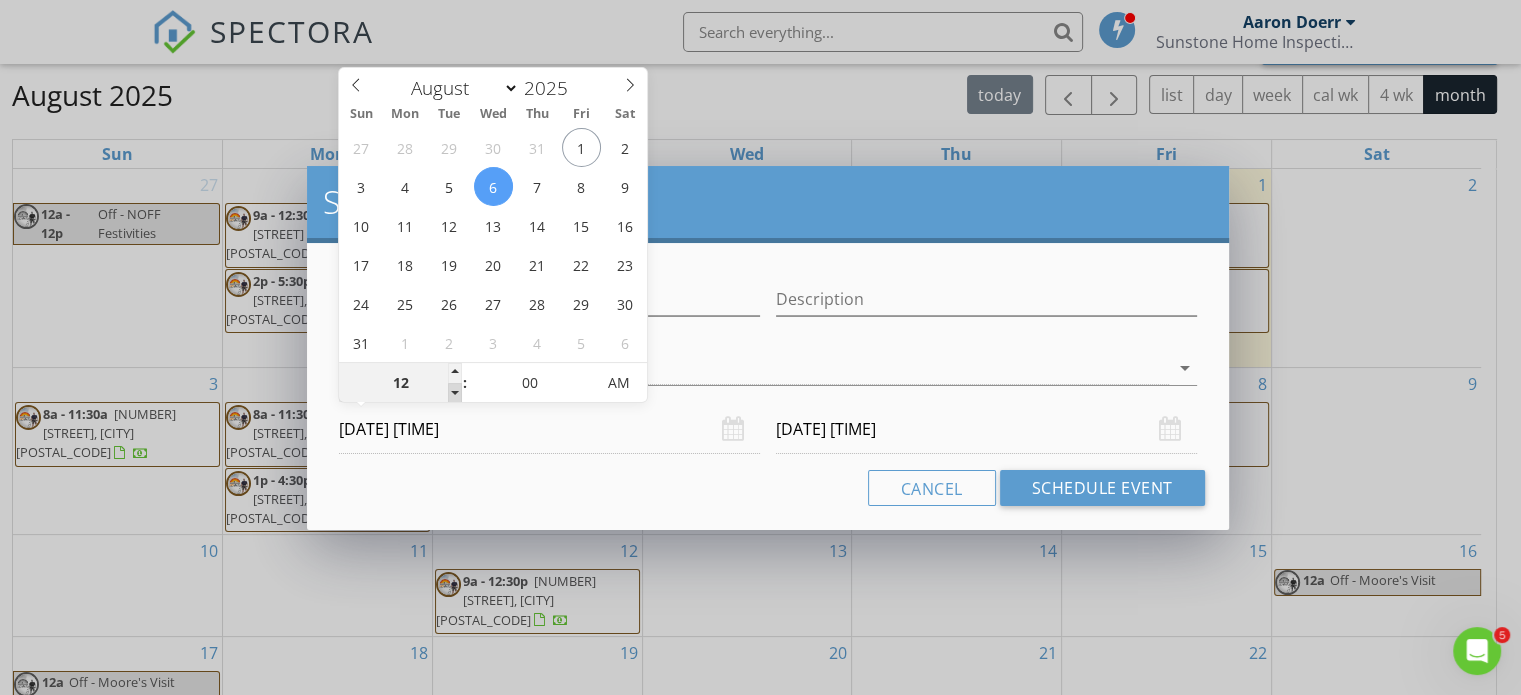 type on "11" 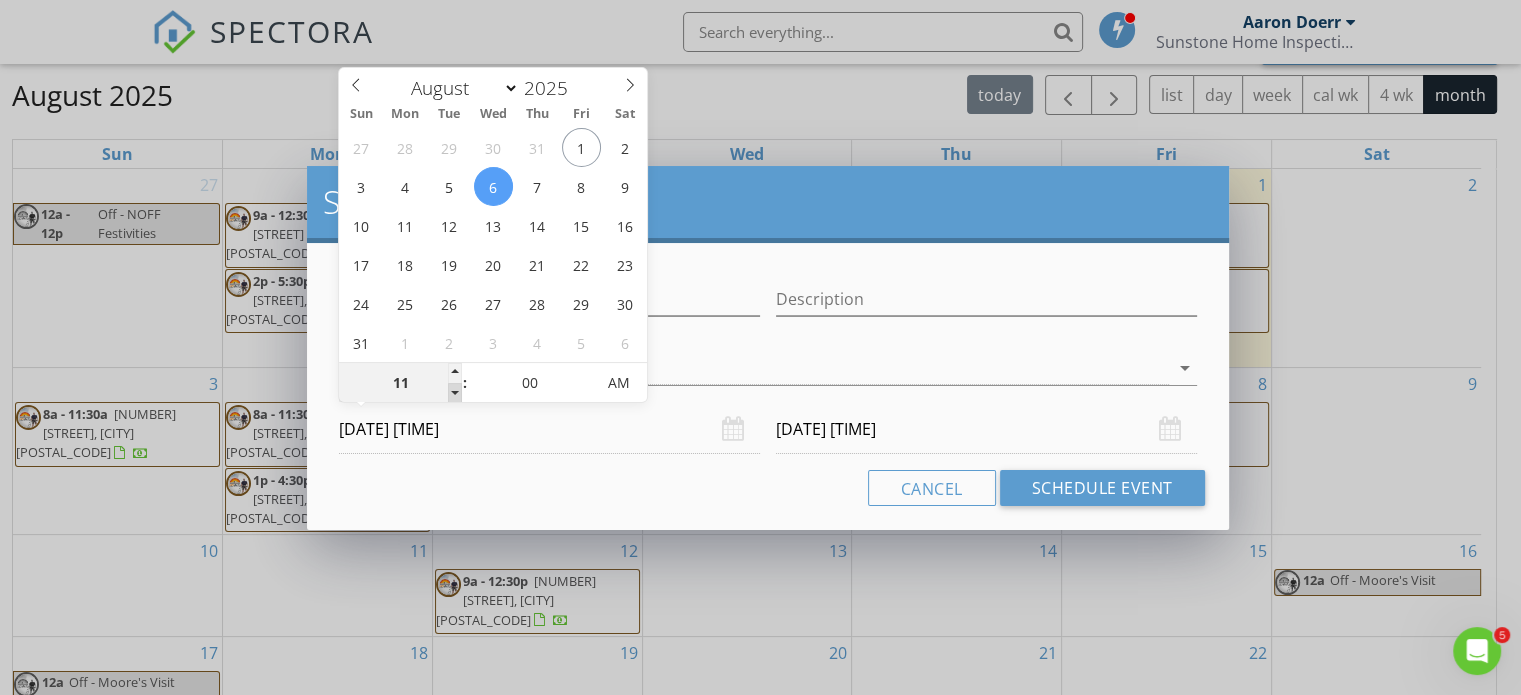 click at bounding box center (455, 393) 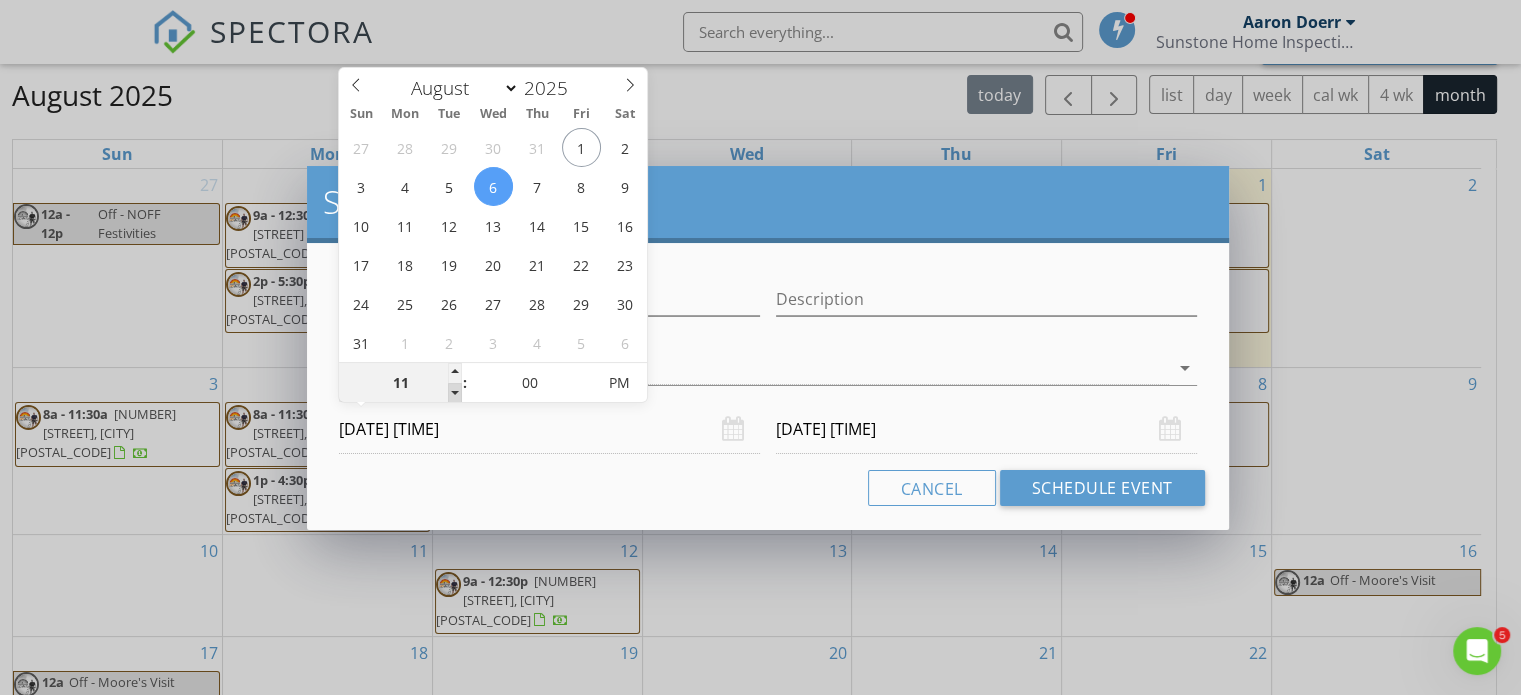 type on "10" 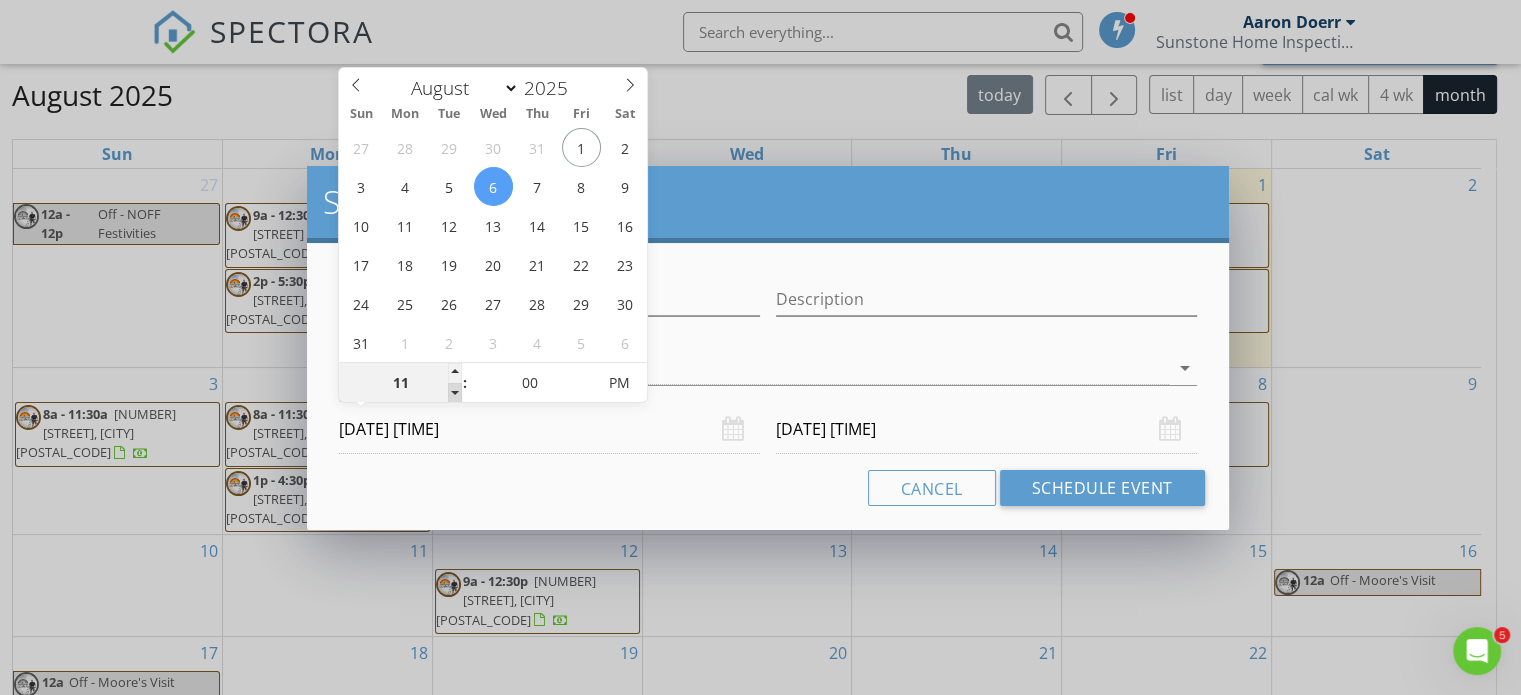 type on "[DATE] [TIME]" 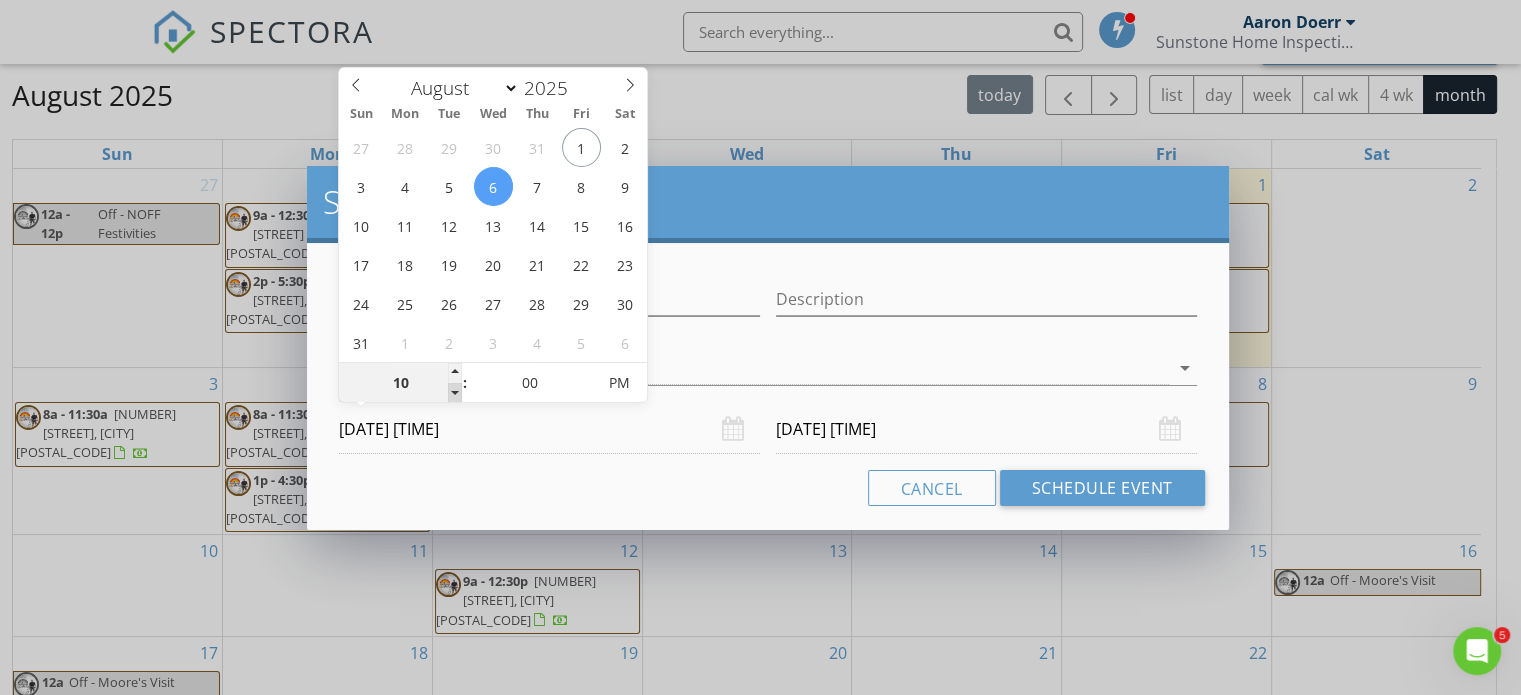 click at bounding box center [455, 393] 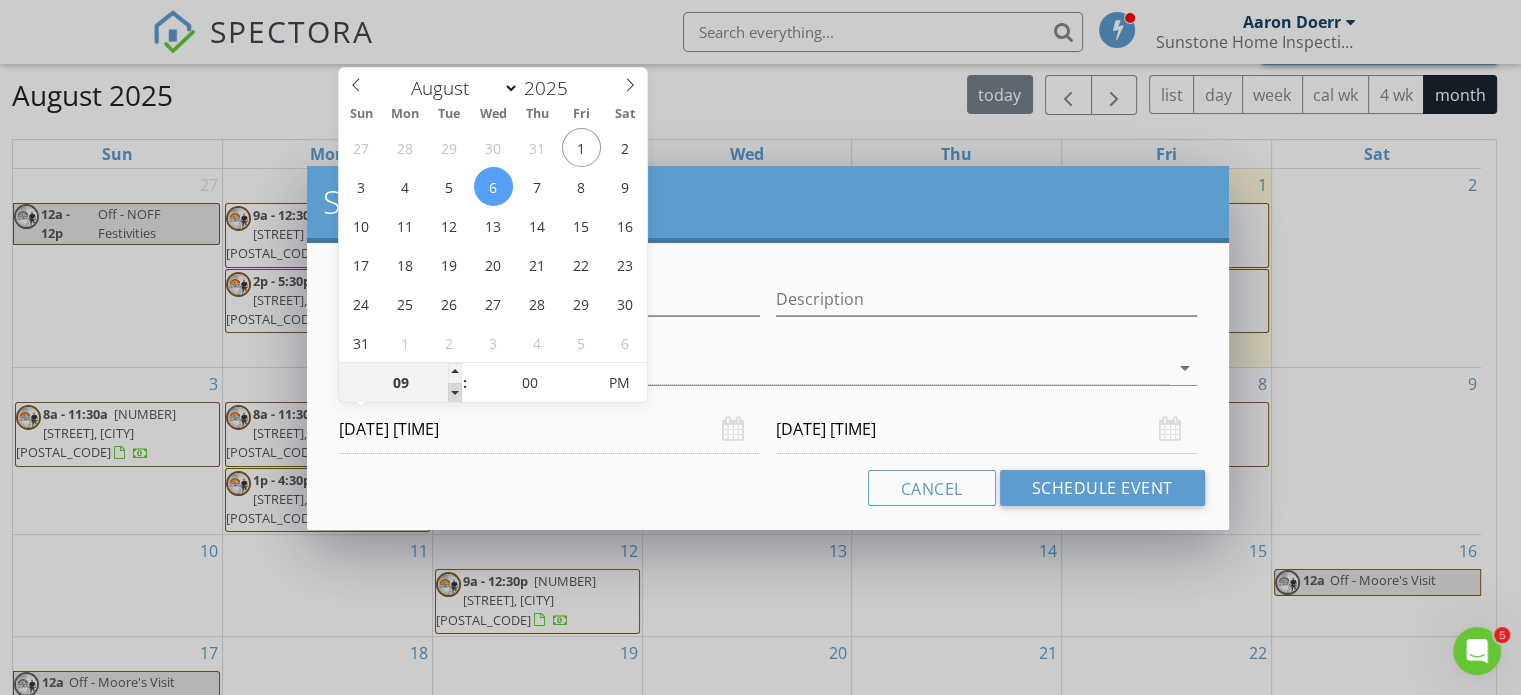 click at bounding box center (455, 393) 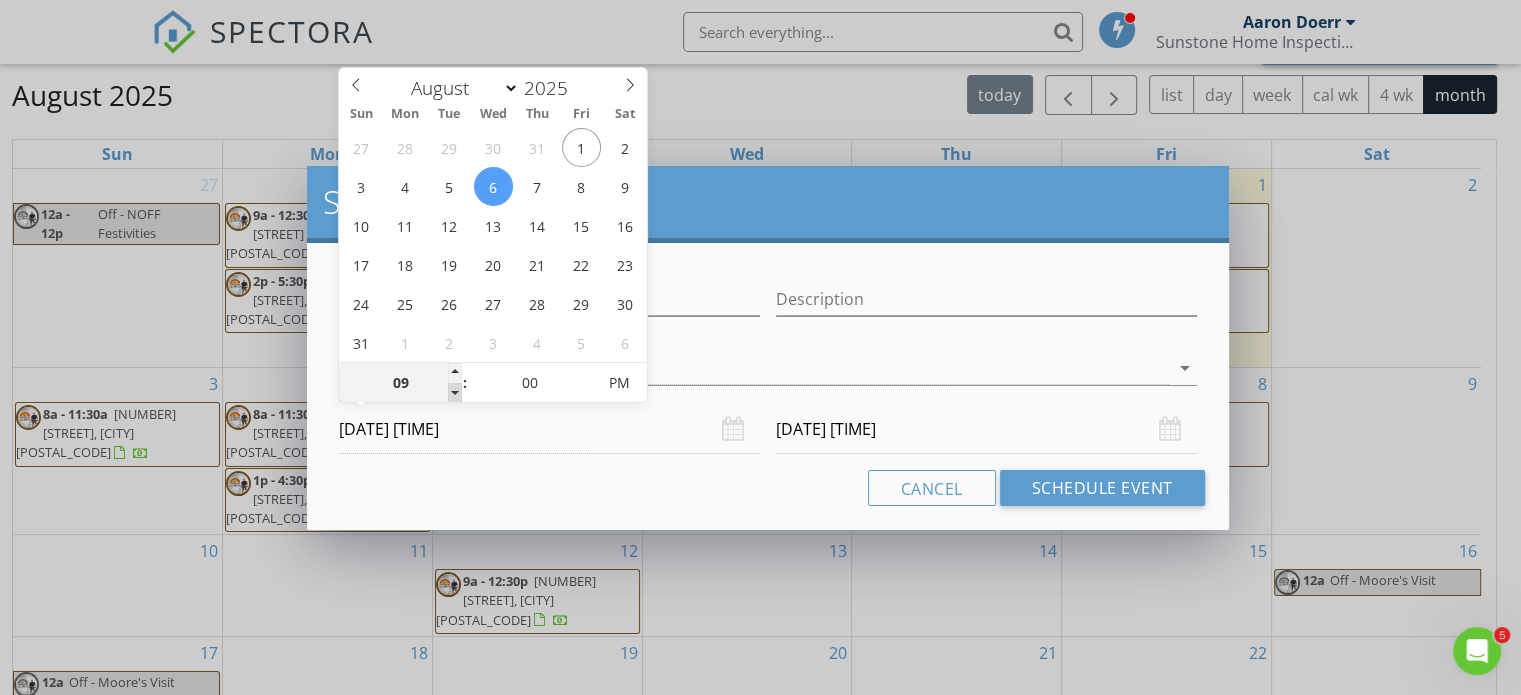 type on "[DATE] [TIME]" 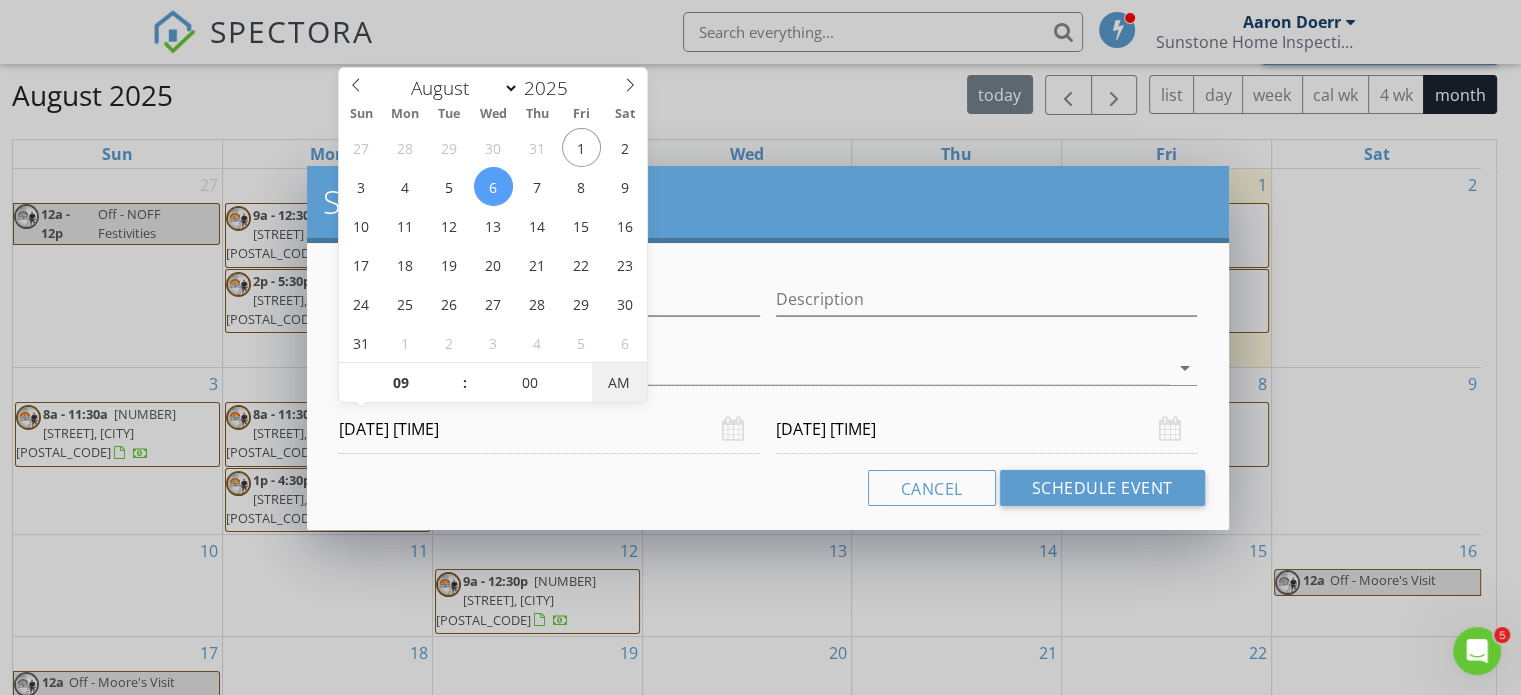 type on "08/06/2025 9:00 AM" 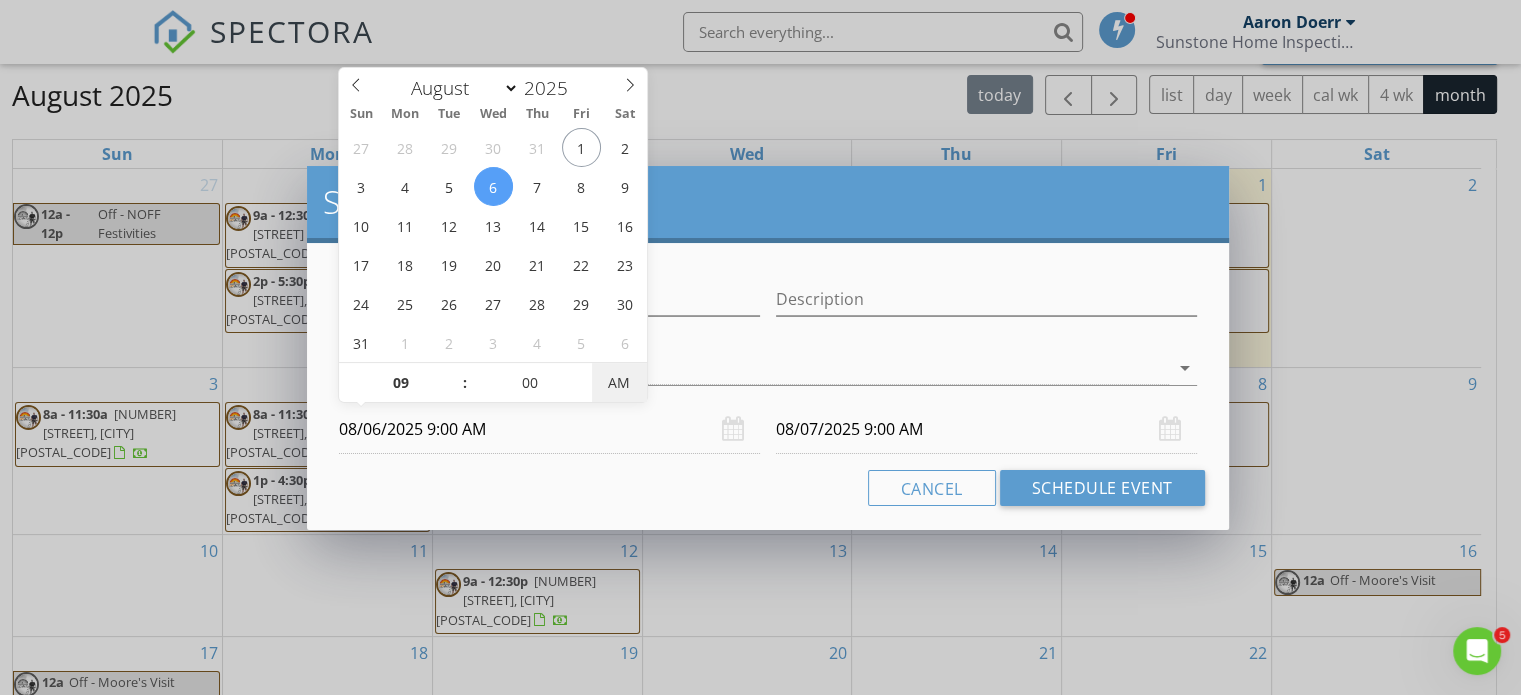 click on "AM" at bounding box center (619, 383) 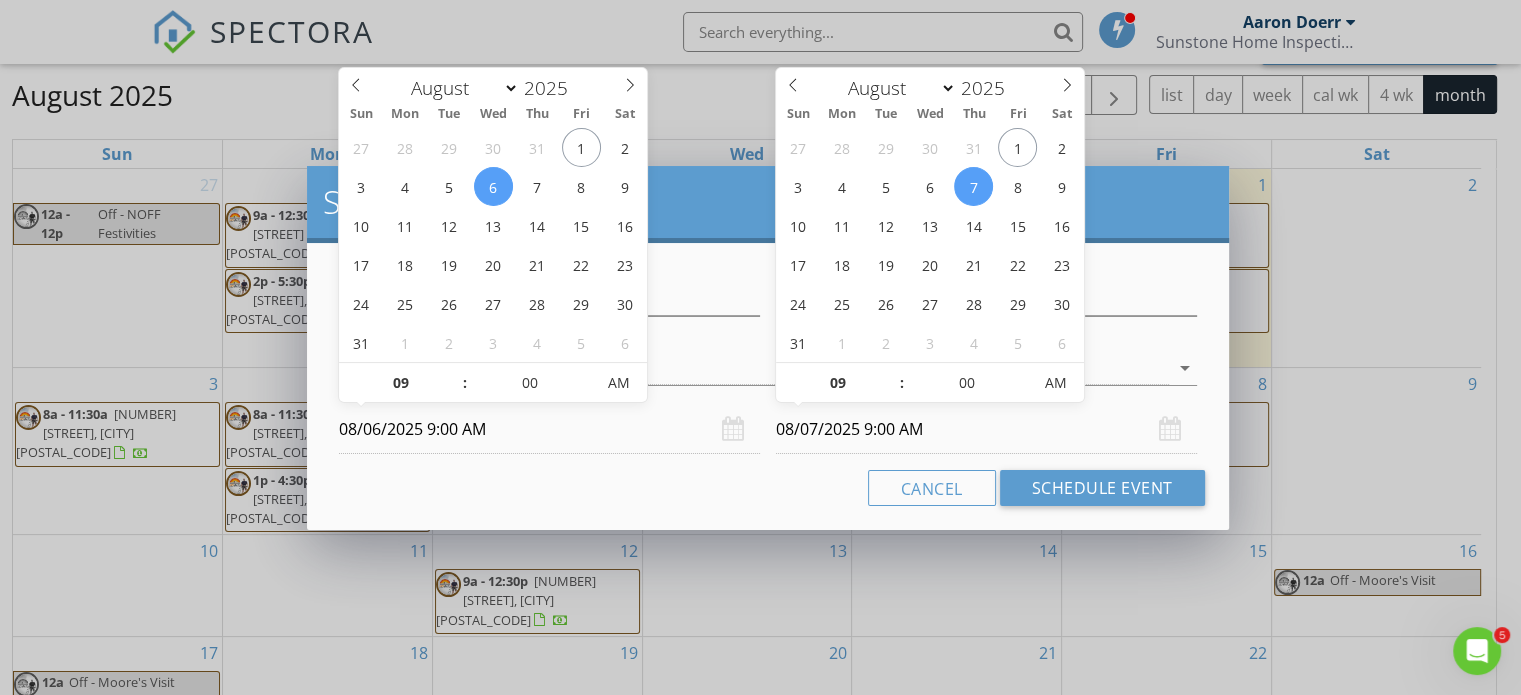 click on "08/07/2025 9:00 AM" at bounding box center (986, 429) 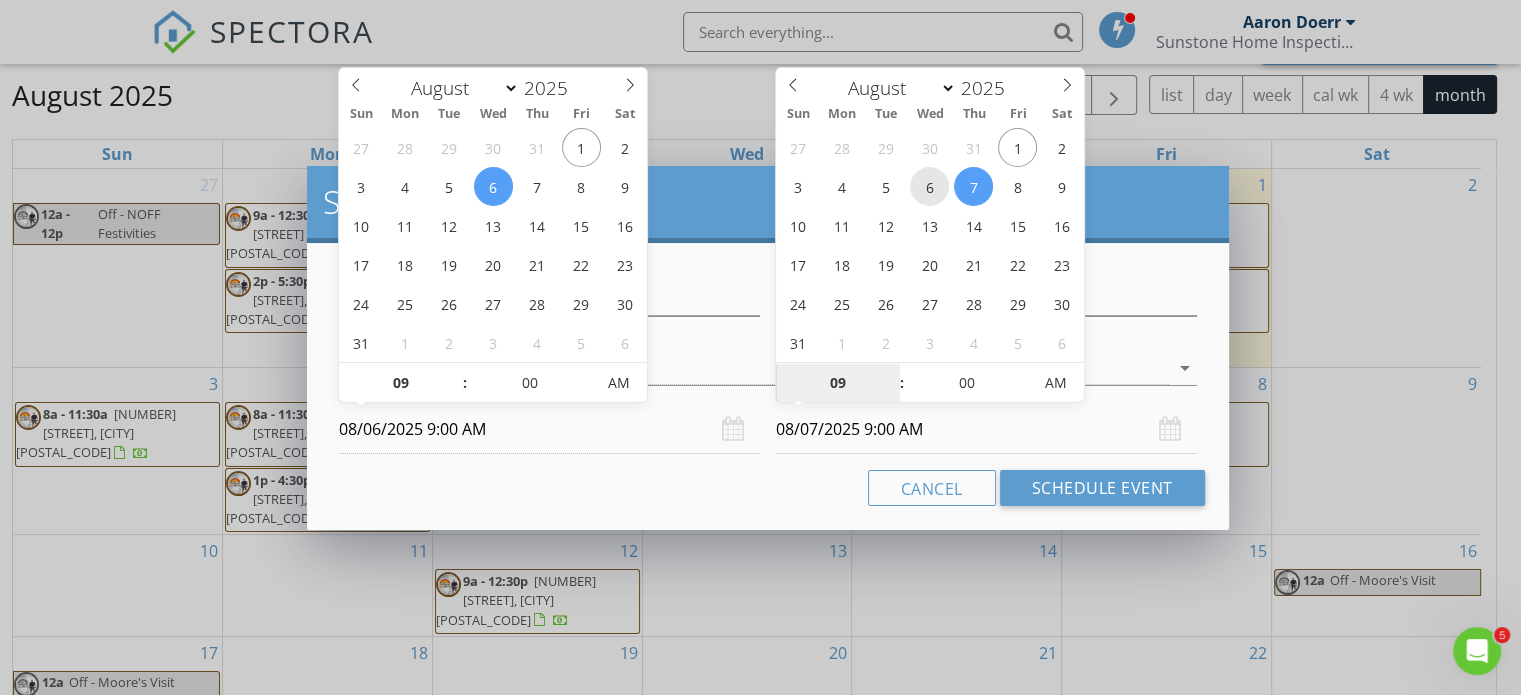 type on "08/06/2025 9:00 AM" 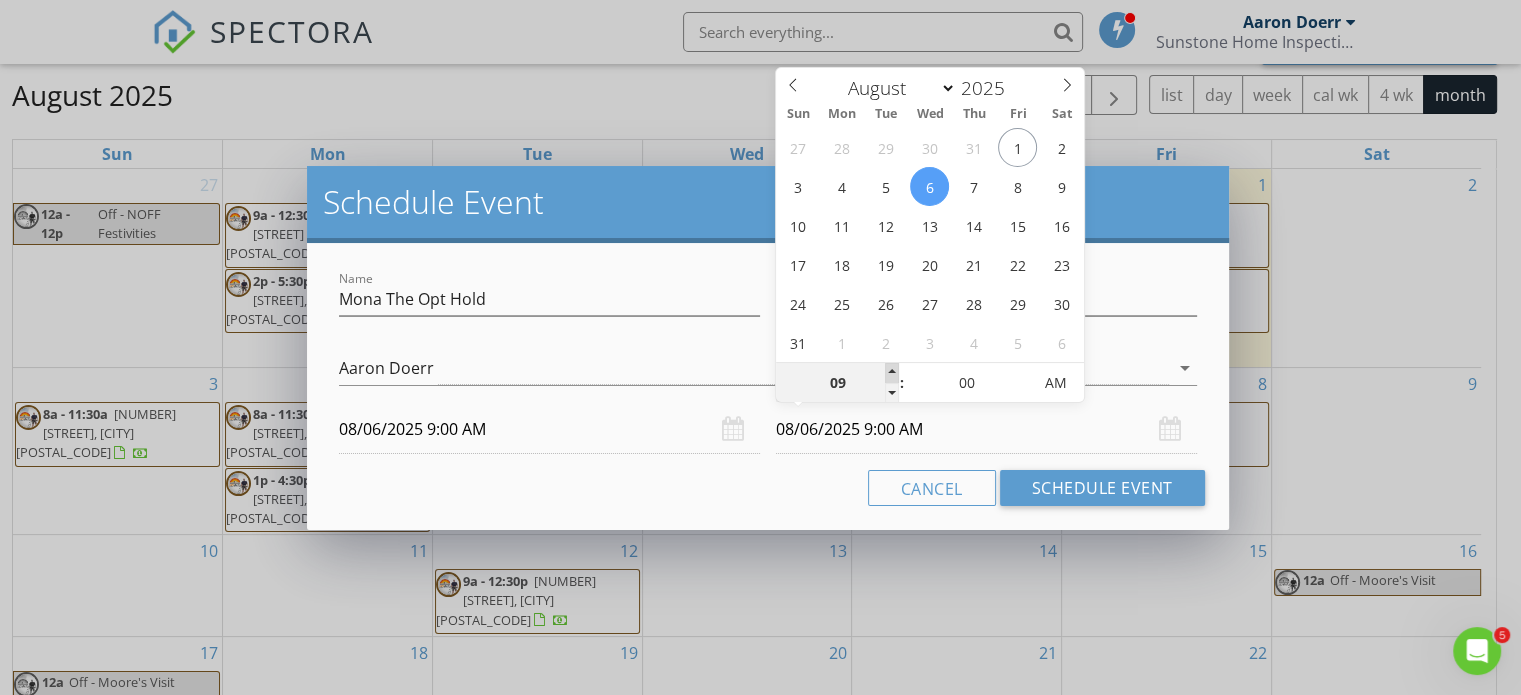 type on "10" 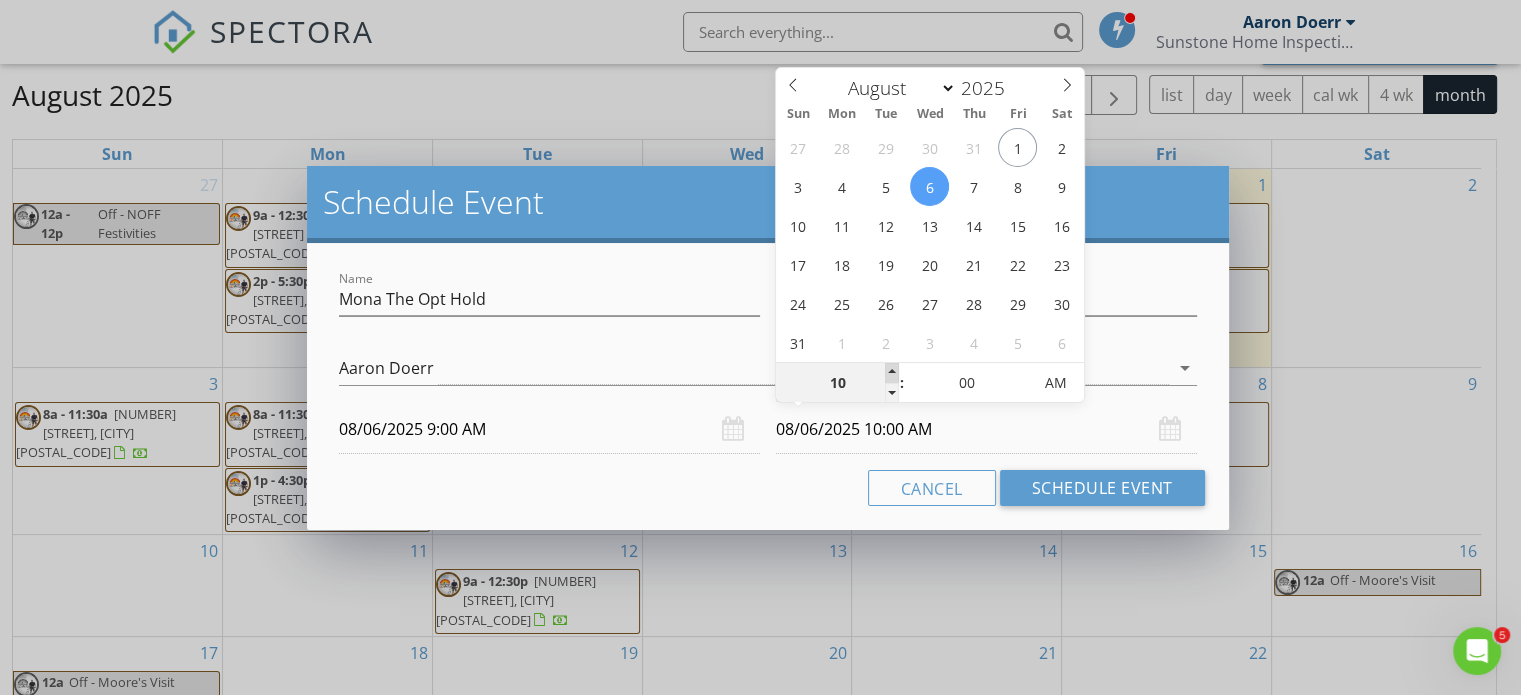 click at bounding box center [892, 373] 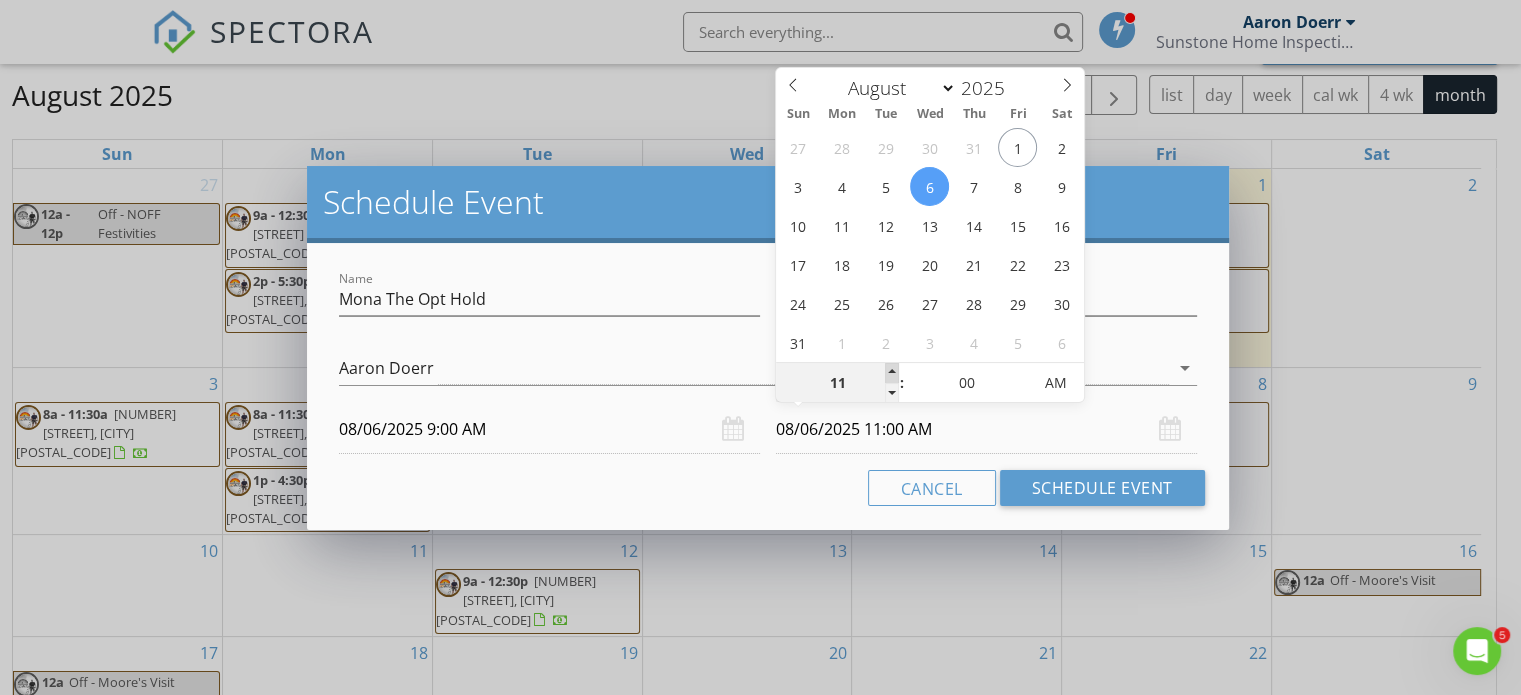 click at bounding box center (892, 373) 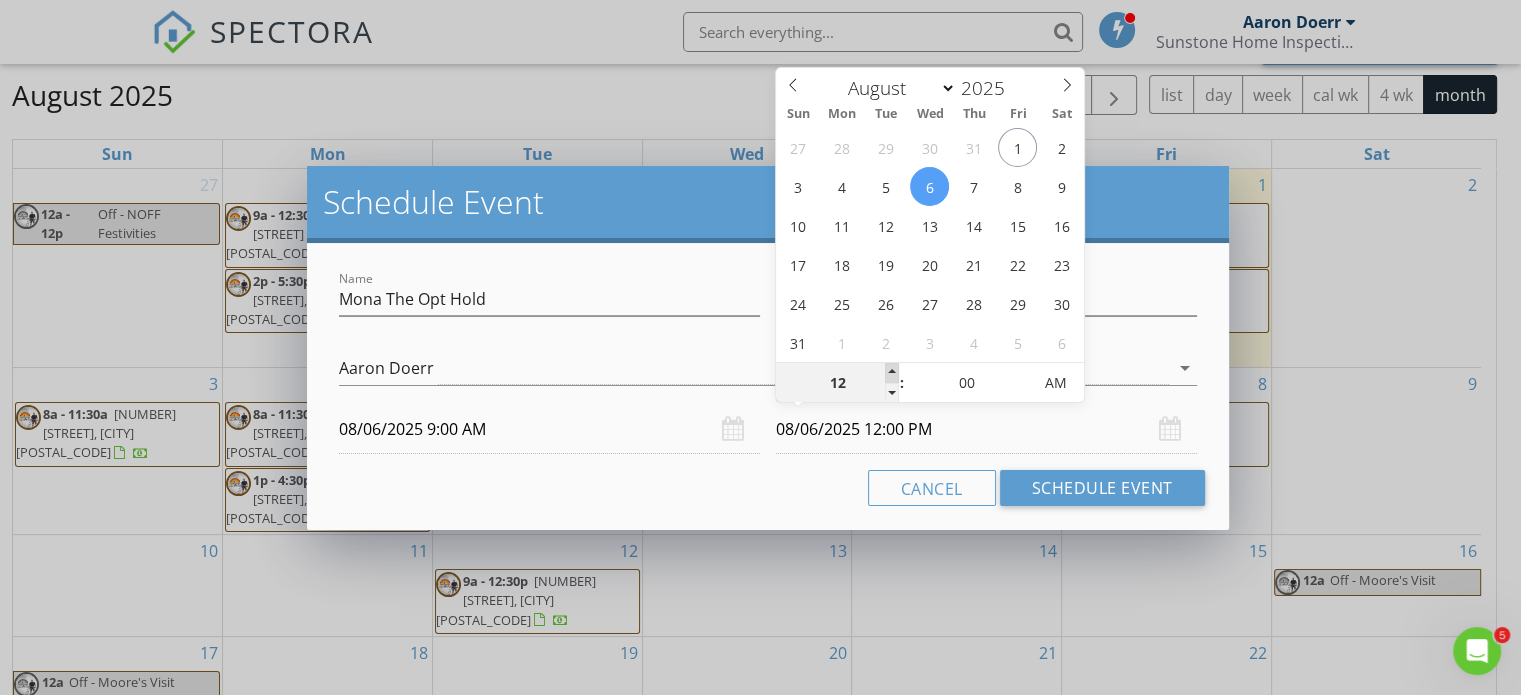 click at bounding box center (892, 373) 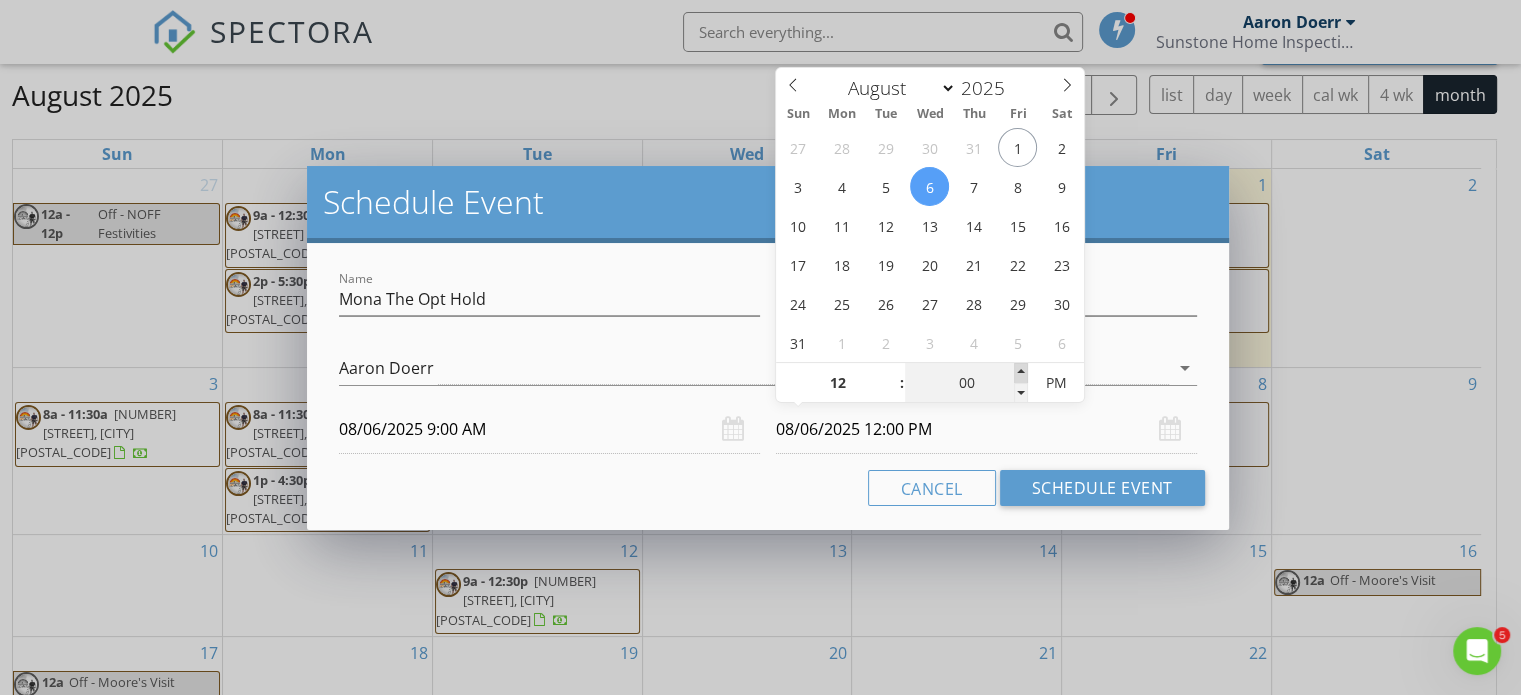 type on "05" 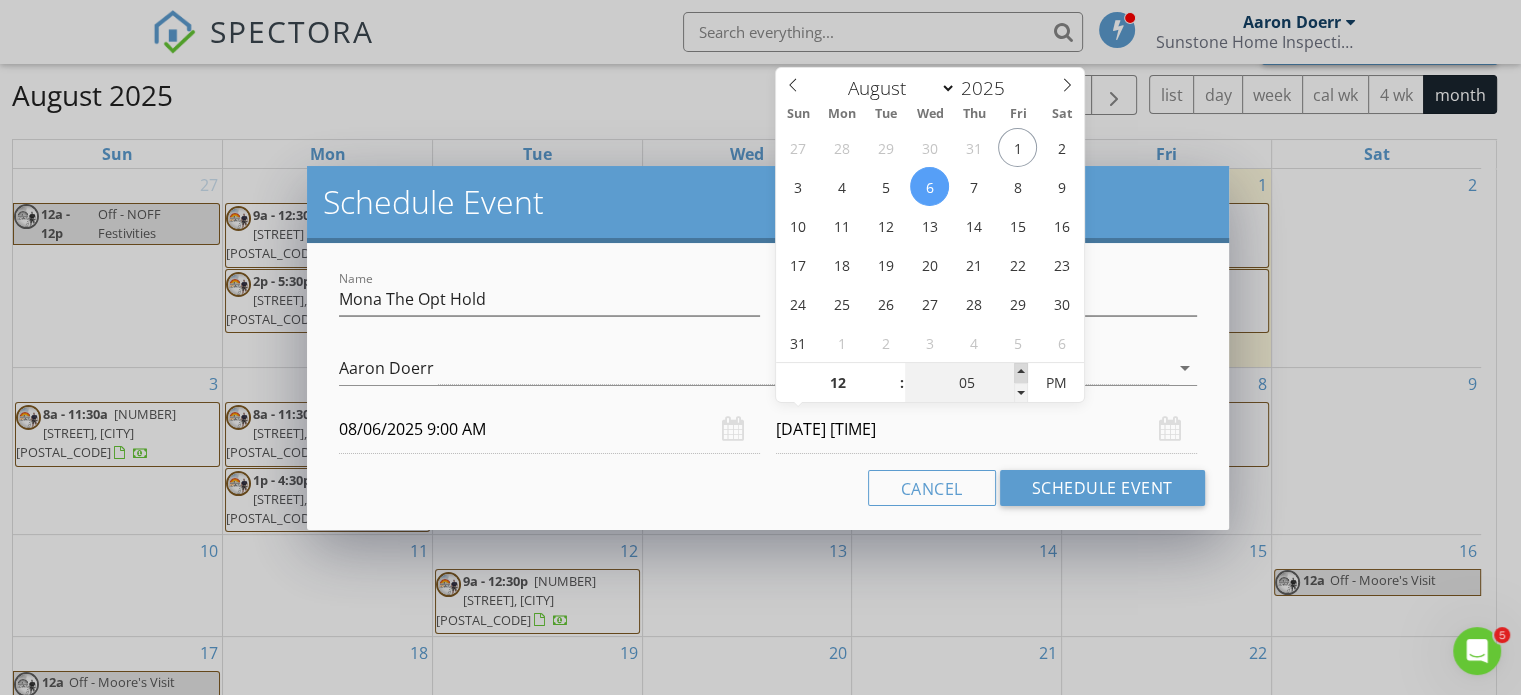 click at bounding box center (1021, 373) 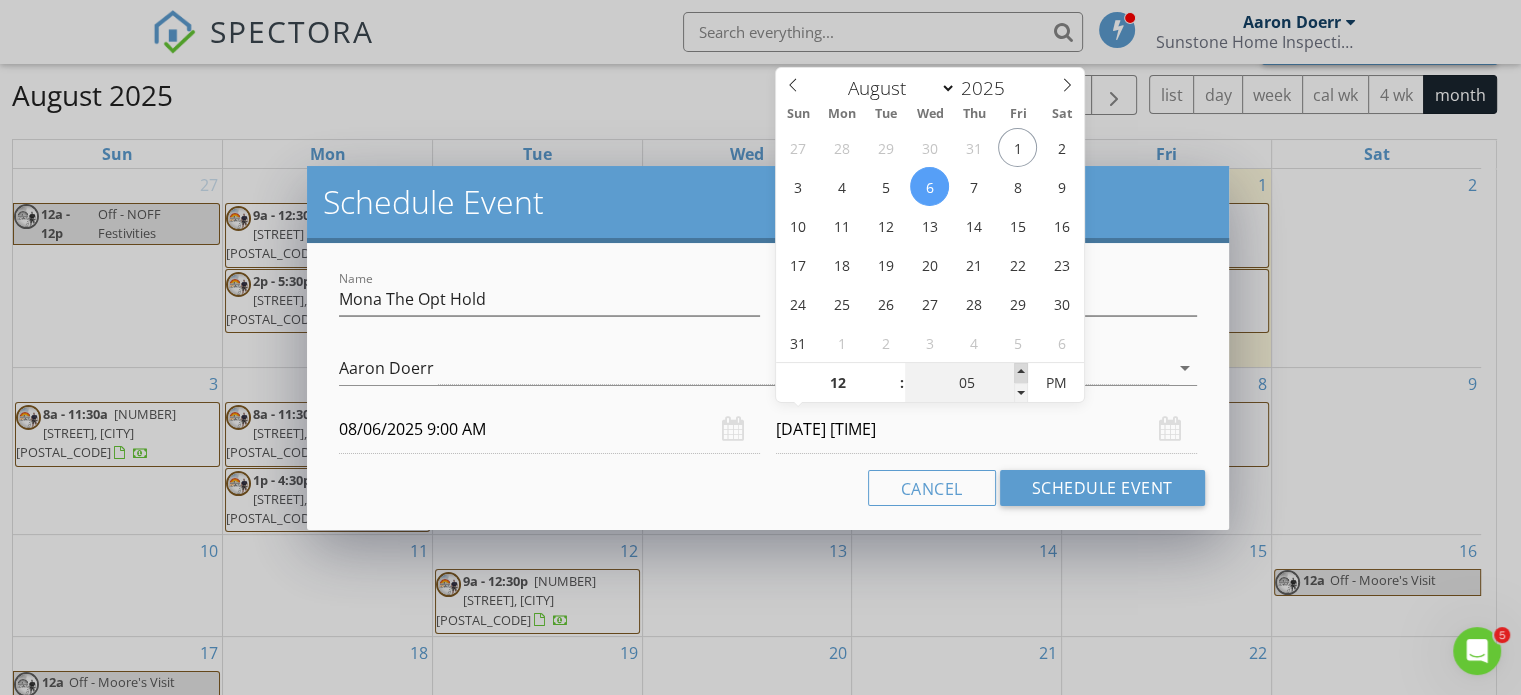 type on "10" 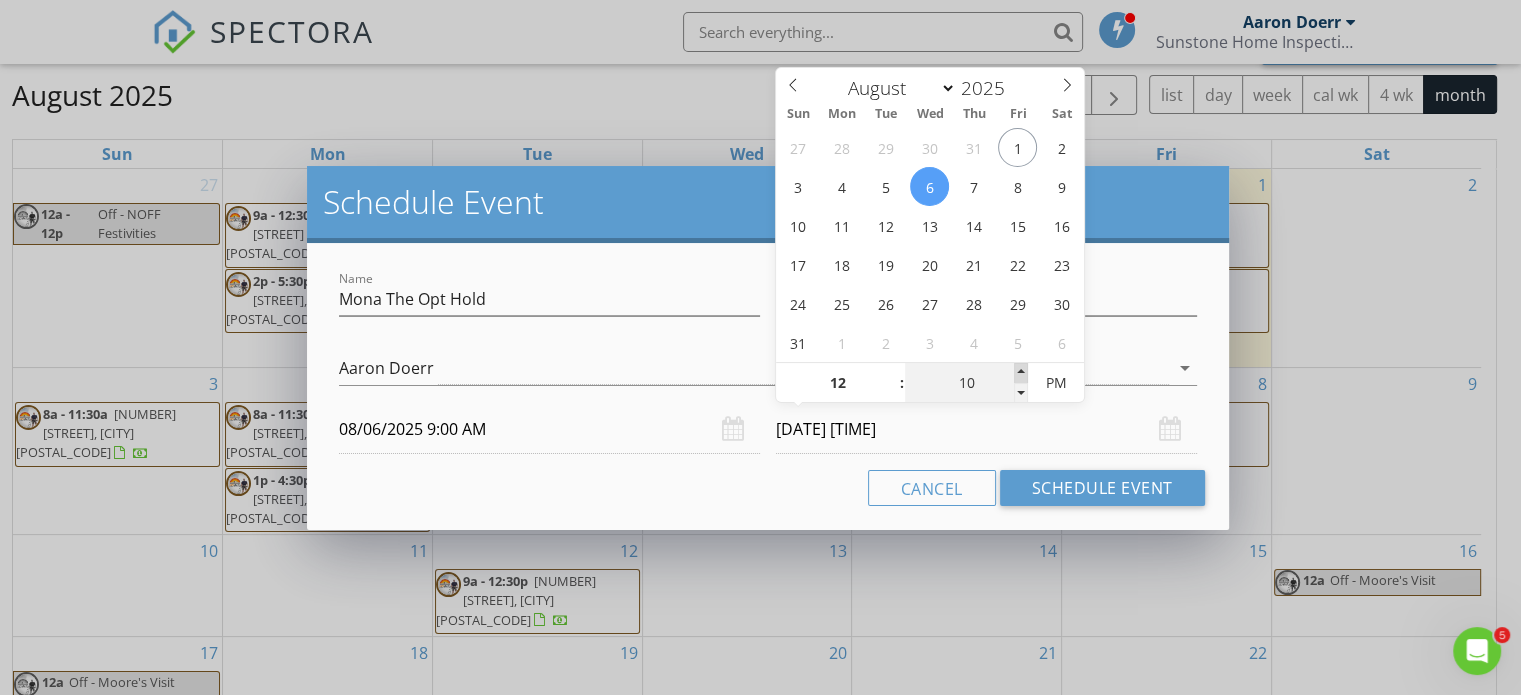 click at bounding box center (1021, 373) 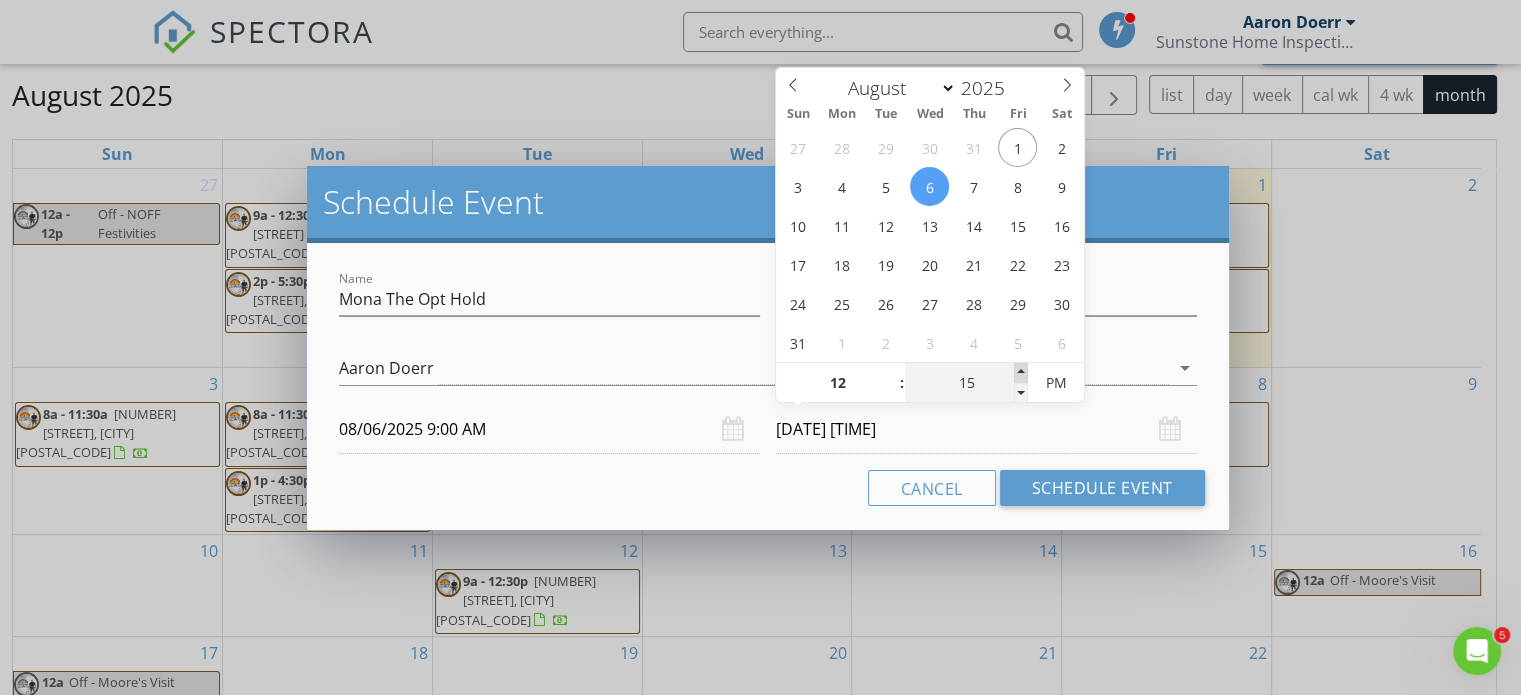 click at bounding box center (1021, 373) 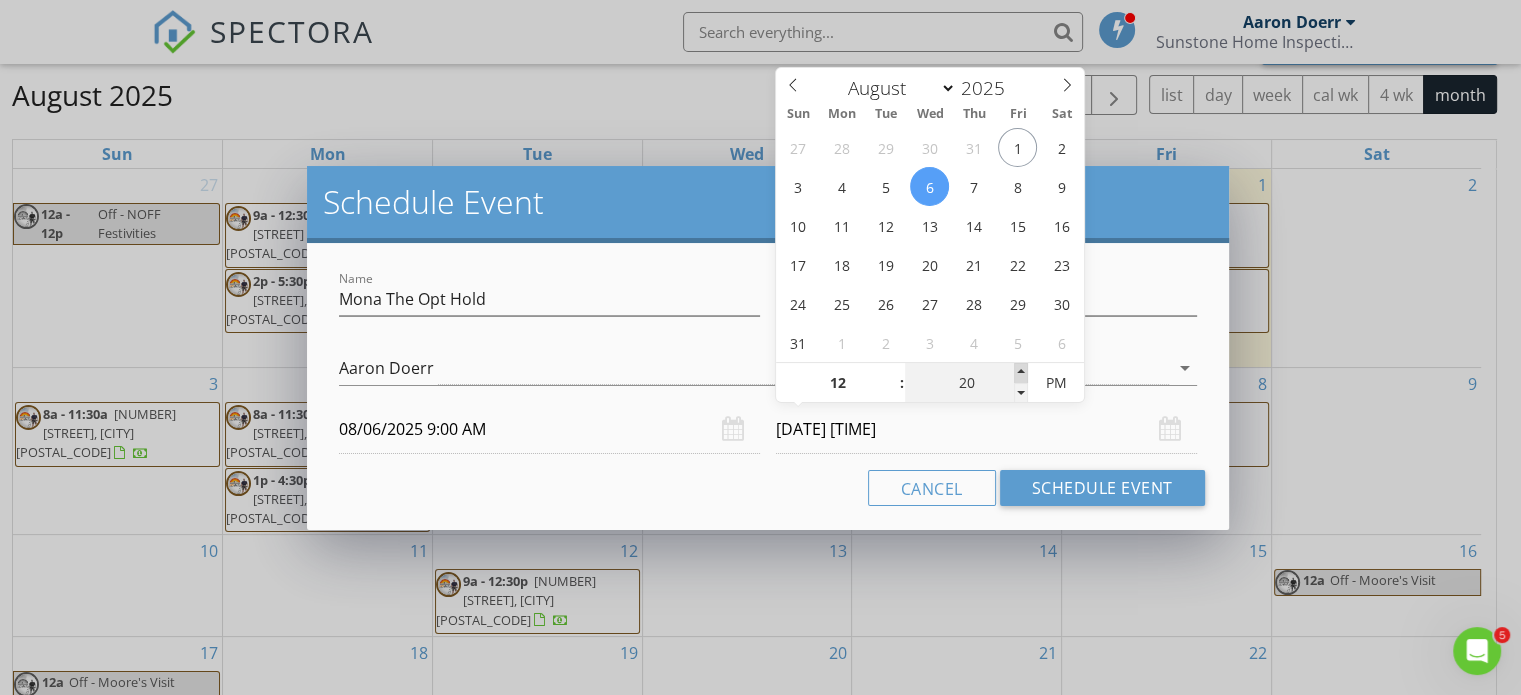 click at bounding box center [1021, 373] 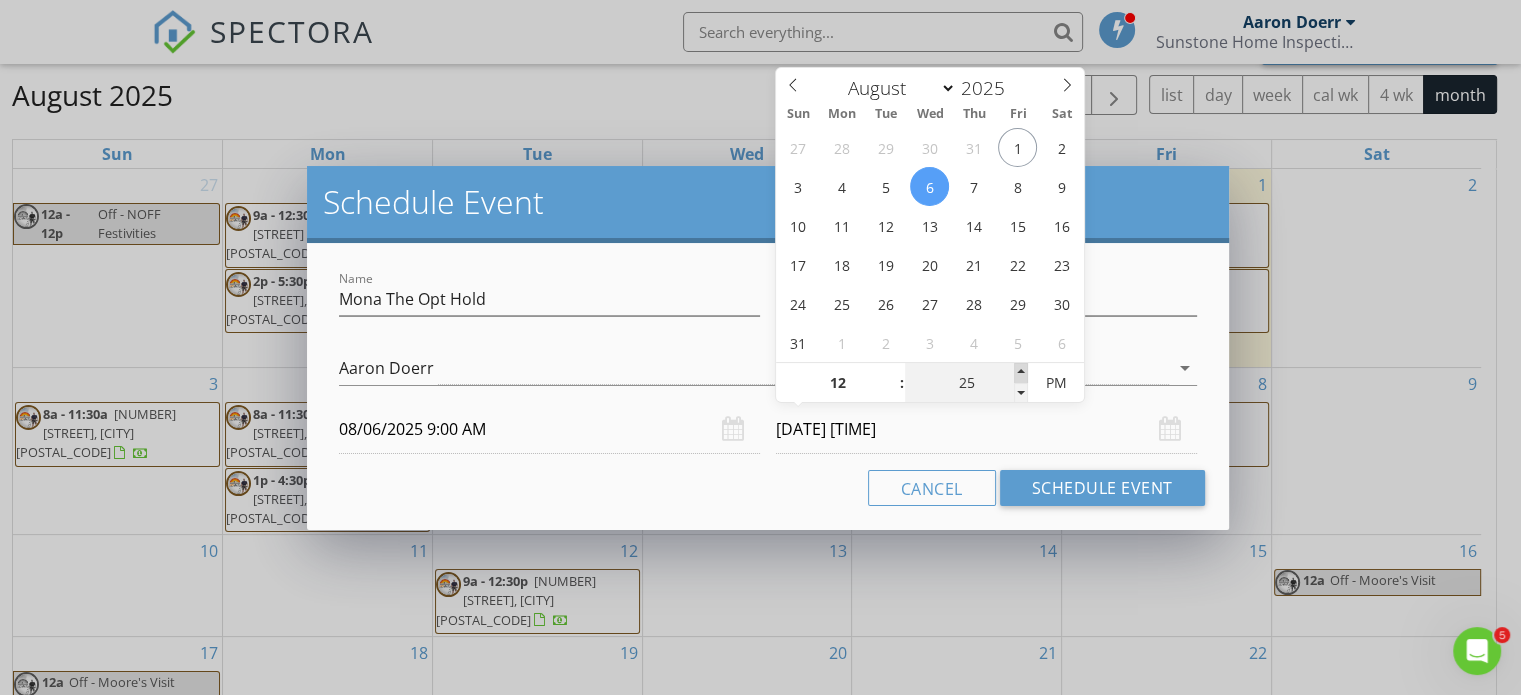 click at bounding box center (1021, 373) 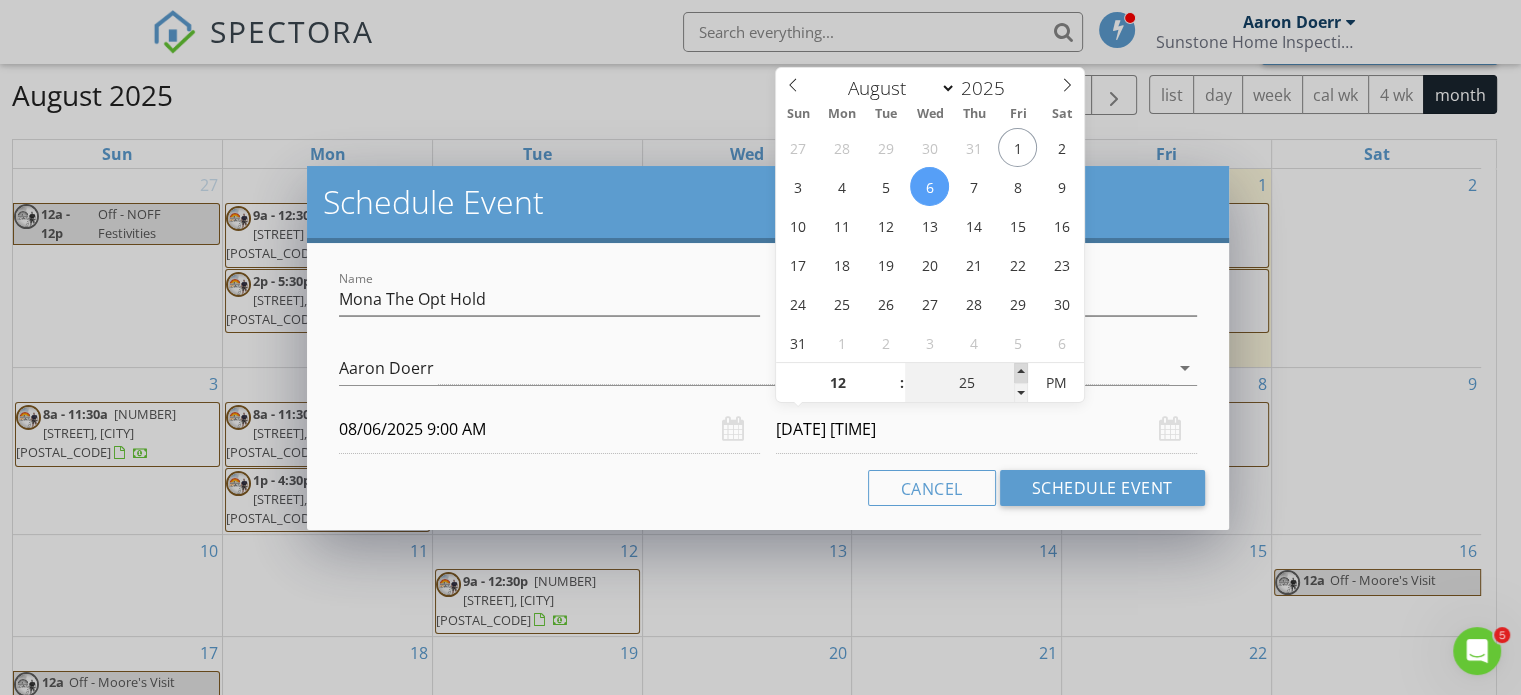 type on "30" 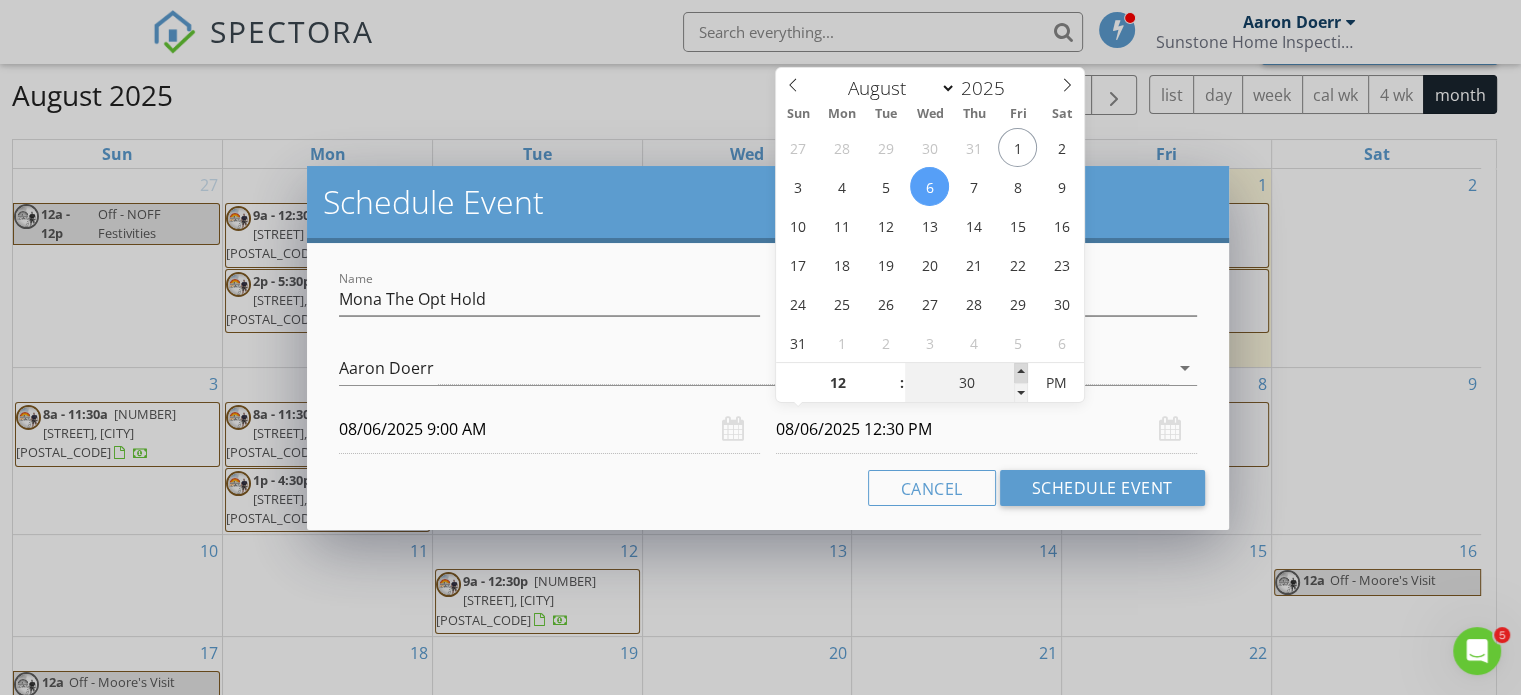 click at bounding box center [1021, 373] 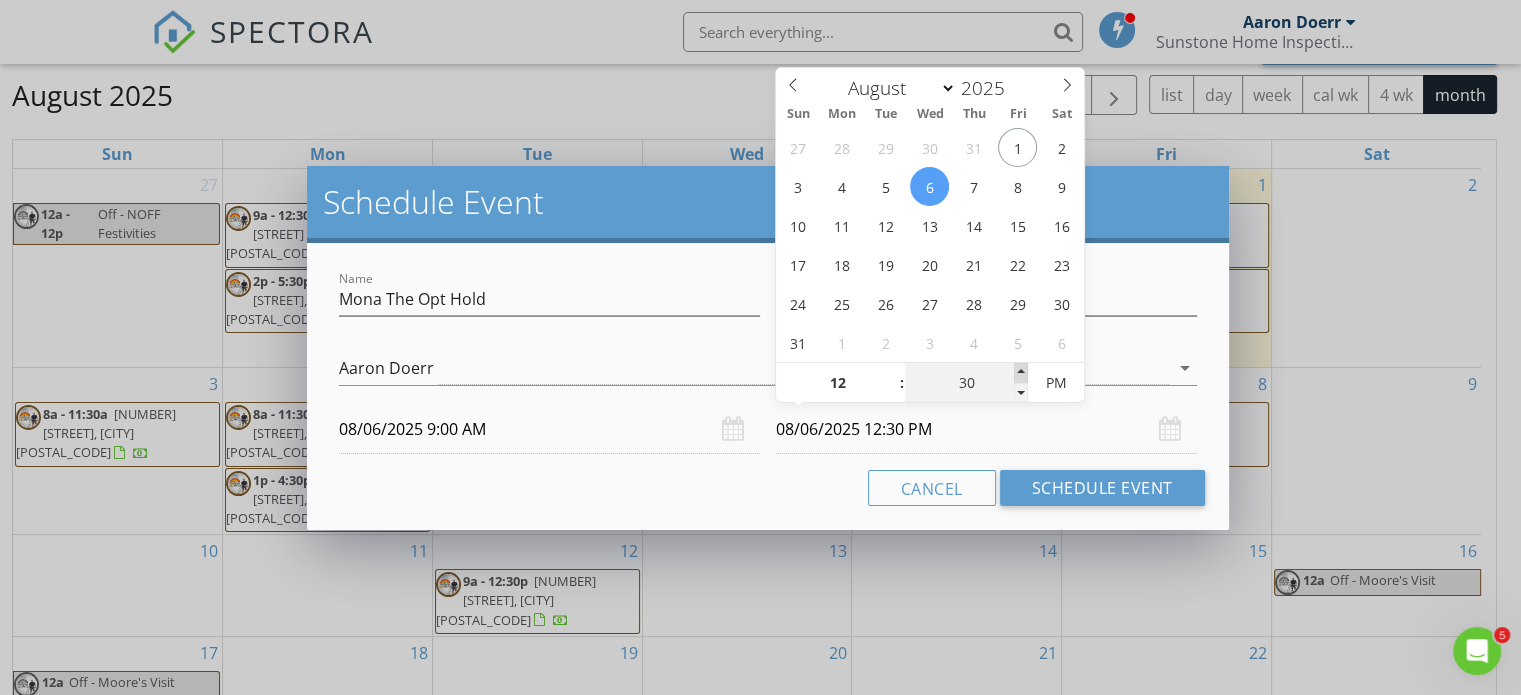 type on "[DATE] [TIME]" 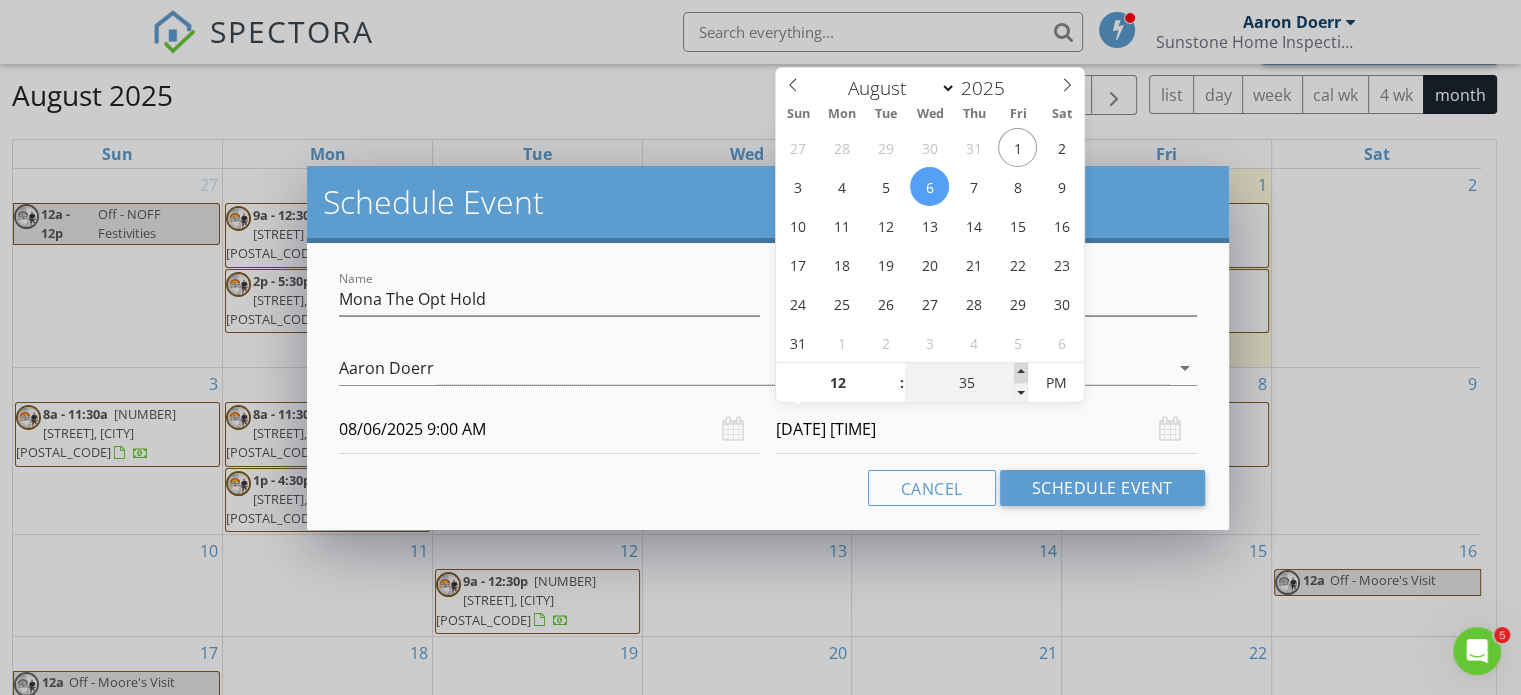 click at bounding box center (1021, 373) 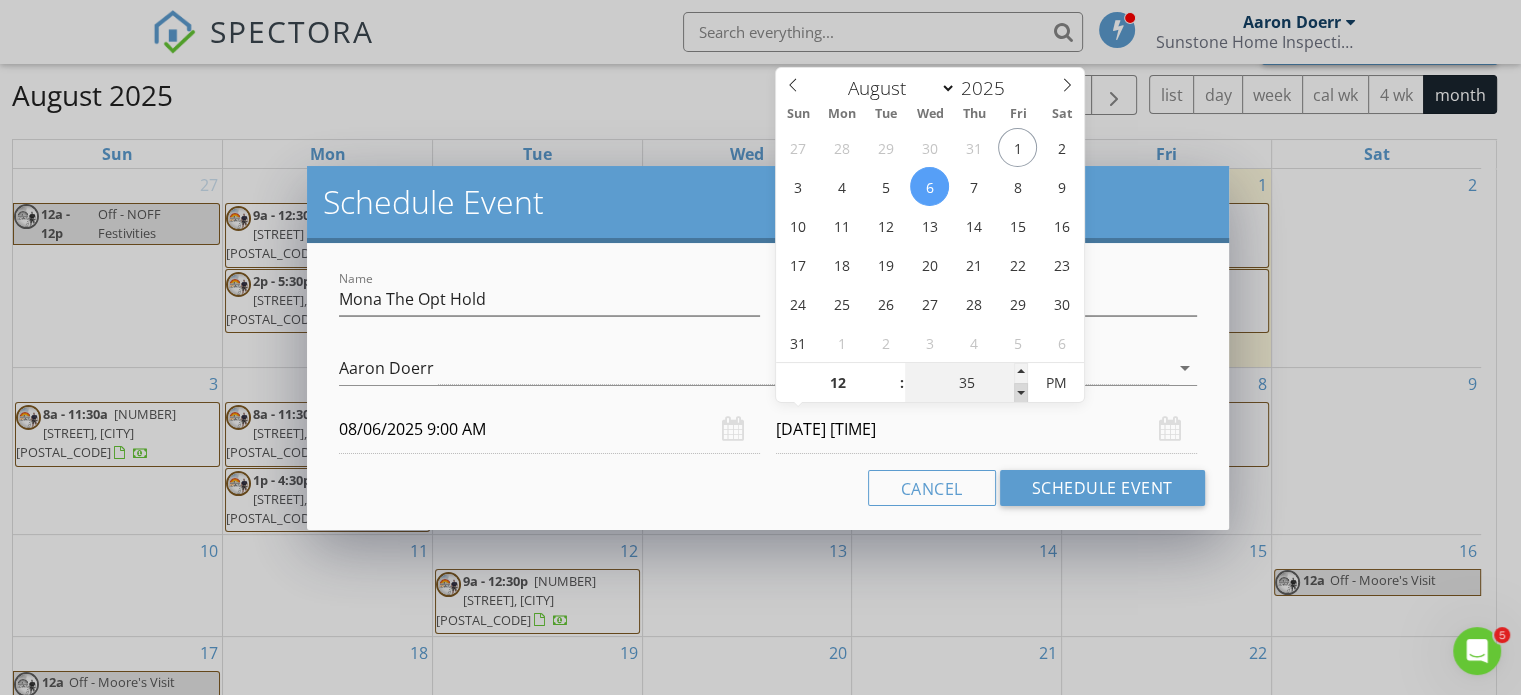 type on "30" 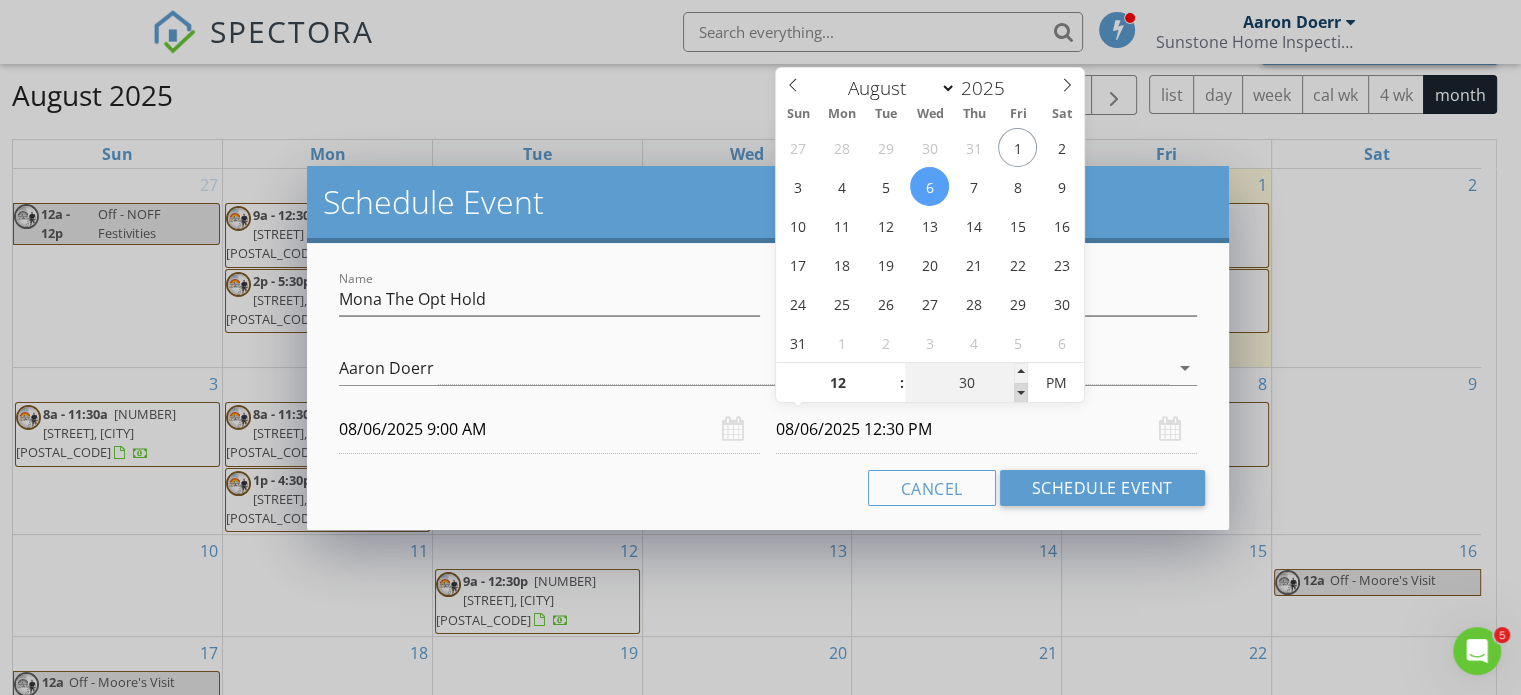 click at bounding box center (1021, 393) 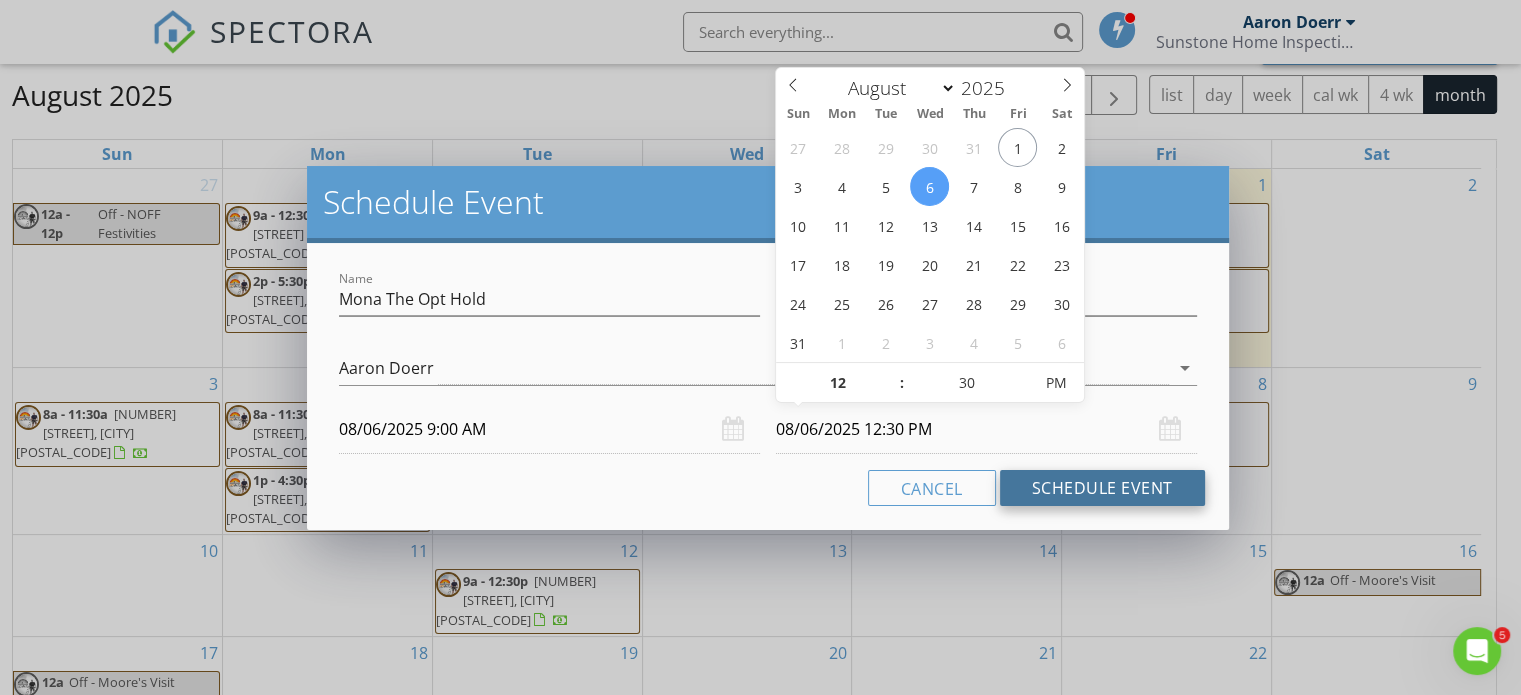 click on "Schedule Event" at bounding box center (1102, 488) 